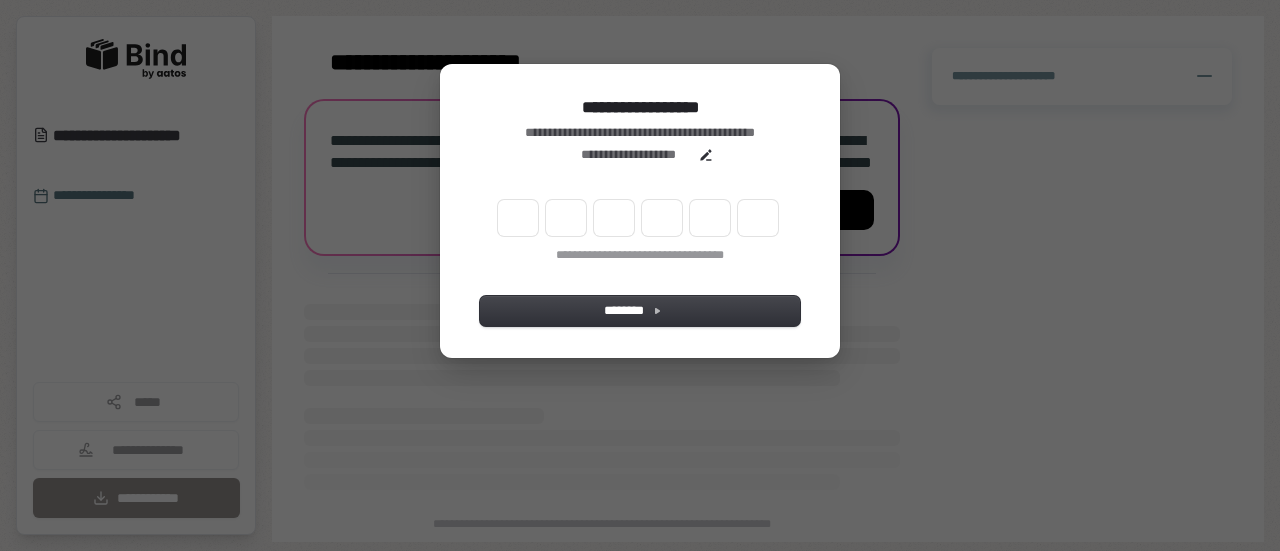 scroll, scrollTop: 0, scrollLeft: 0, axis: both 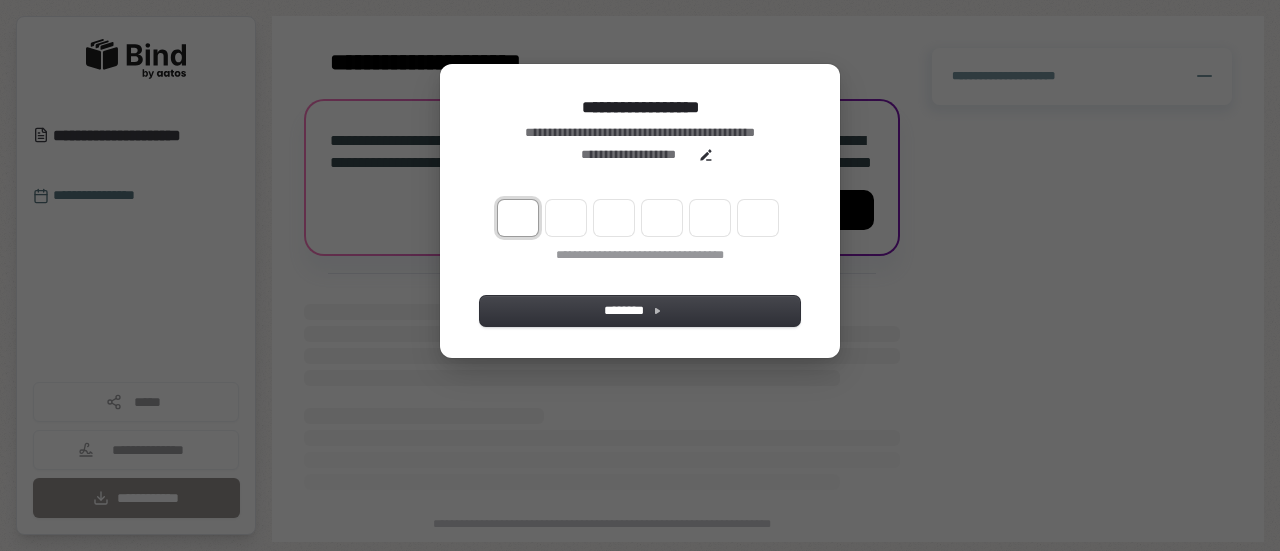 type on "*" 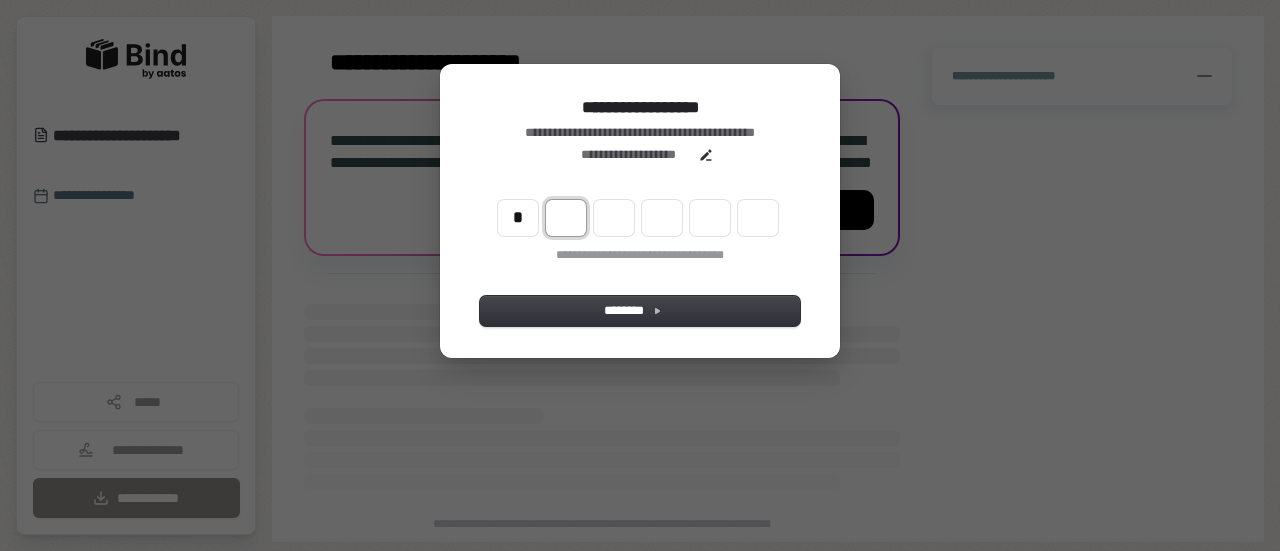 type on "*" 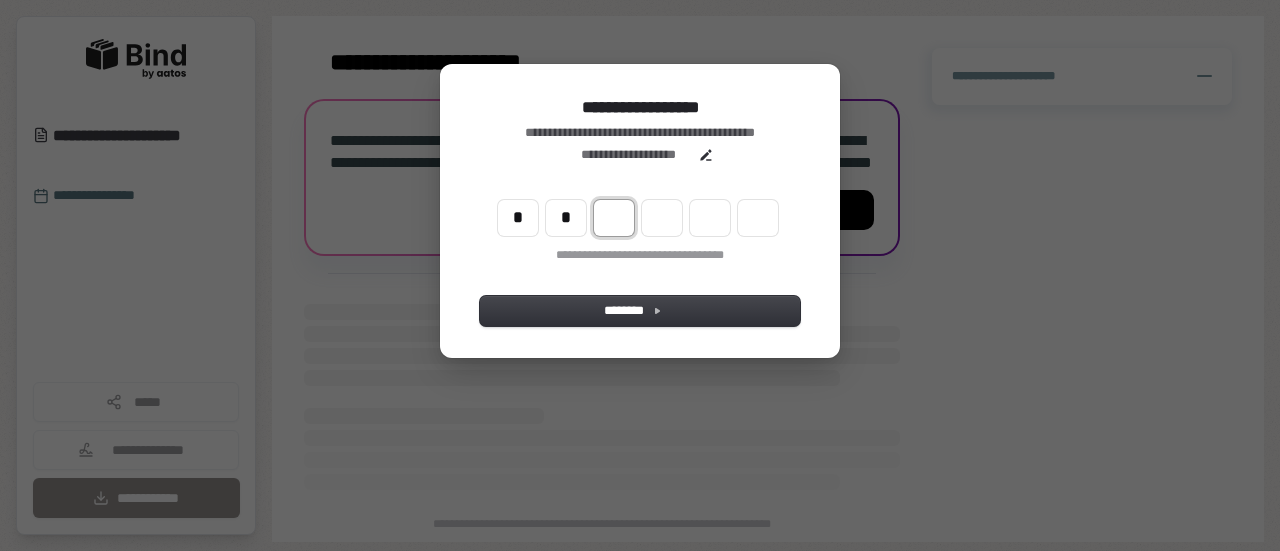 type on "**" 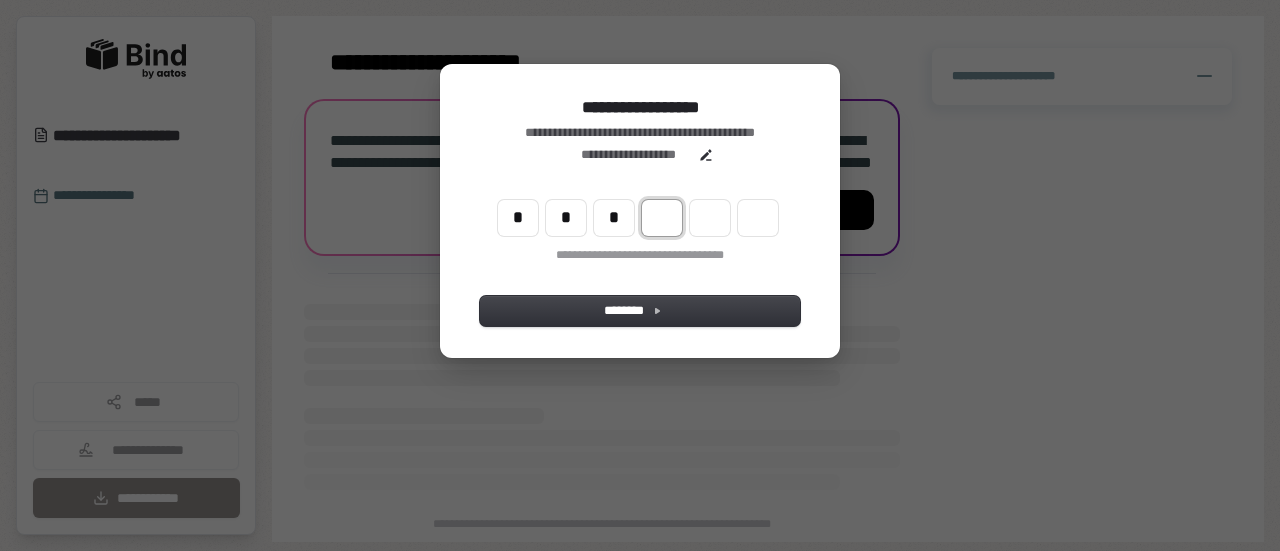 type on "***" 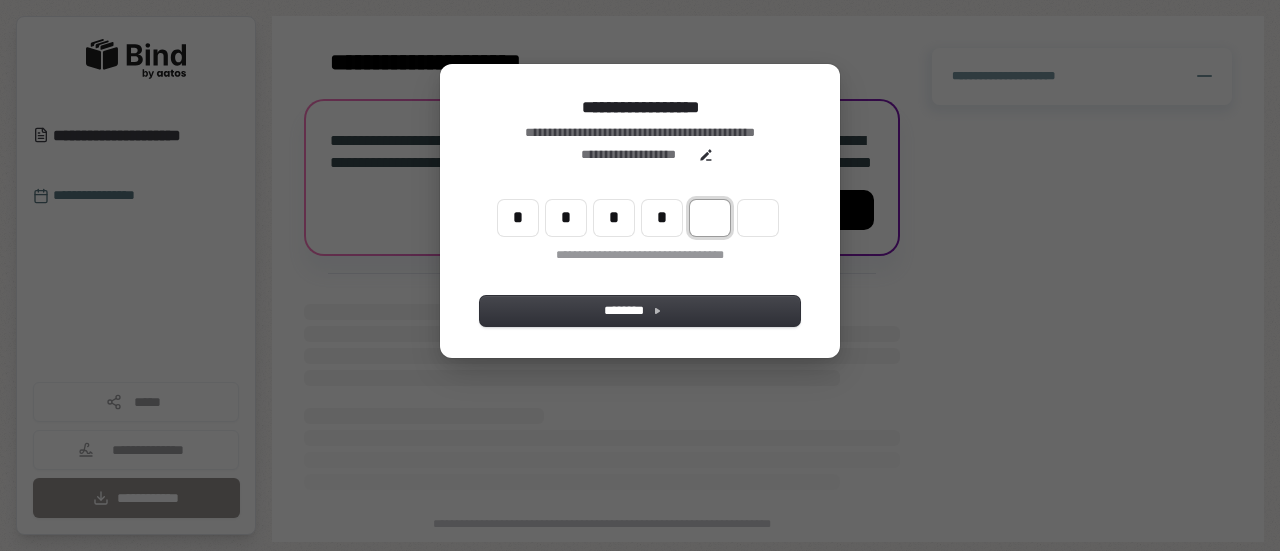 type on "****" 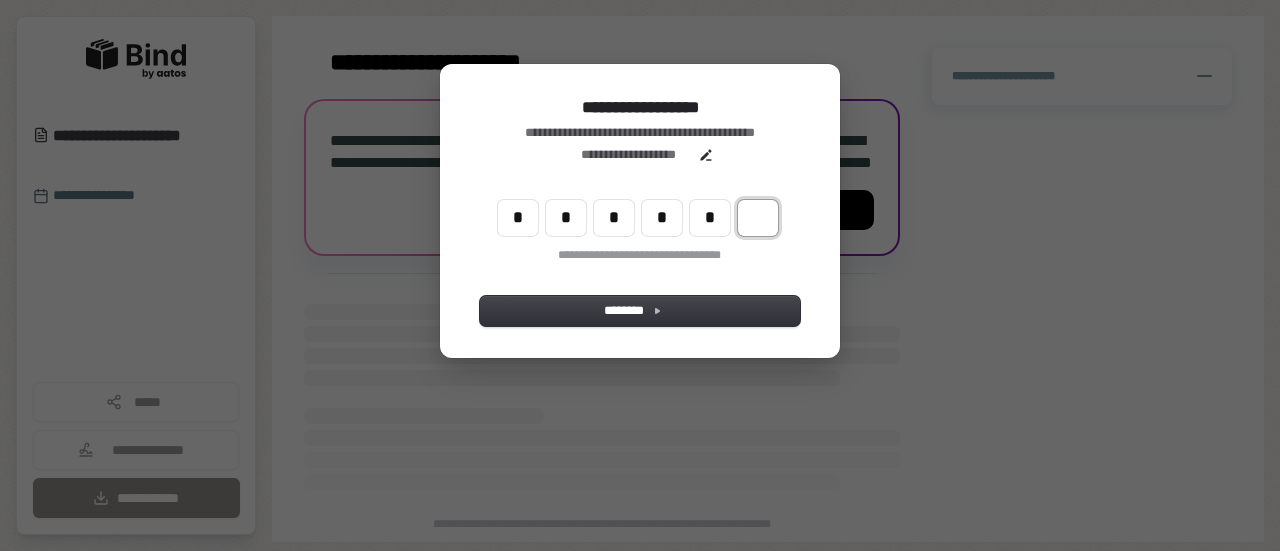 type on "******" 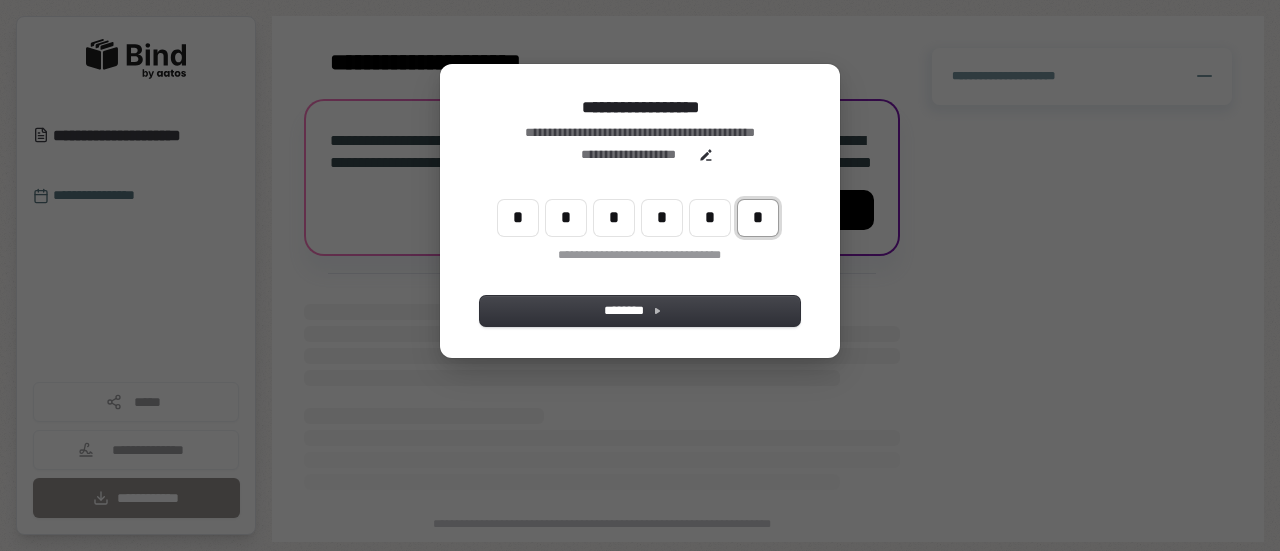 type on "*" 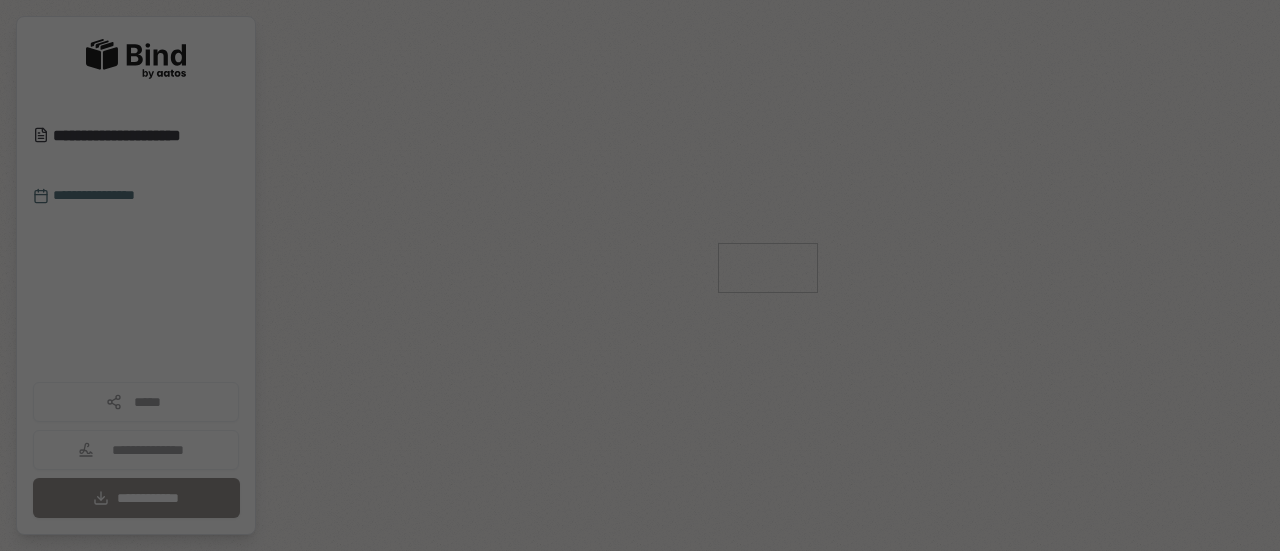 scroll, scrollTop: 0, scrollLeft: 0, axis: both 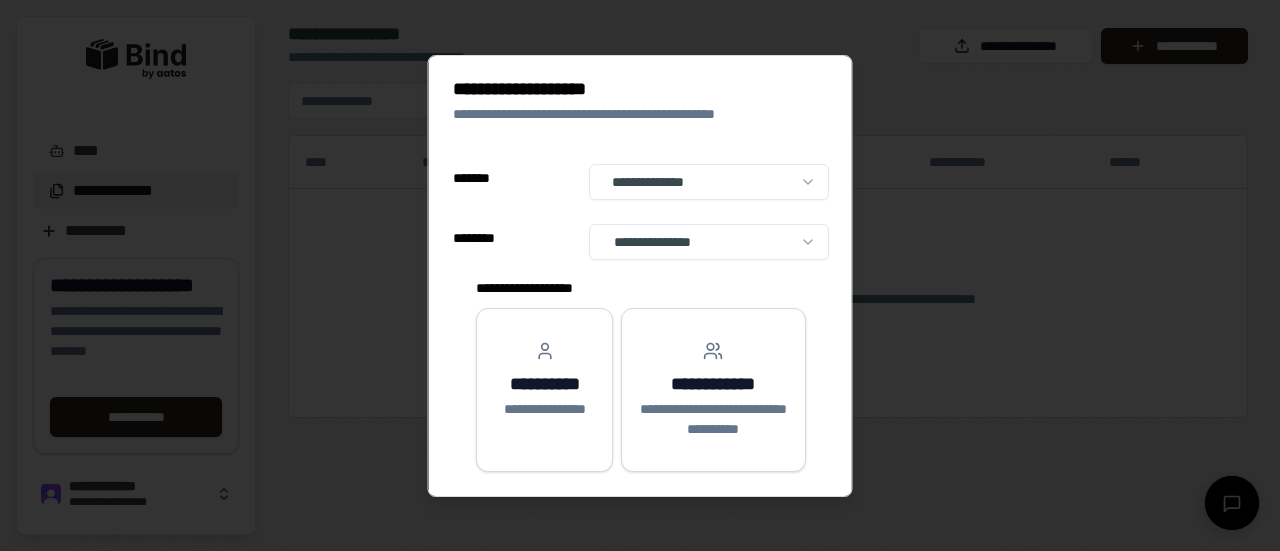 select on "**" 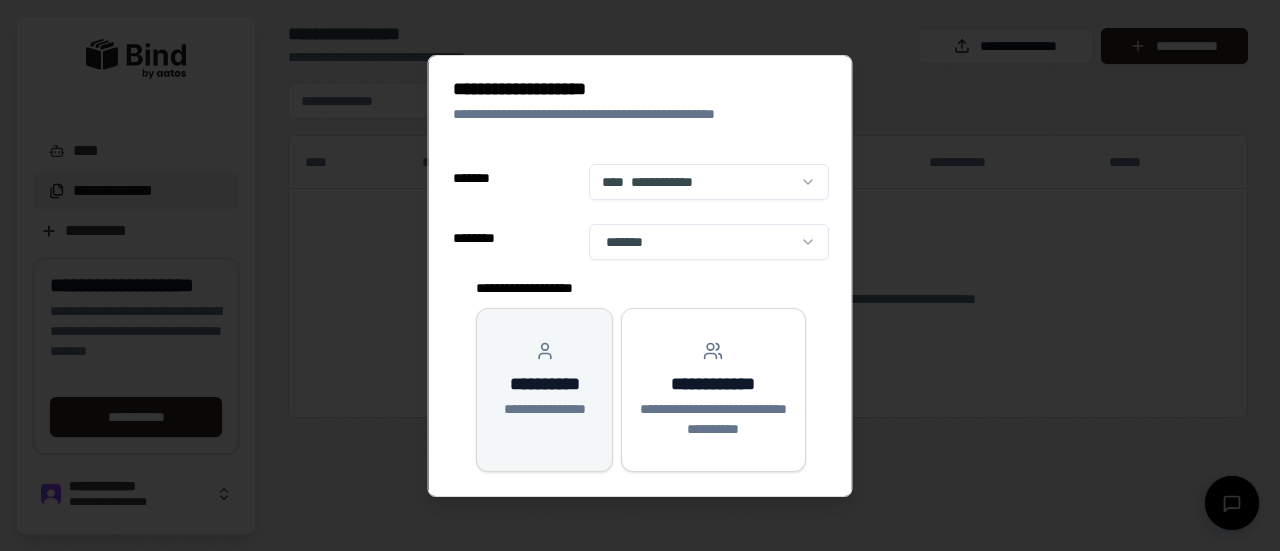 click on "**********" at bounding box center [543, 390] 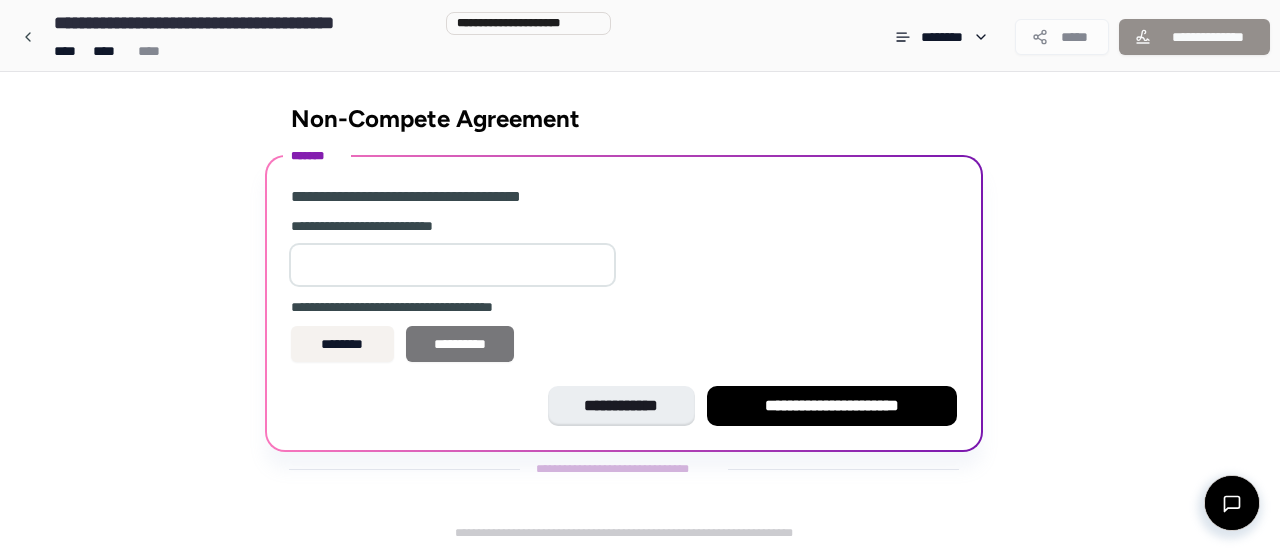 click on "**********" at bounding box center (460, 344) 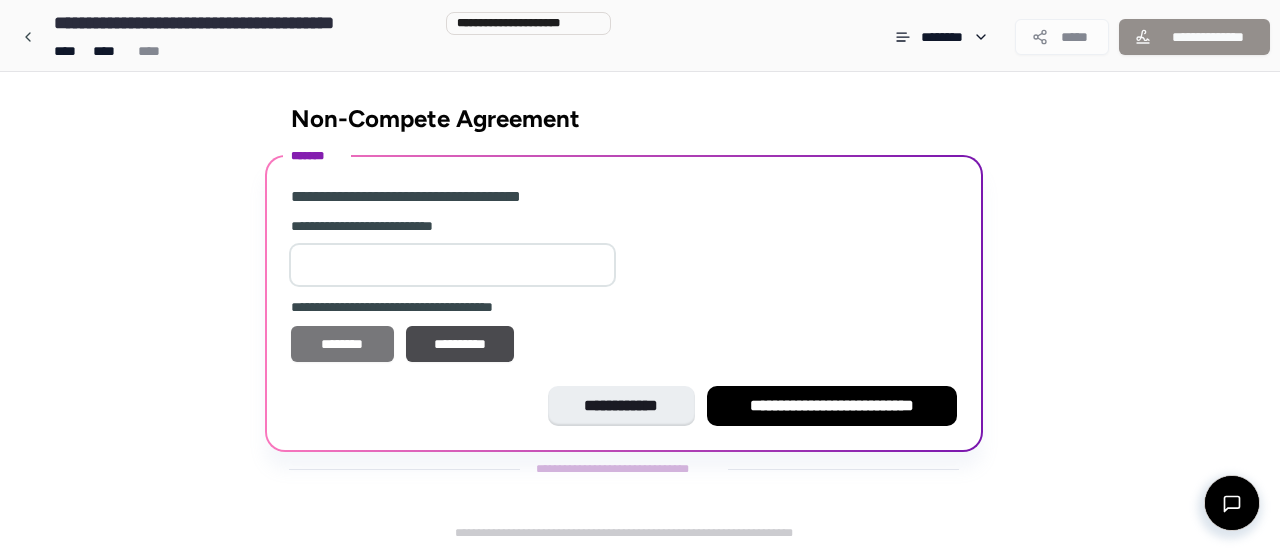 click on "********" at bounding box center [342, 344] 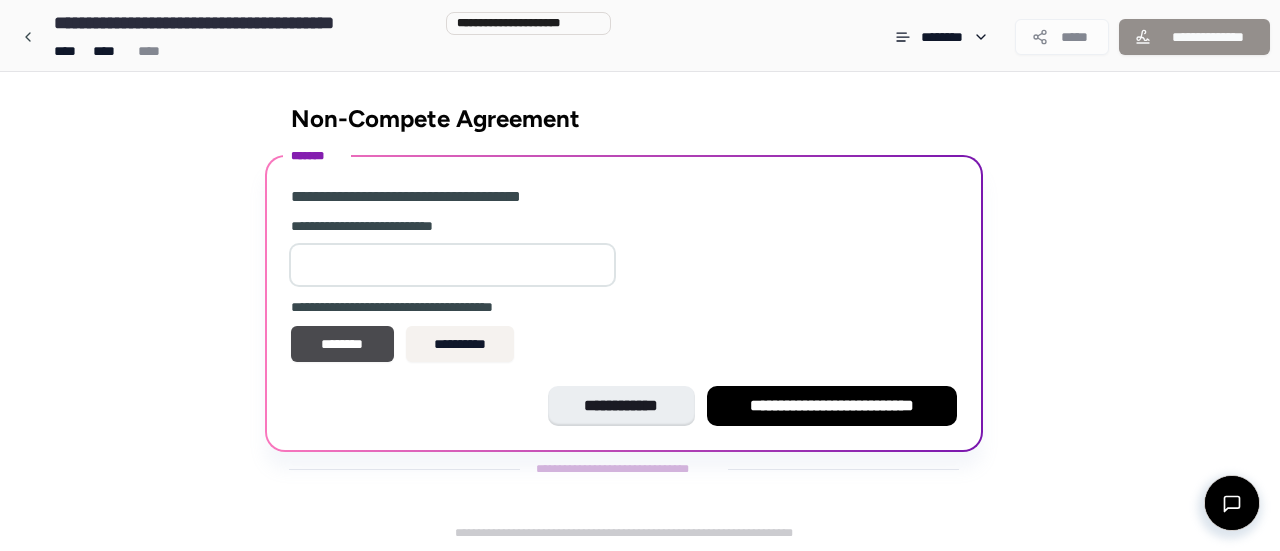 click at bounding box center (452, 265) 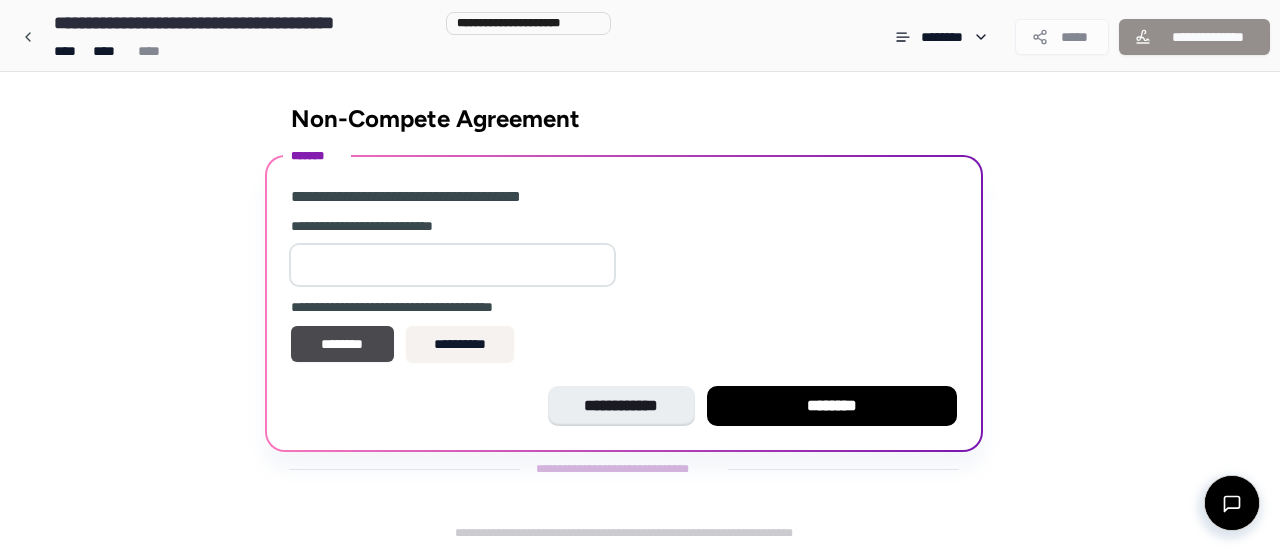 click on "*" at bounding box center [452, 265] 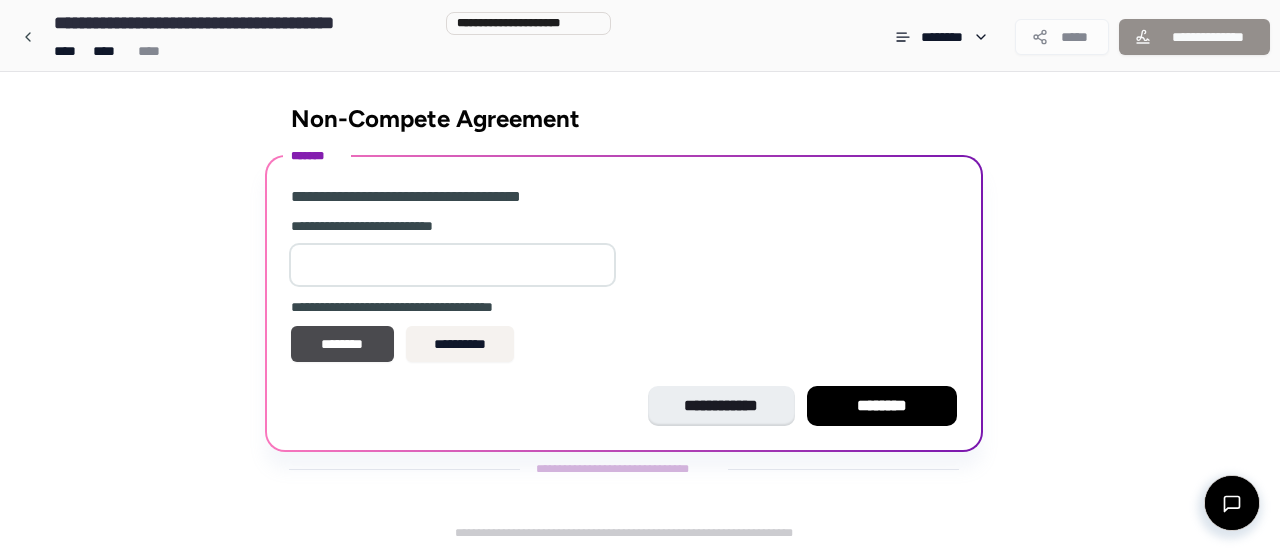 click on "*" at bounding box center (452, 265) 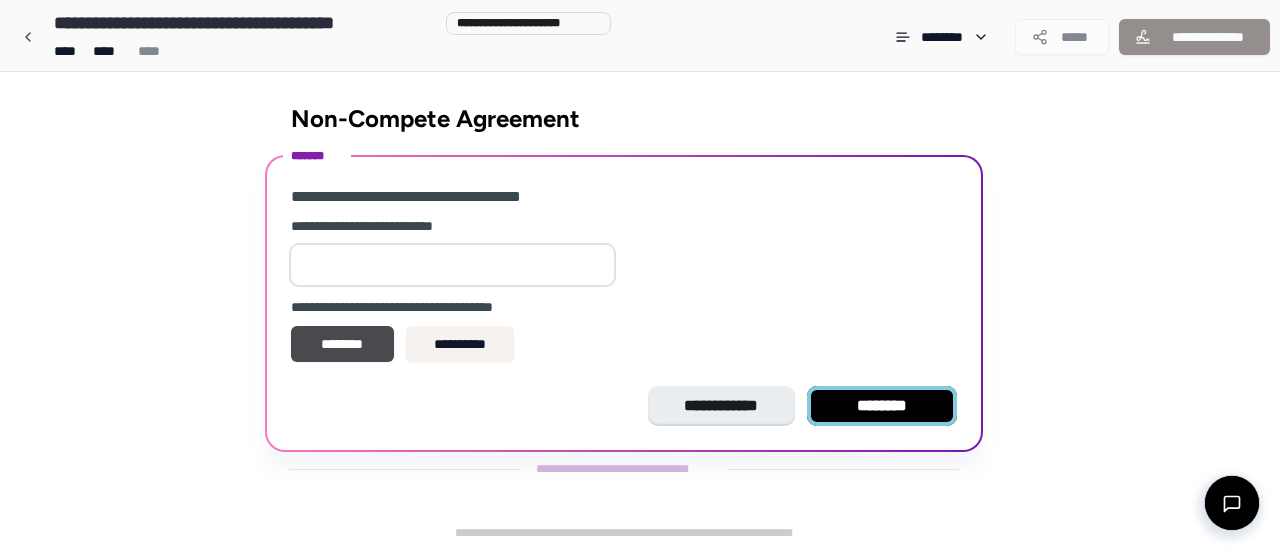 click on "********" at bounding box center (882, 406) 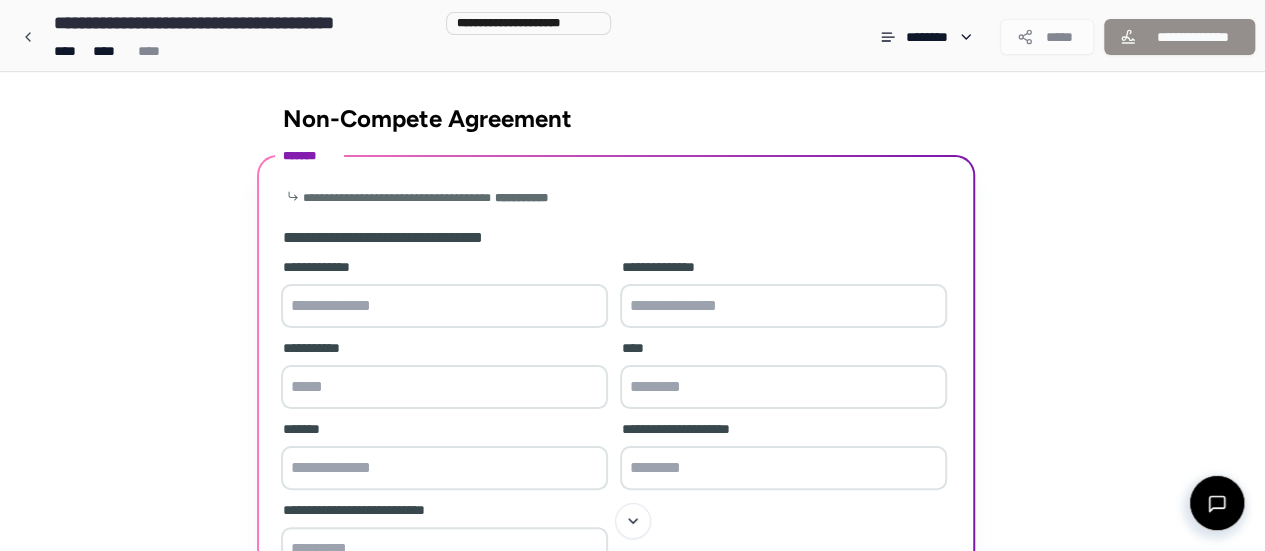 scroll, scrollTop: 0, scrollLeft: 0, axis: both 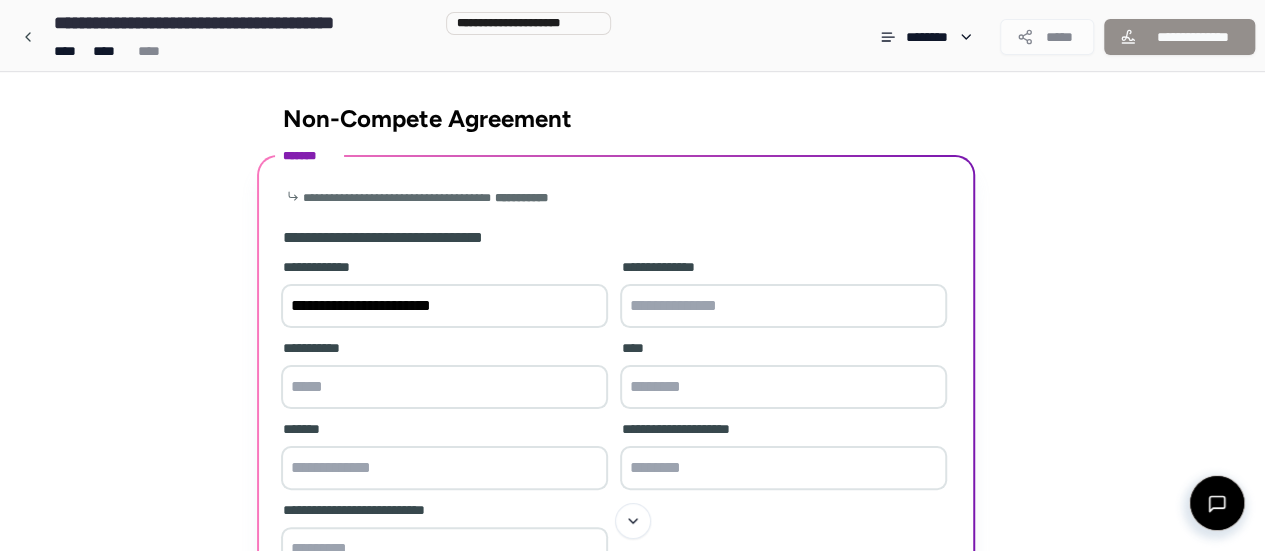 type on "**********" 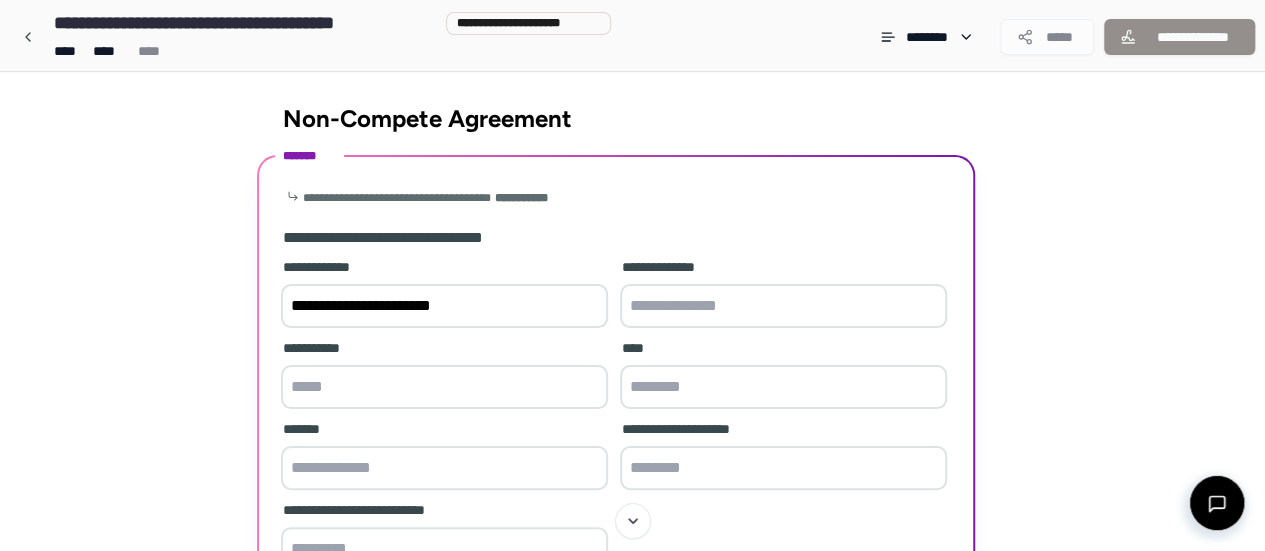 click at bounding box center [783, 306] 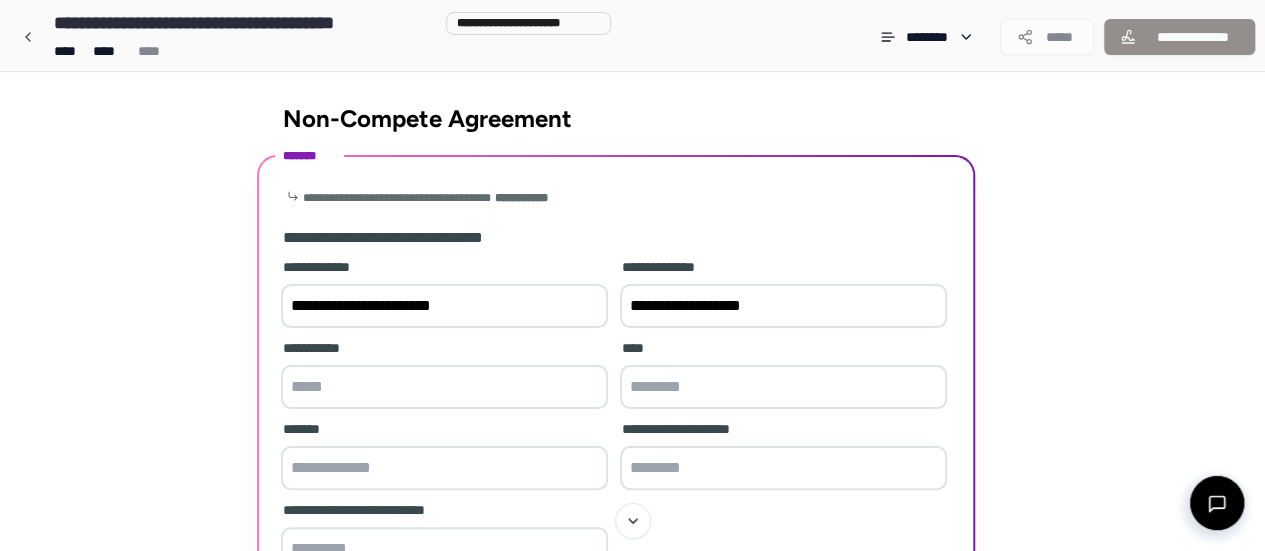 type on "**********" 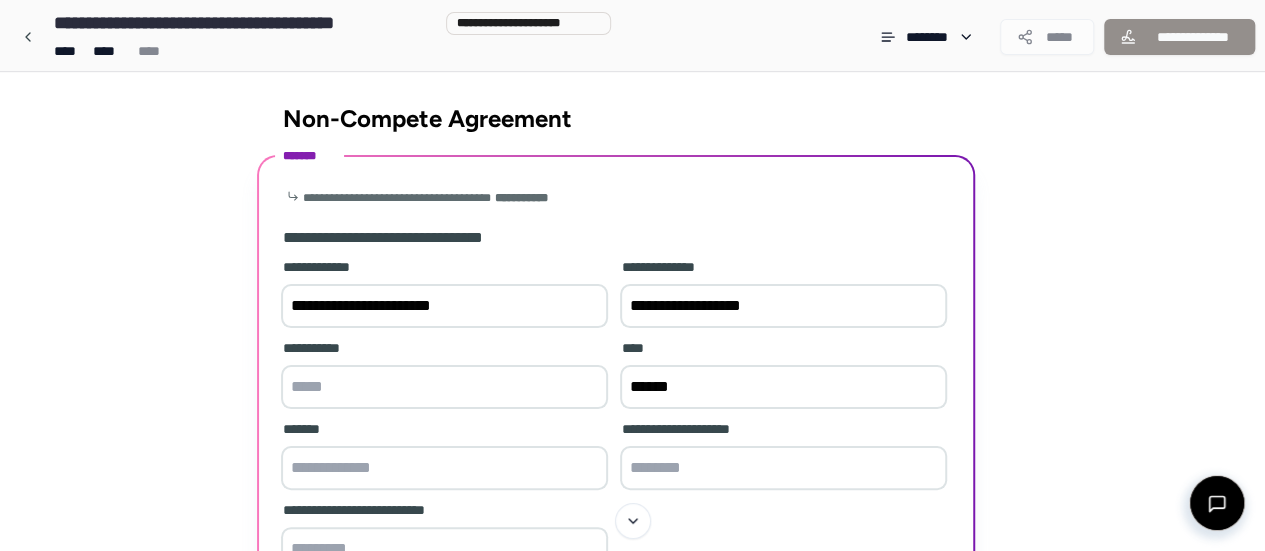 type on "******" 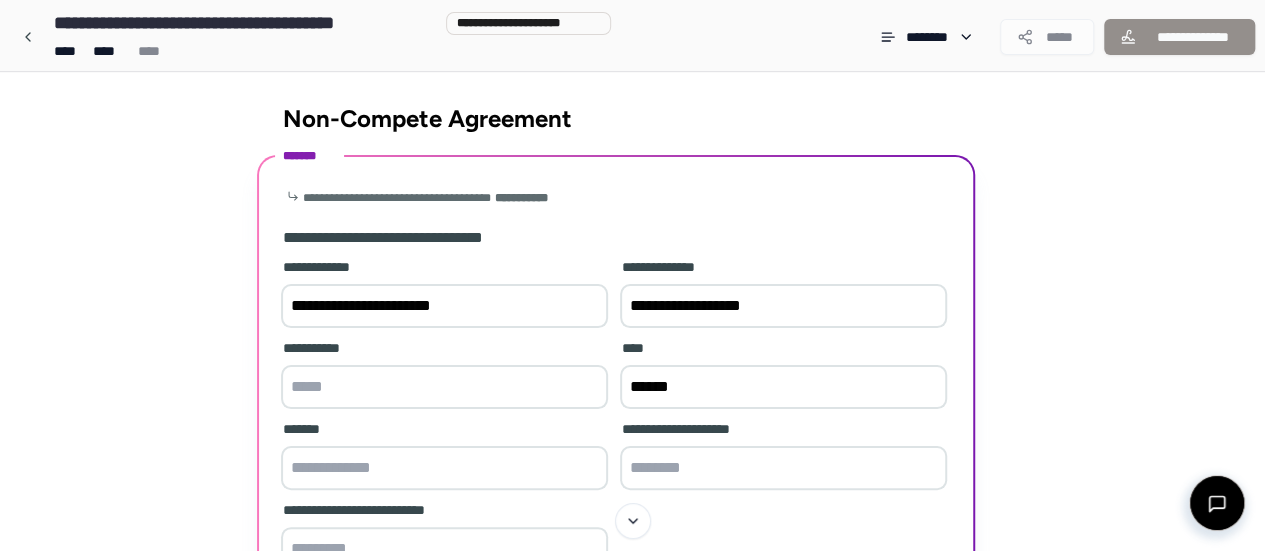 click at bounding box center [444, 387] 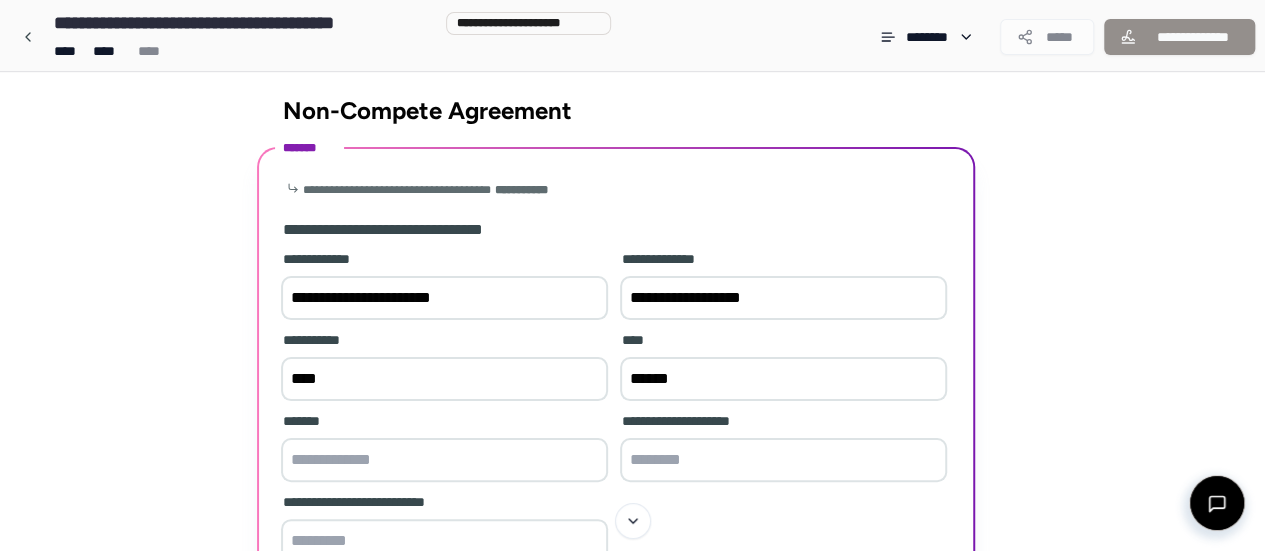 scroll, scrollTop: 9, scrollLeft: 0, axis: vertical 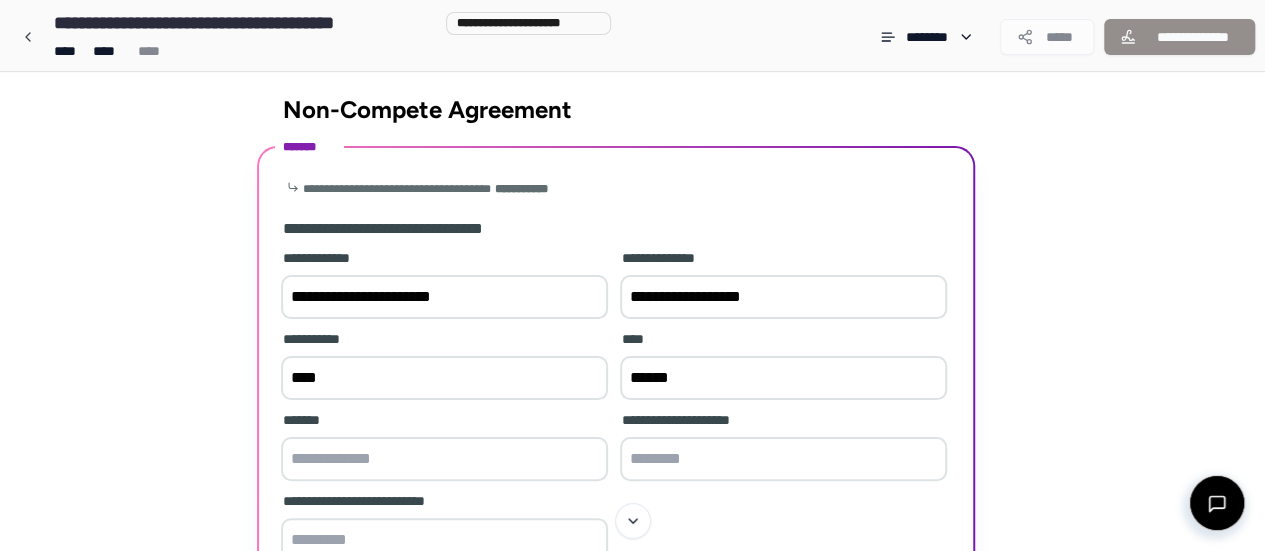 type on "****" 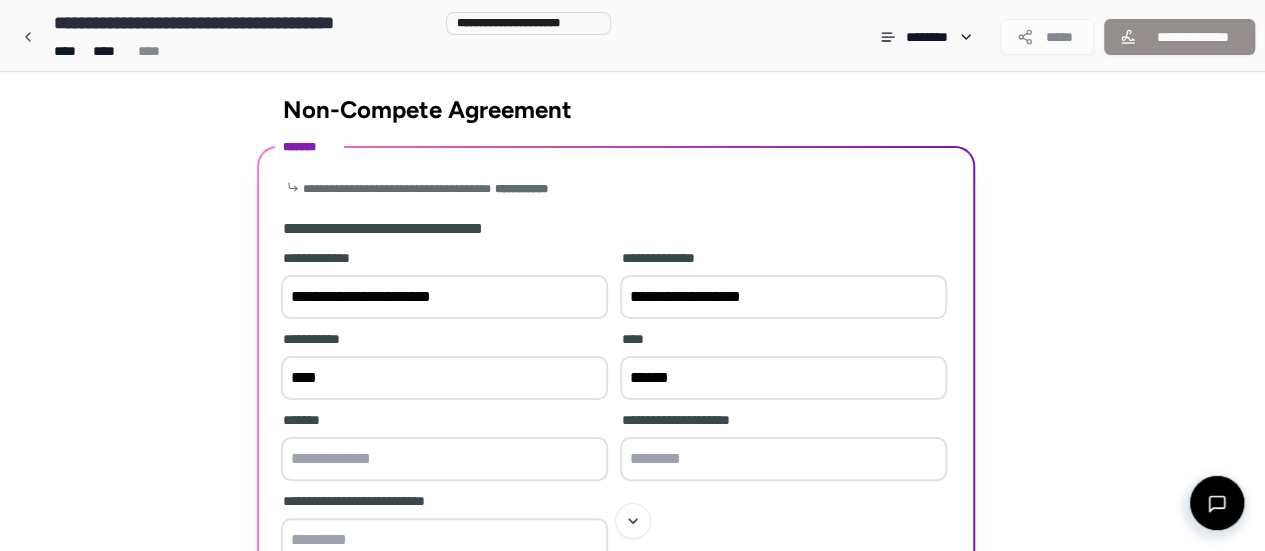 click at bounding box center [444, 459] 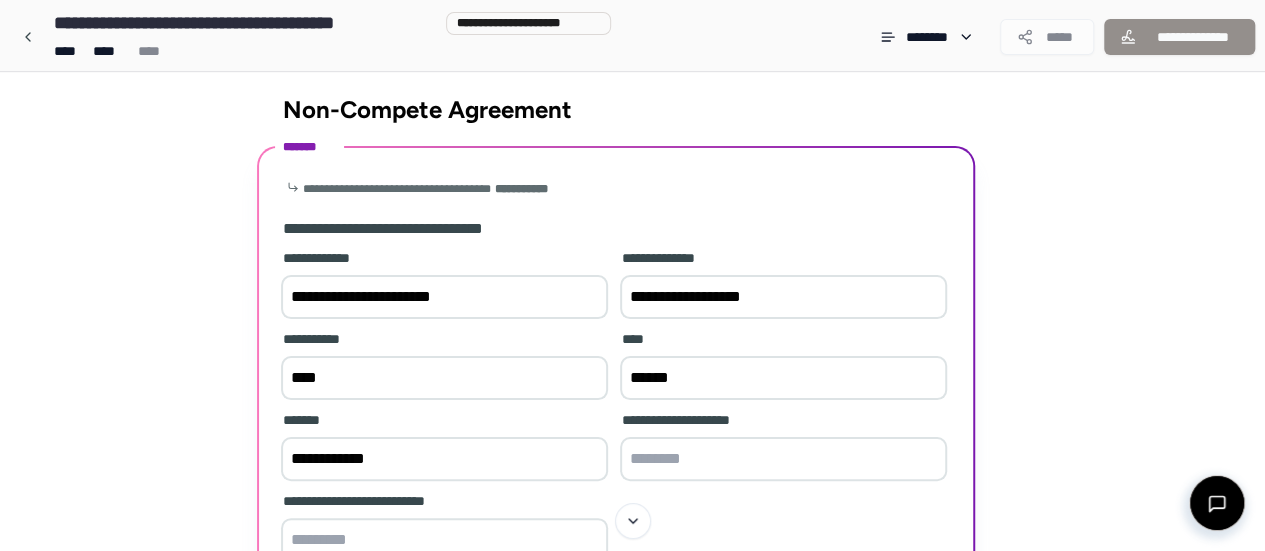 type on "**********" 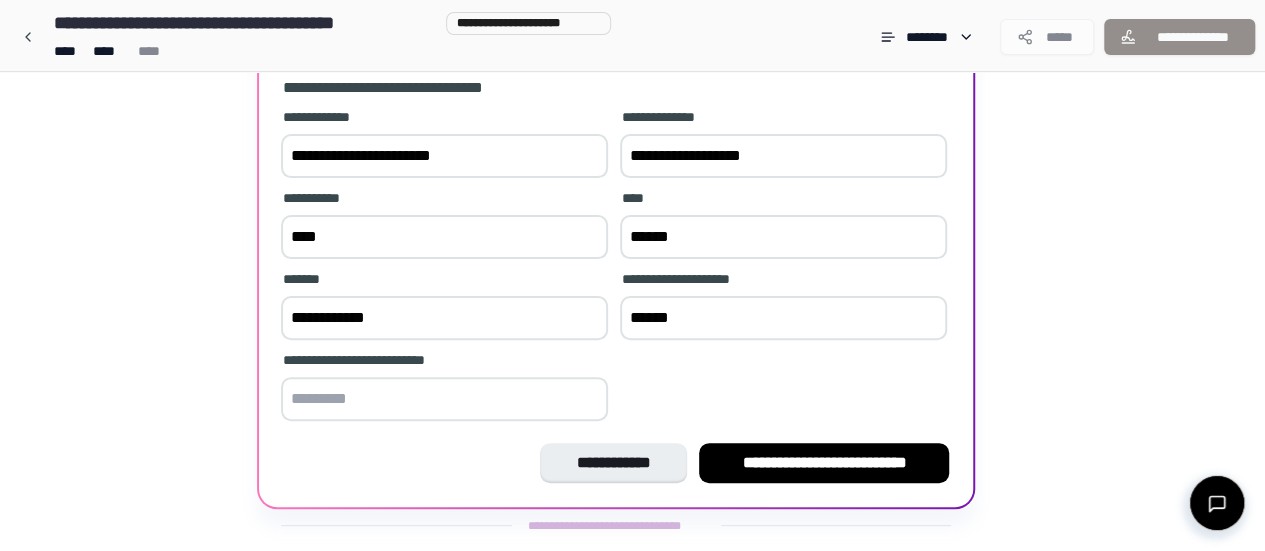 scroll, scrollTop: 186, scrollLeft: 0, axis: vertical 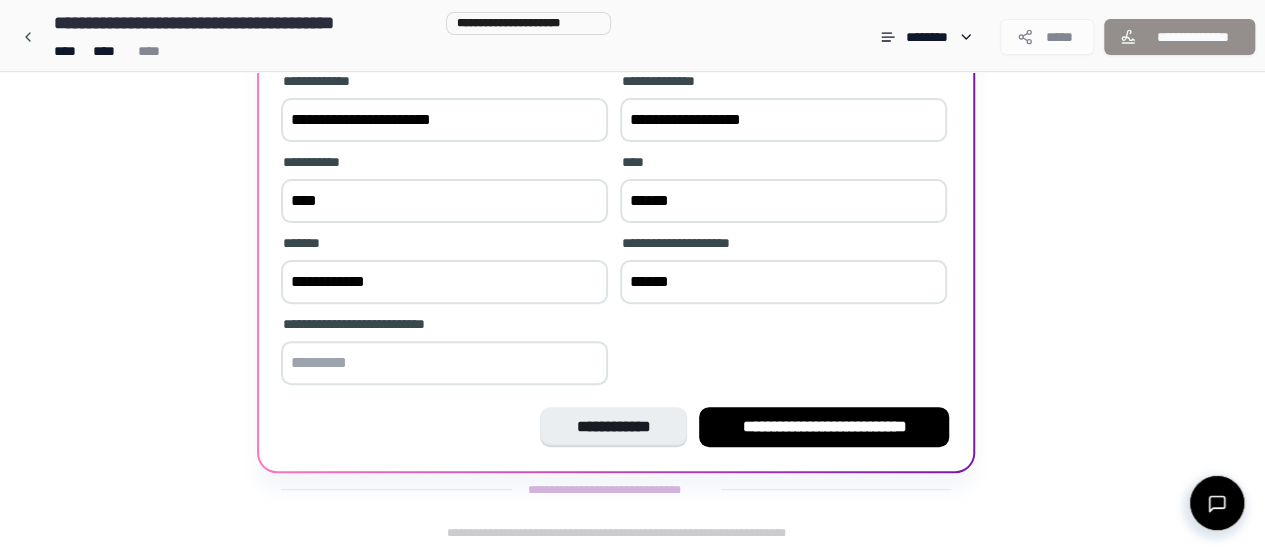 type on "******" 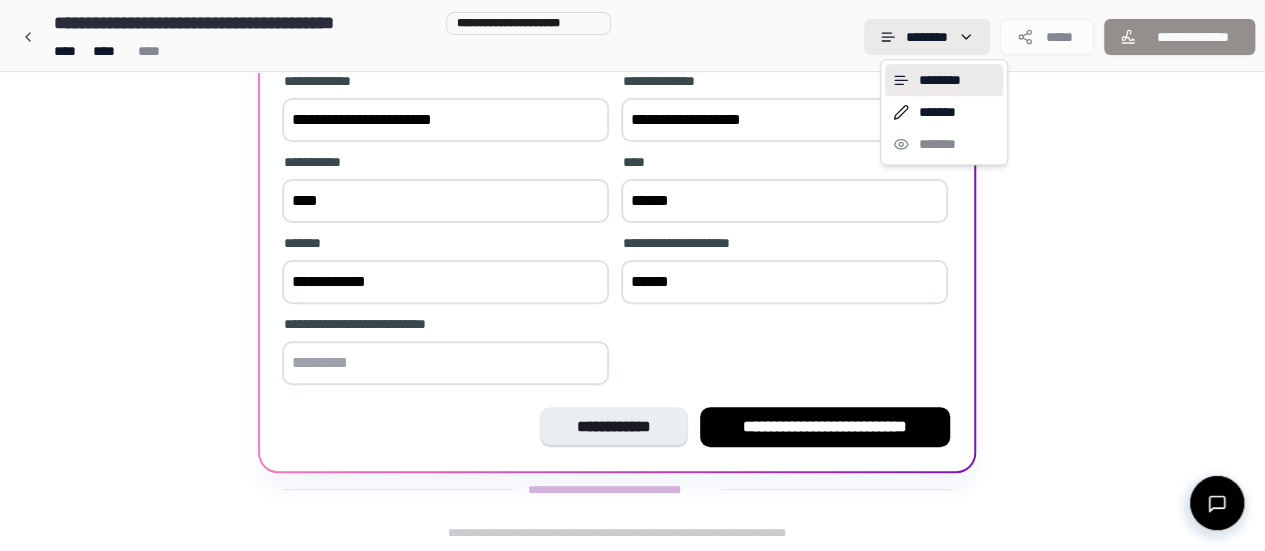 click on "**********" at bounding box center [640, 182] 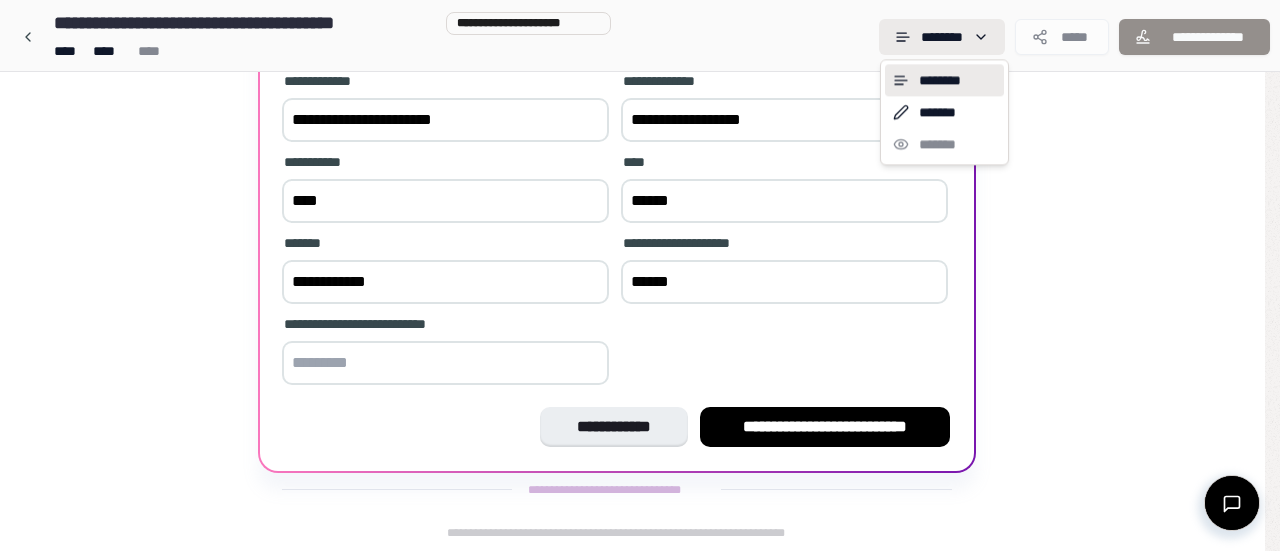 click on "**********" at bounding box center [640, 182] 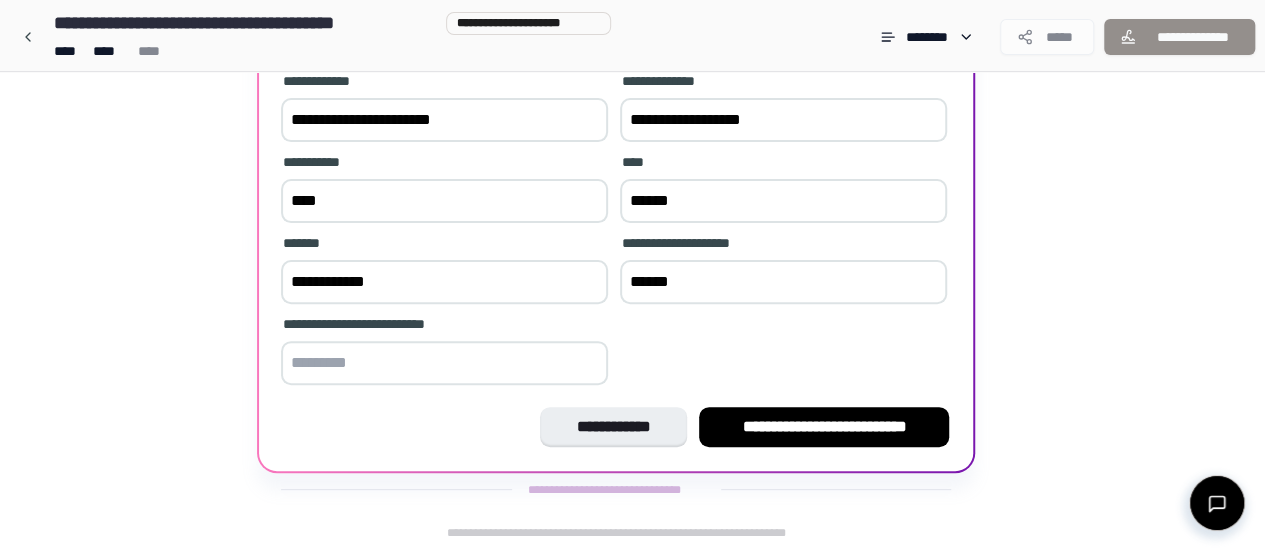 click at bounding box center [444, 363] 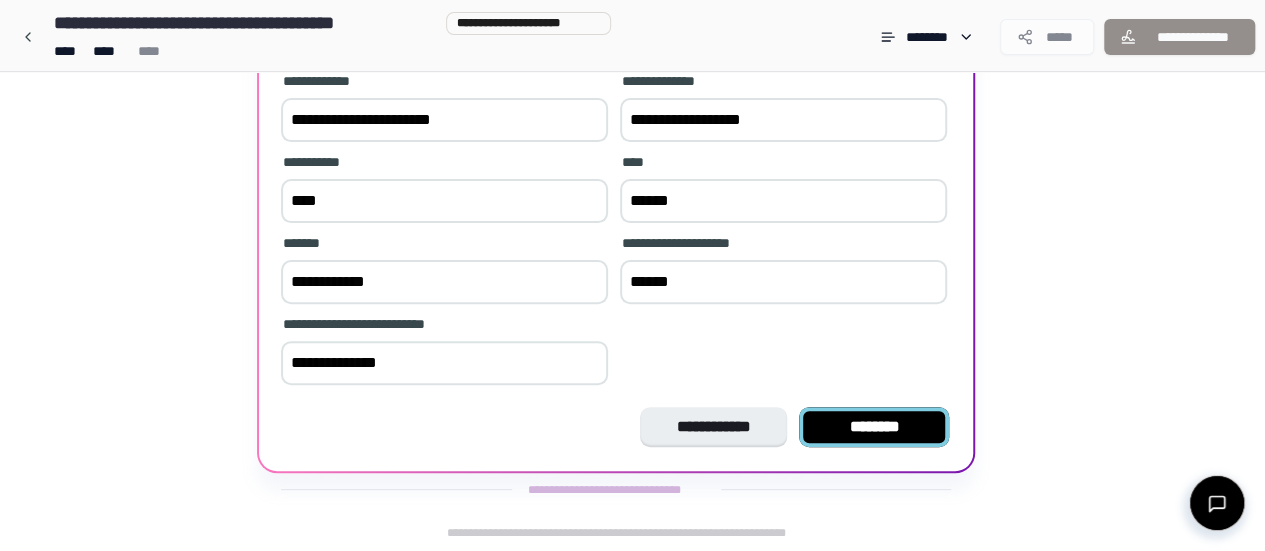 type on "**********" 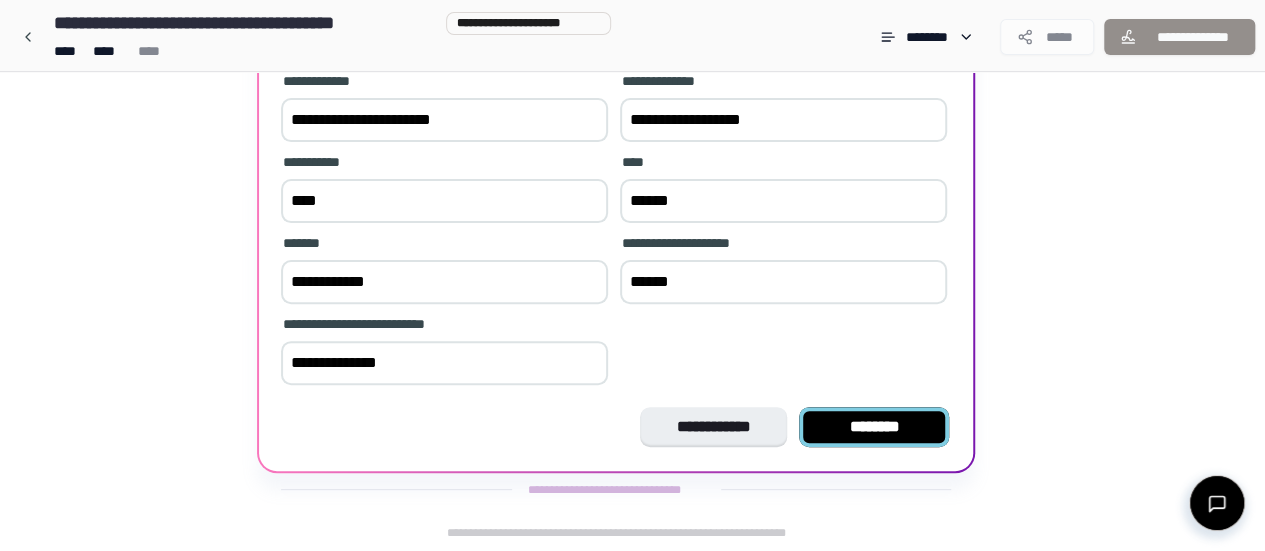click on "********" at bounding box center [874, 427] 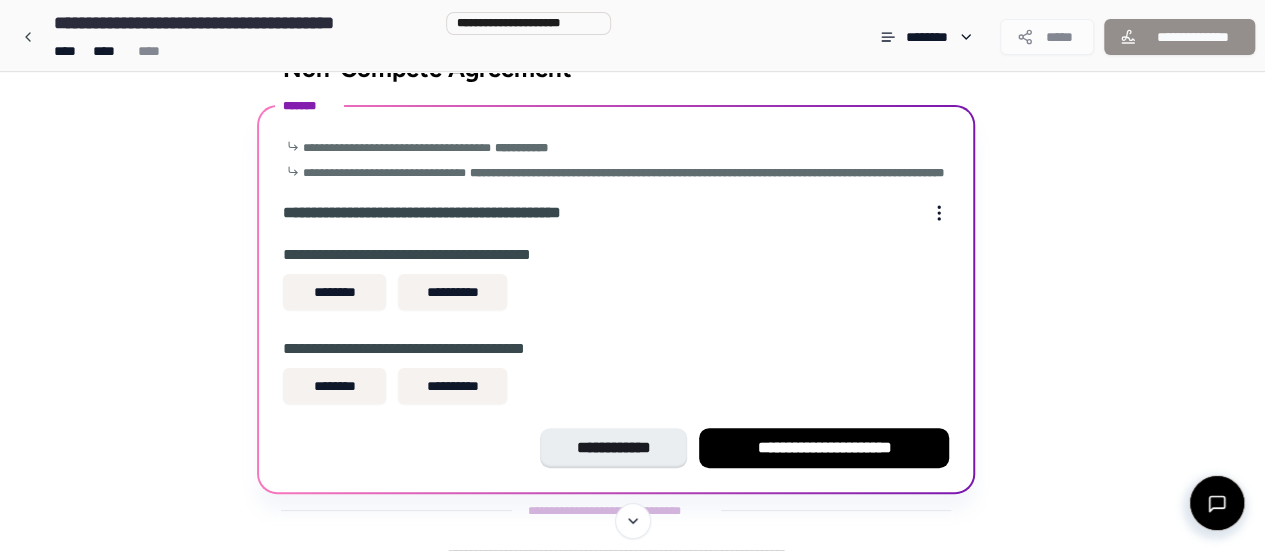 scroll, scrollTop: 53, scrollLeft: 0, axis: vertical 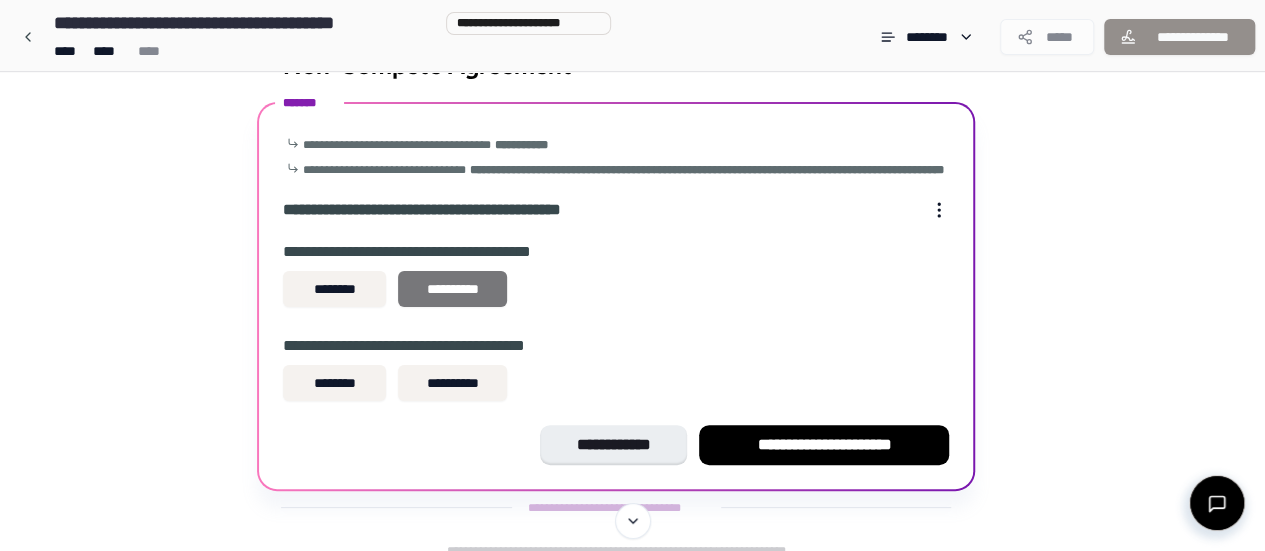 click on "**********" at bounding box center [452, 289] 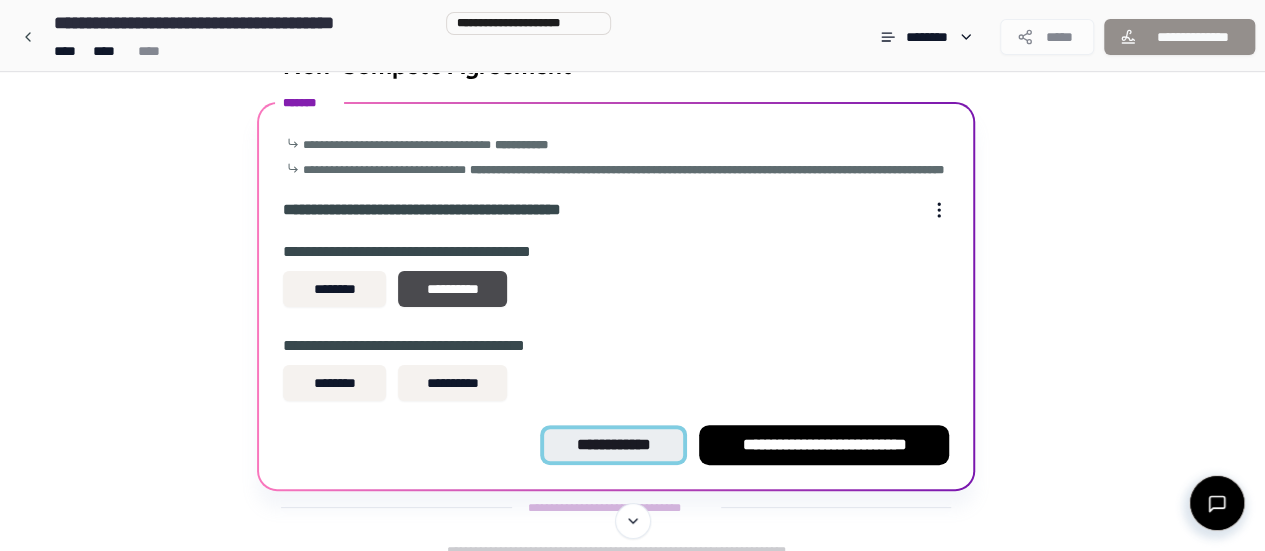 click on "**********" at bounding box center [613, 445] 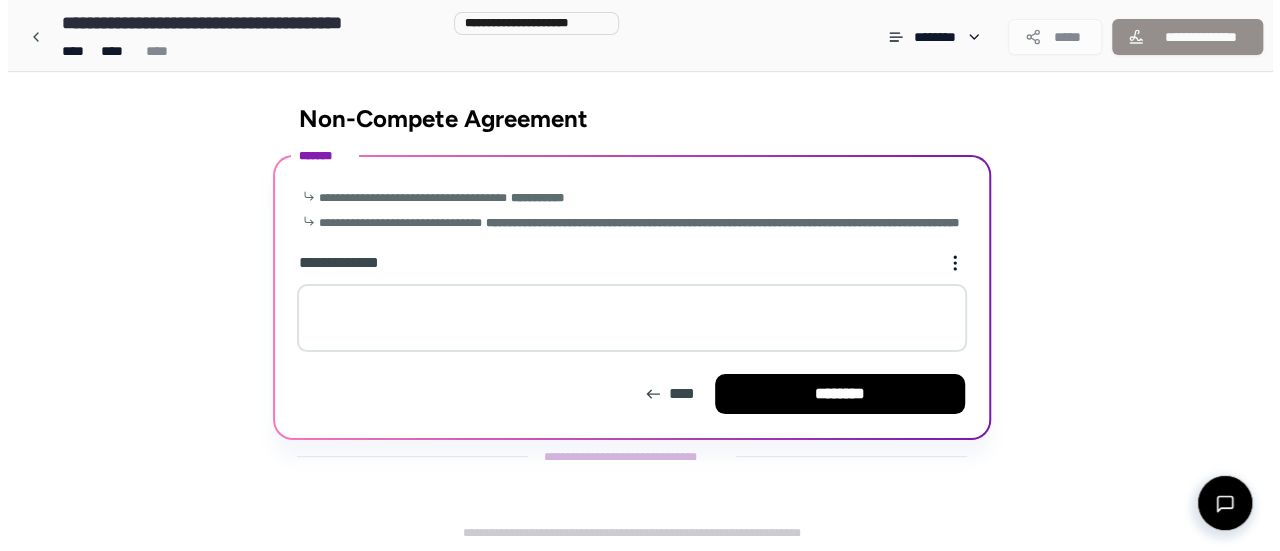 scroll, scrollTop: 0, scrollLeft: 0, axis: both 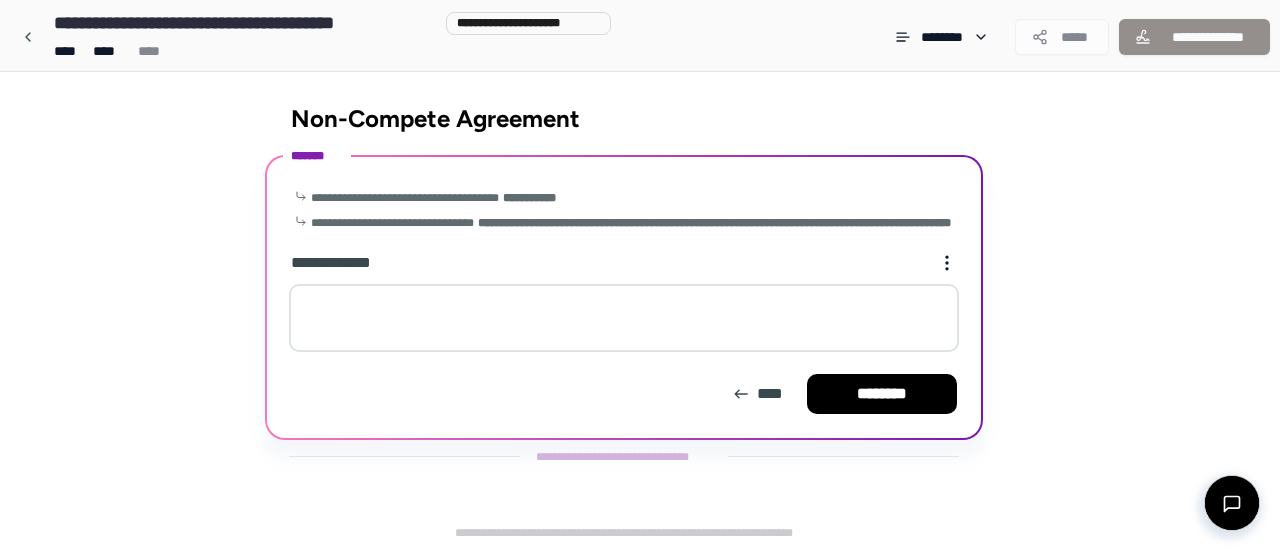 click at bounding box center (624, 318) 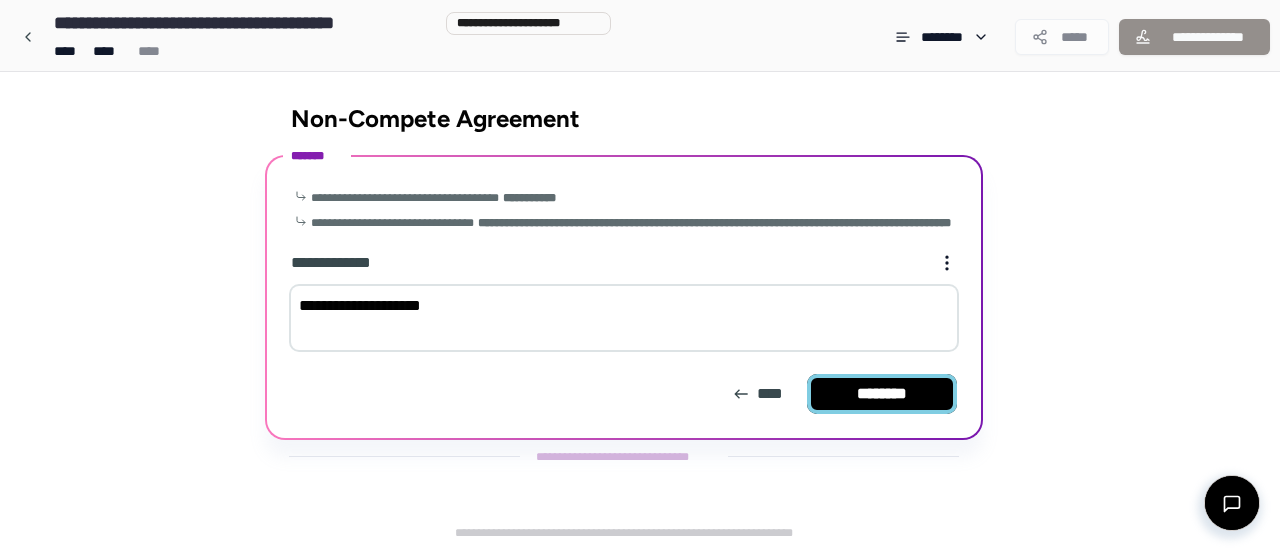 type on "**********" 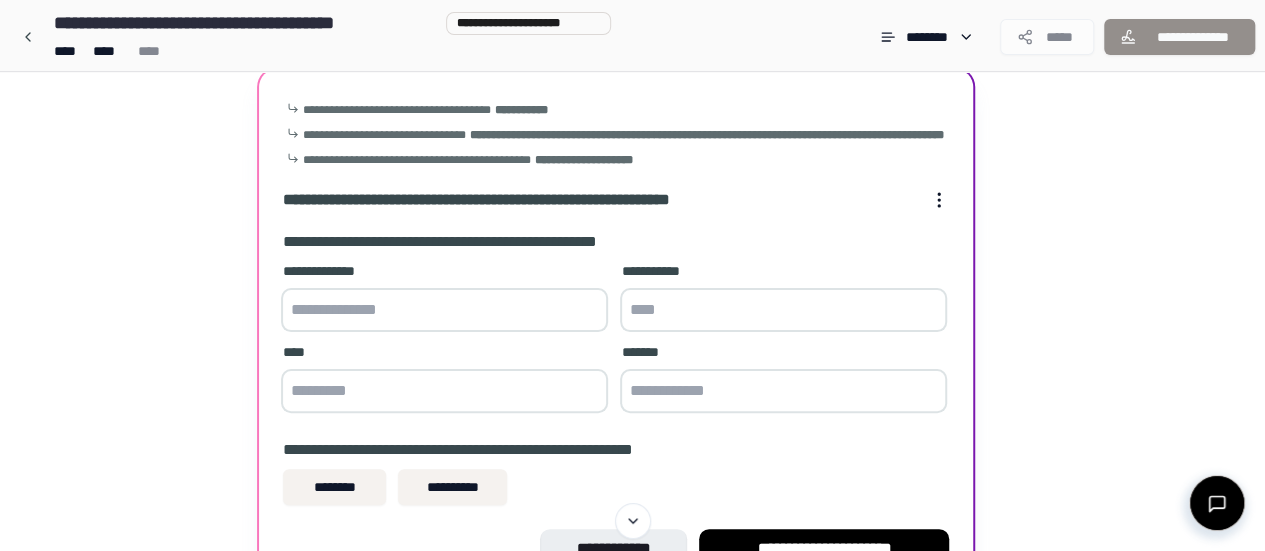 scroll, scrollTop: 85, scrollLeft: 0, axis: vertical 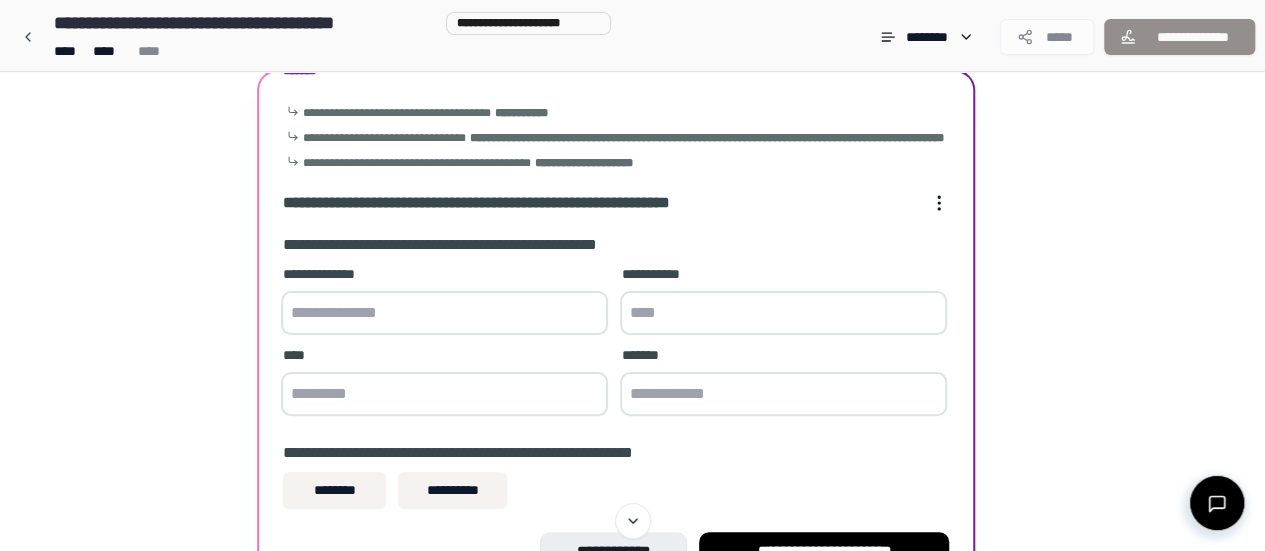 click at bounding box center (444, 313) 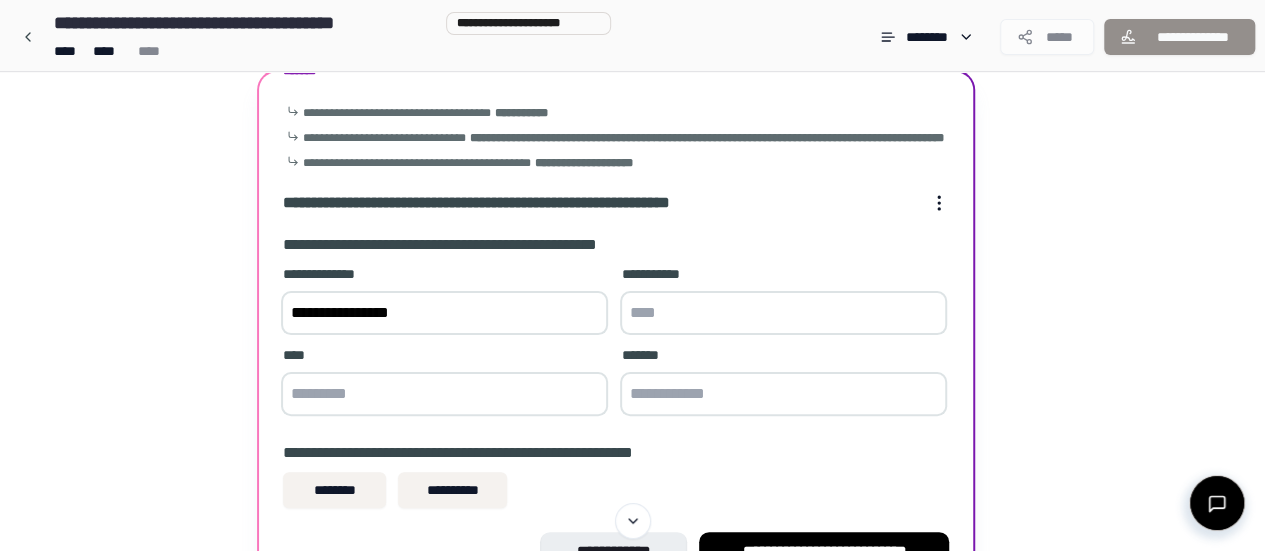 type on "**********" 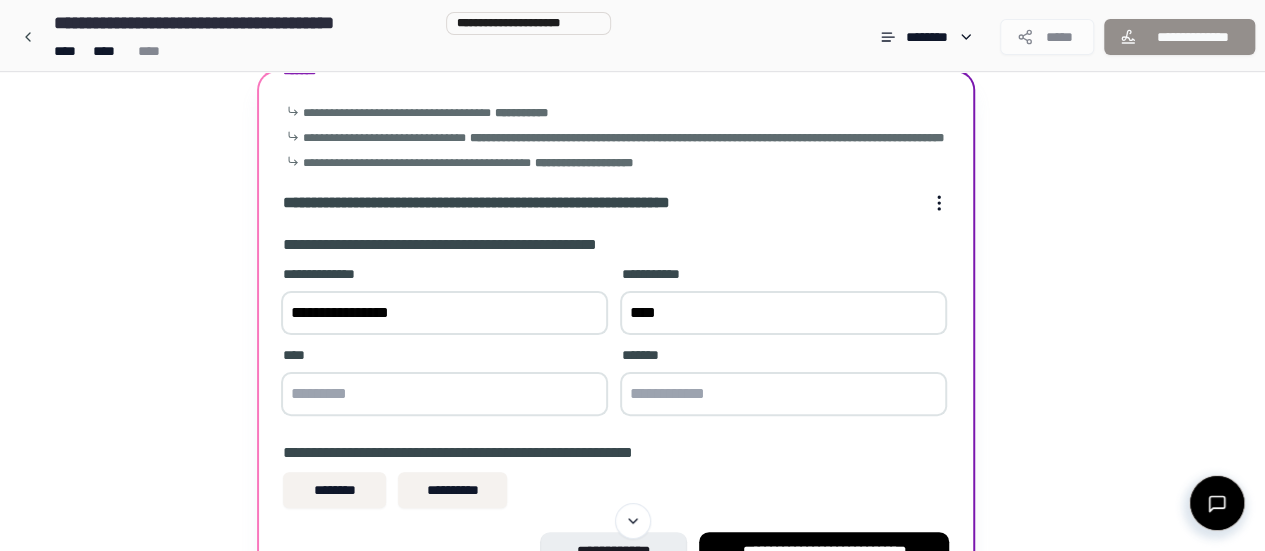 type on "****" 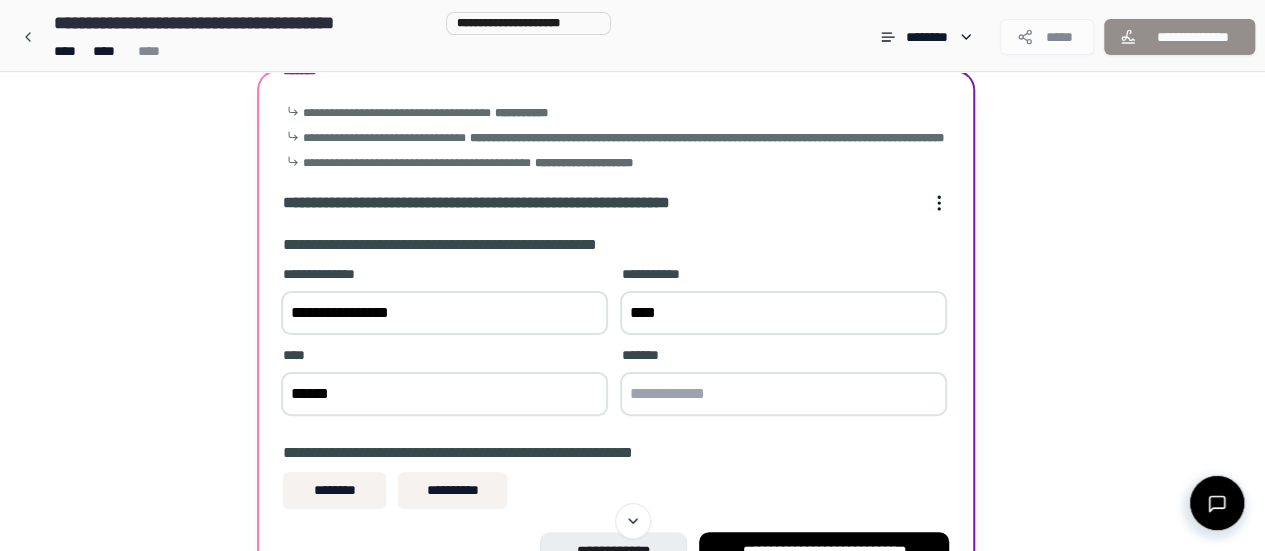 type on "******" 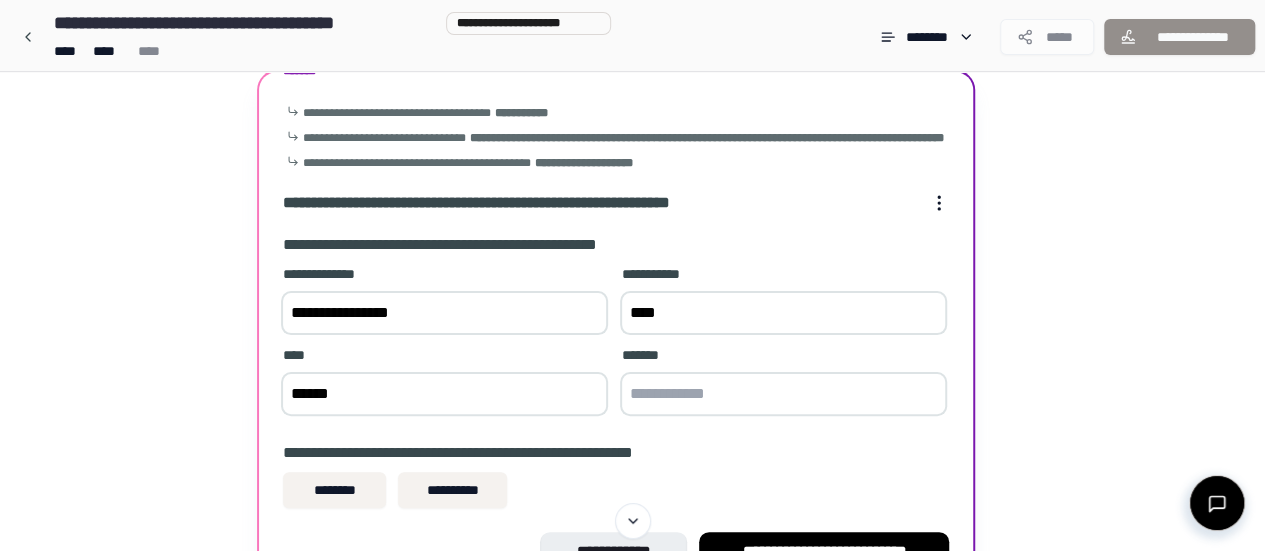 click at bounding box center (783, 394) 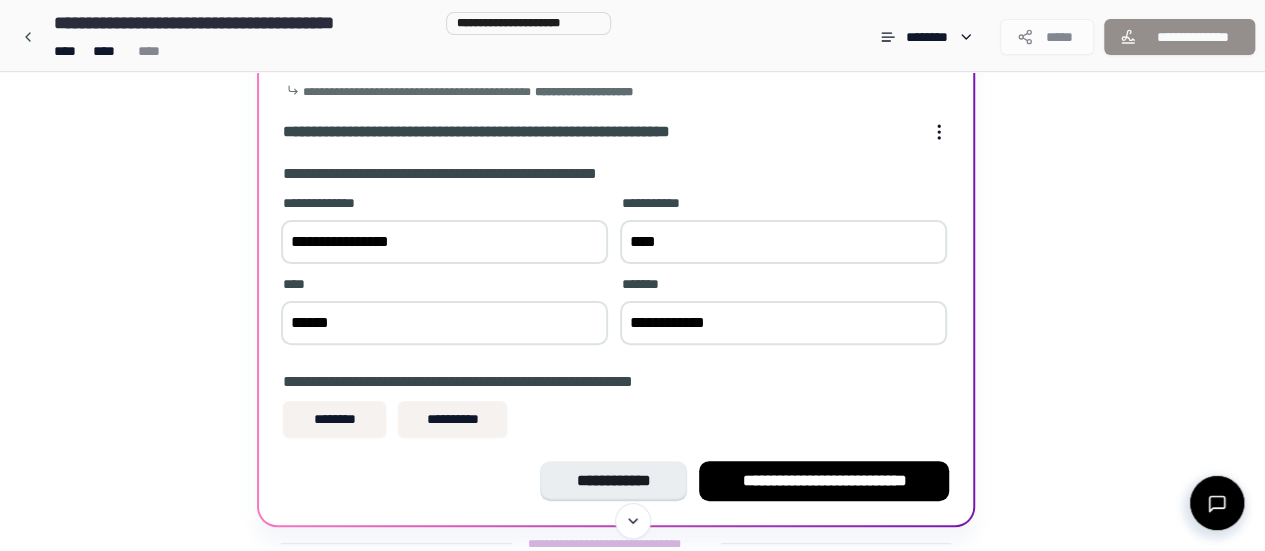 scroll, scrollTop: 160, scrollLeft: 0, axis: vertical 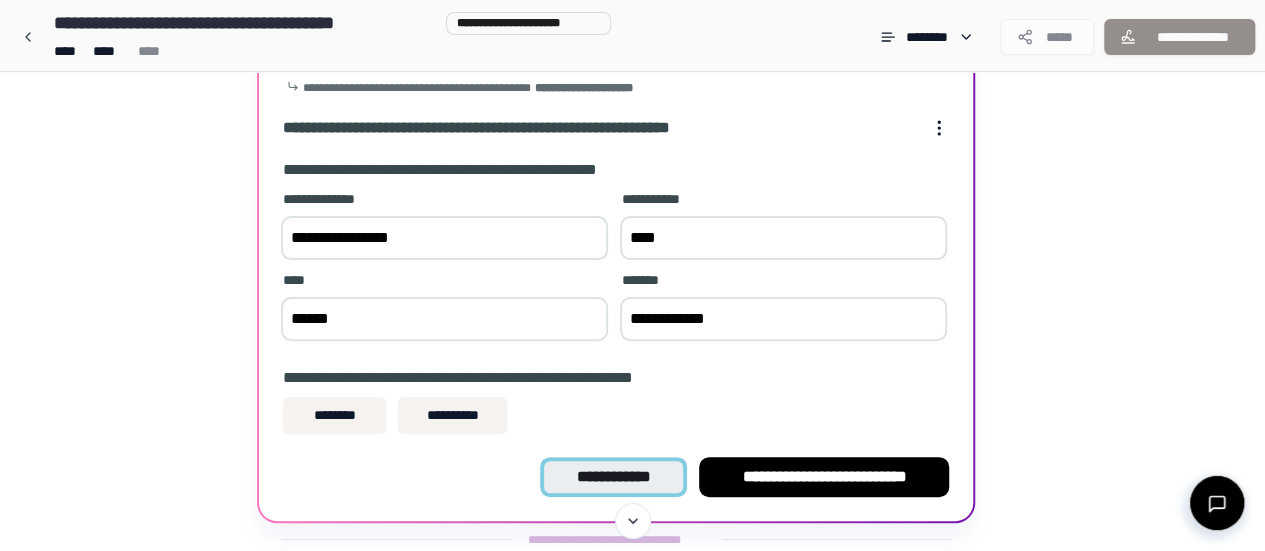 type on "**********" 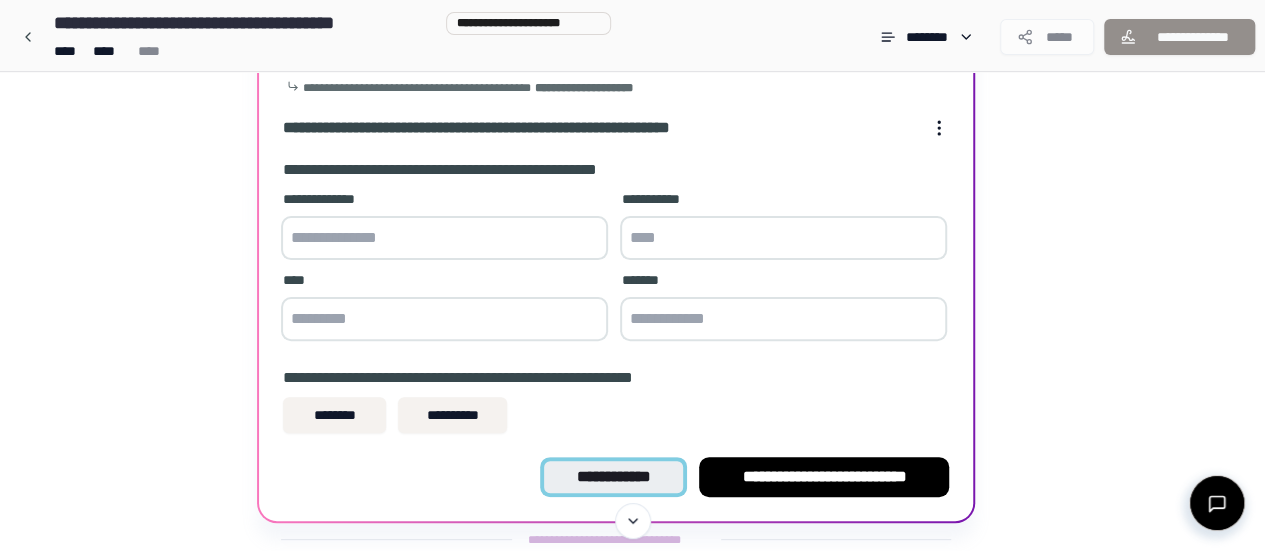 scroll, scrollTop: 8, scrollLeft: 0, axis: vertical 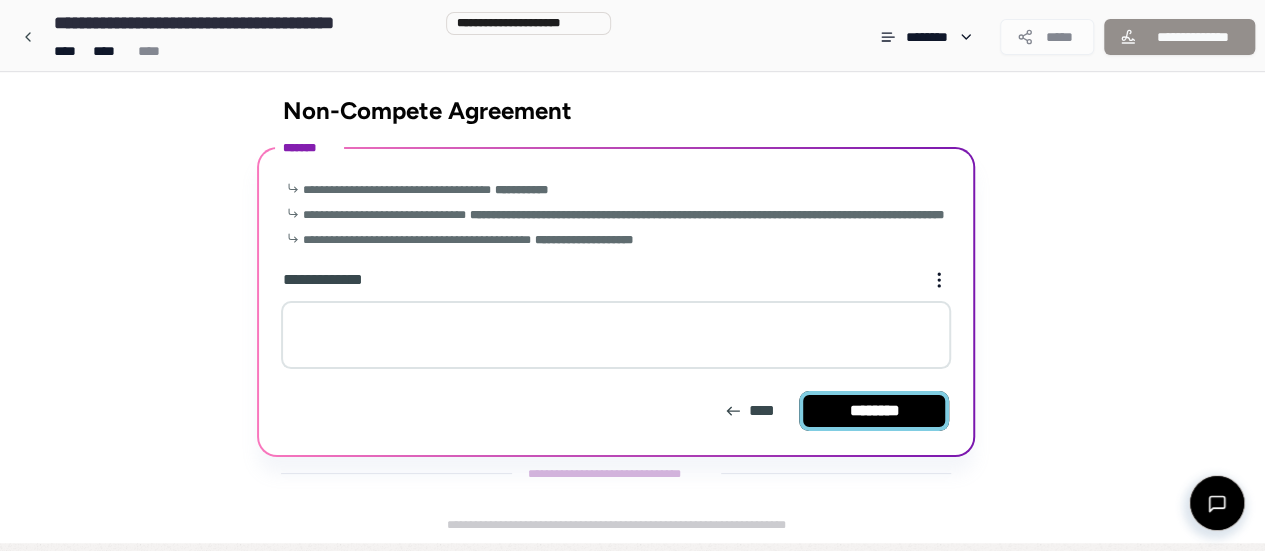 click on "********" at bounding box center (874, 411) 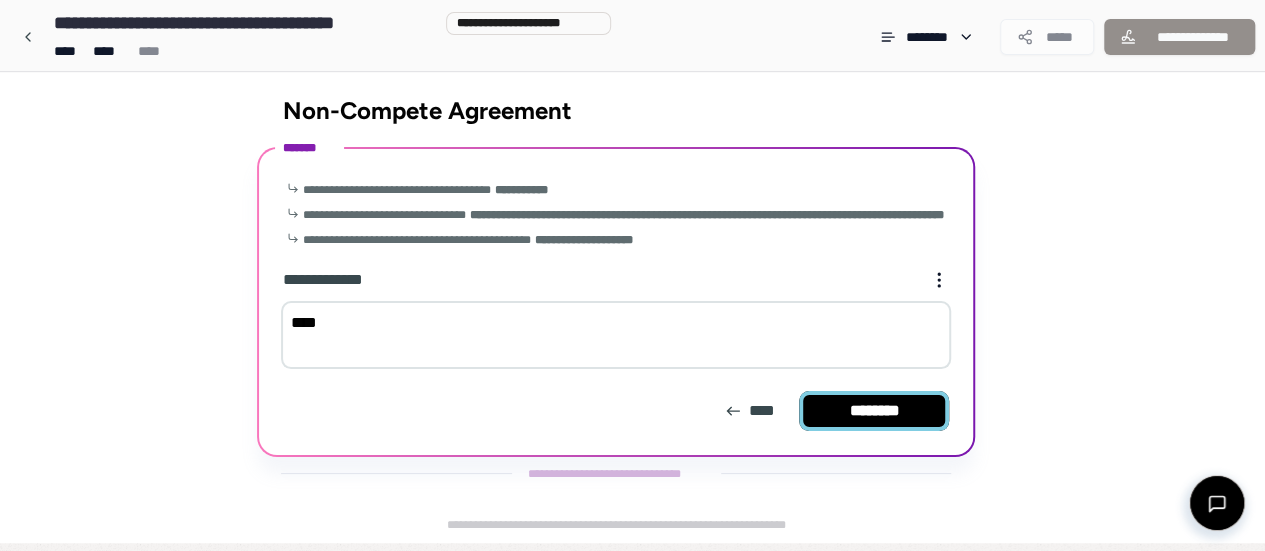 type on "****" 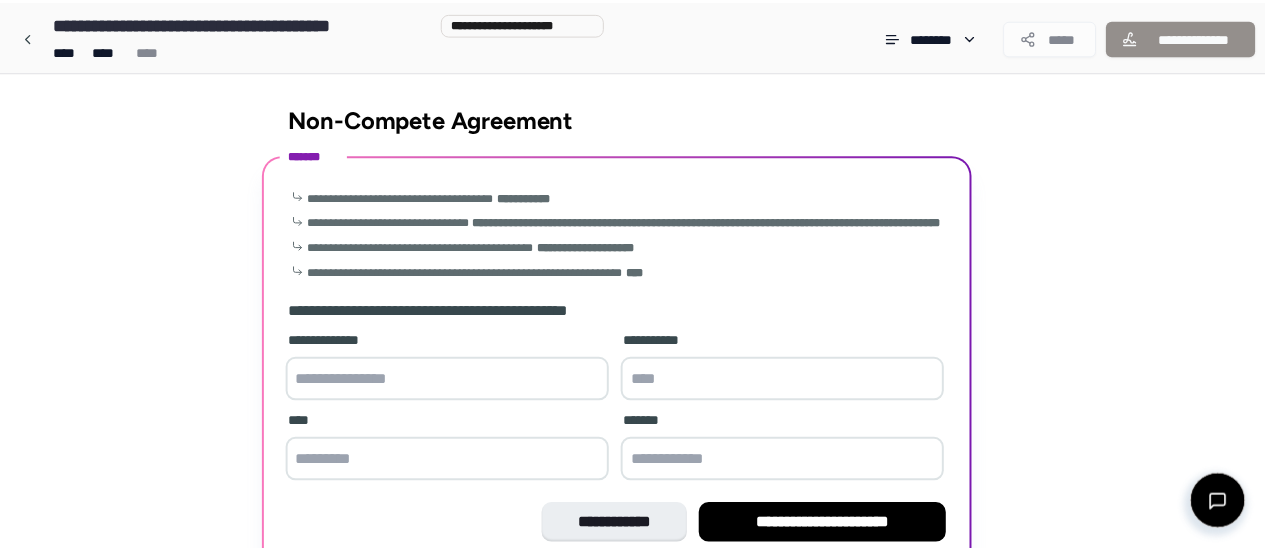 scroll, scrollTop: 115, scrollLeft: 0, axis: vertical 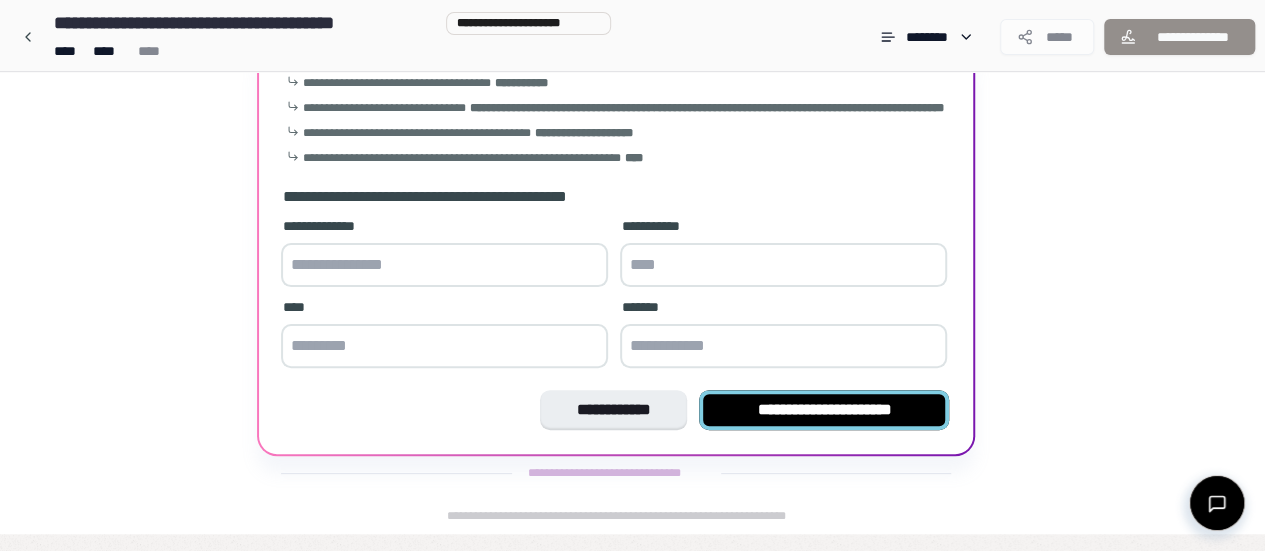 click on "**********" at bounding box center (824, 410) 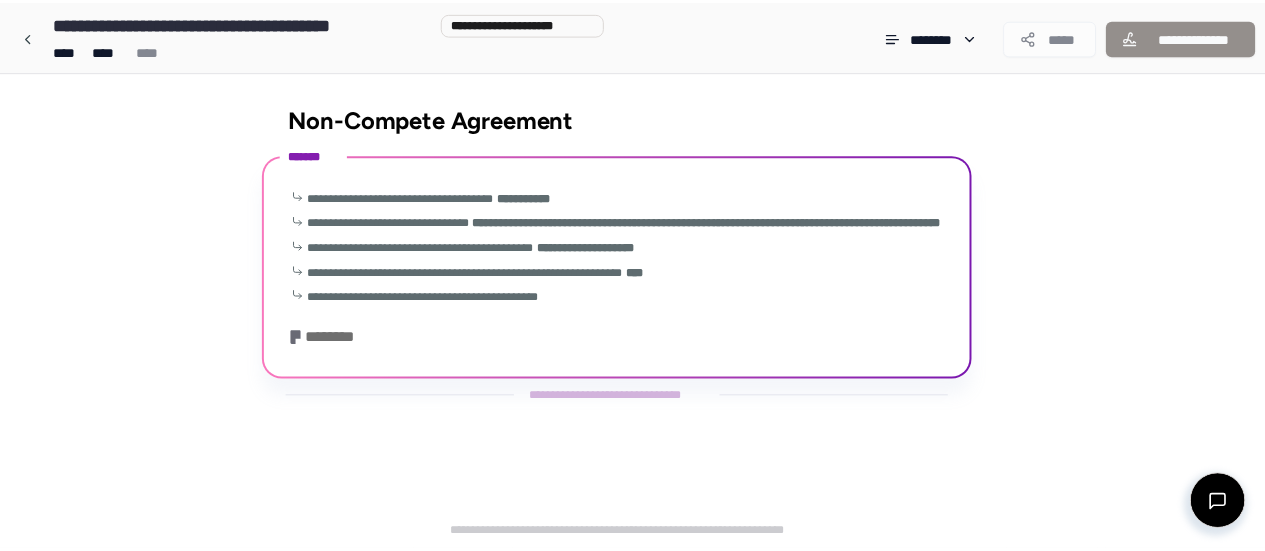 scroll, scrollTop: 30, scrollLeft: 0, axis: vertical 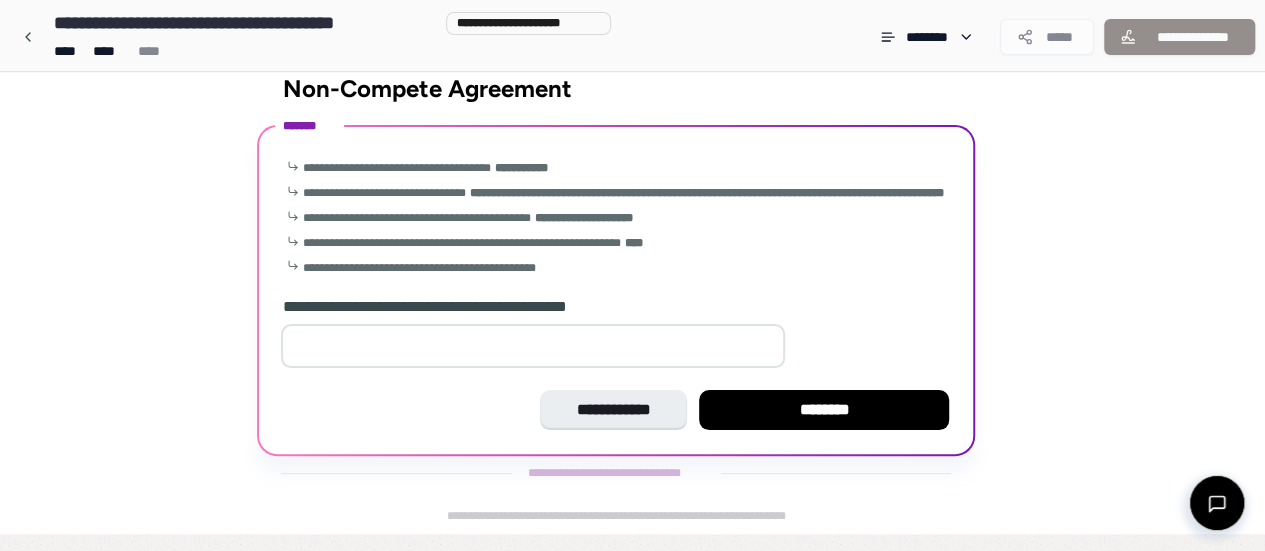 click on "*" at bounding box center [533, 346] 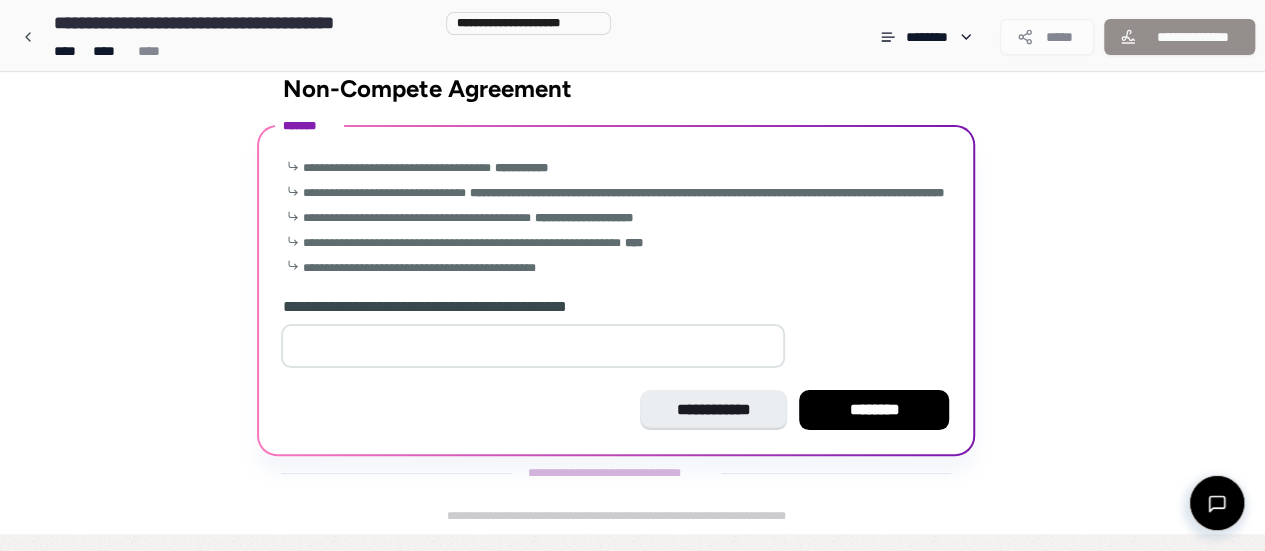 type on "*" 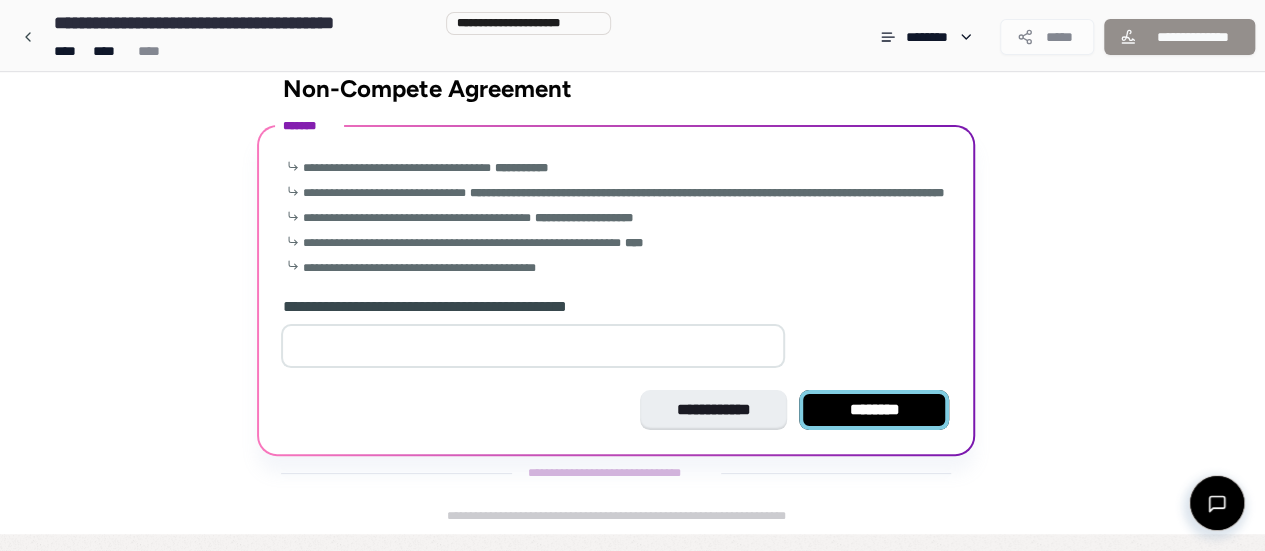 click on "********" at bounding box center [874, 410] 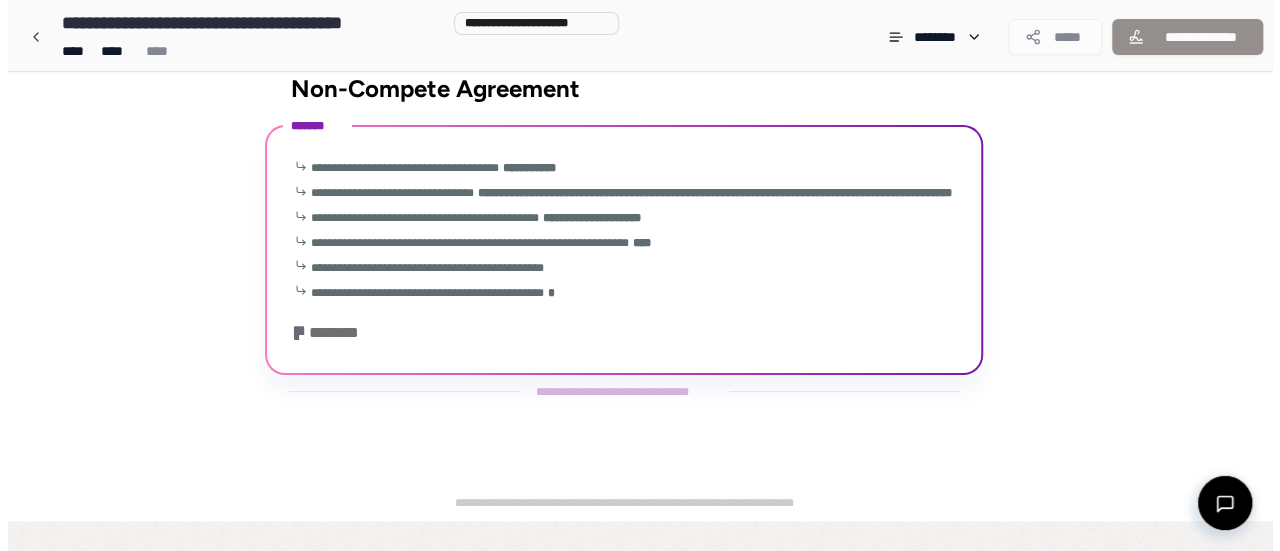 scroll, scrollTop: 0, scrollLeft: 0, axis: both 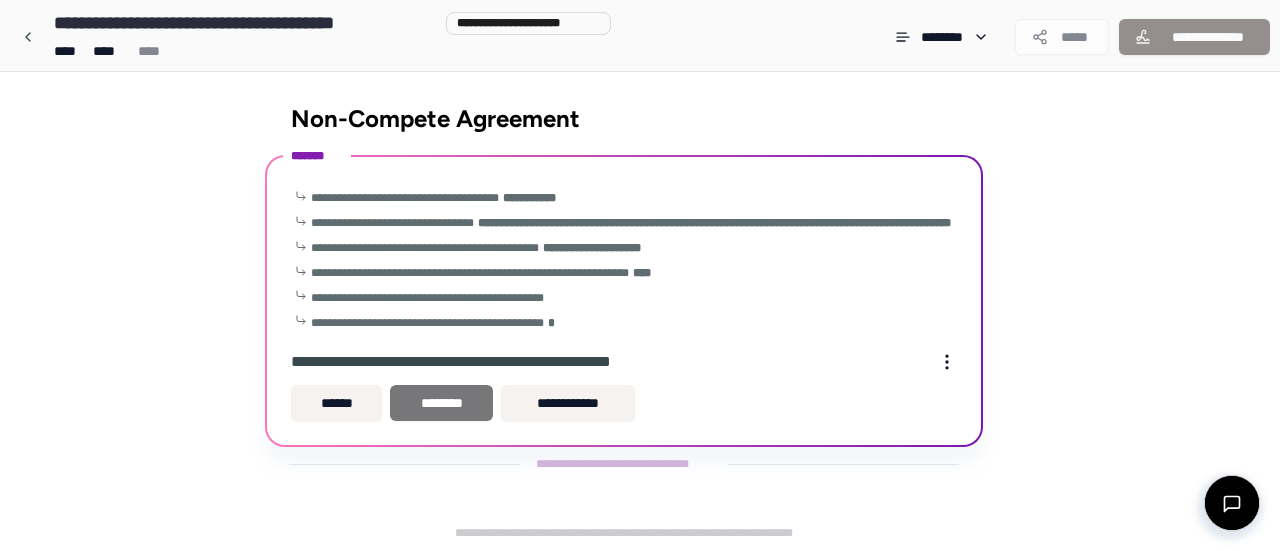 click on "********" at bounding box center [441, 403] 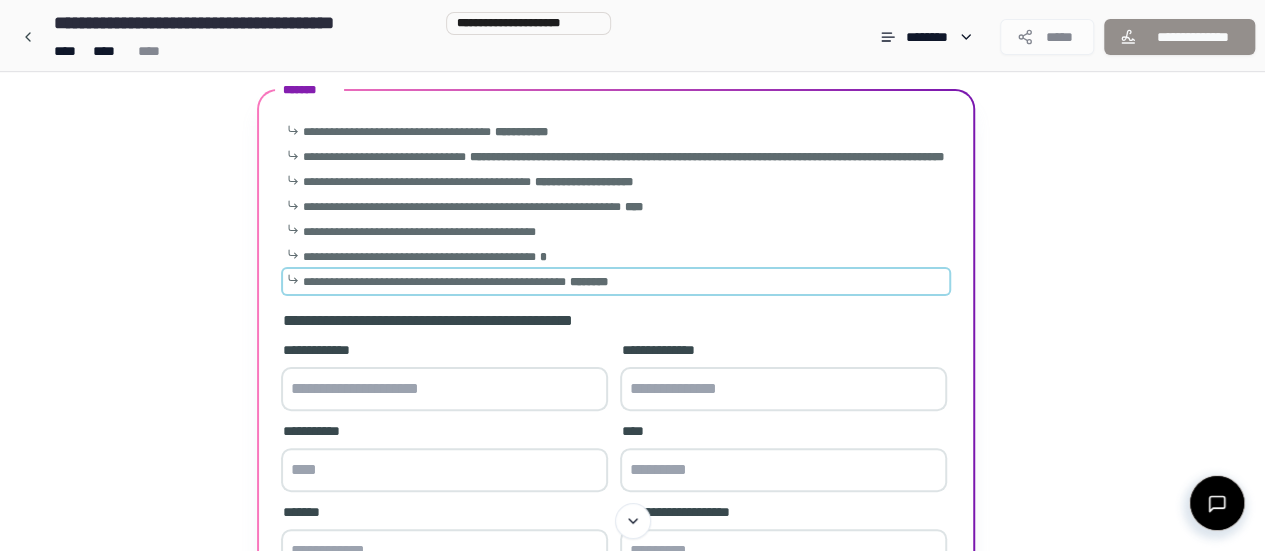 scroll, scrollTop: 66, scrollLeft: 0, axis: vertical 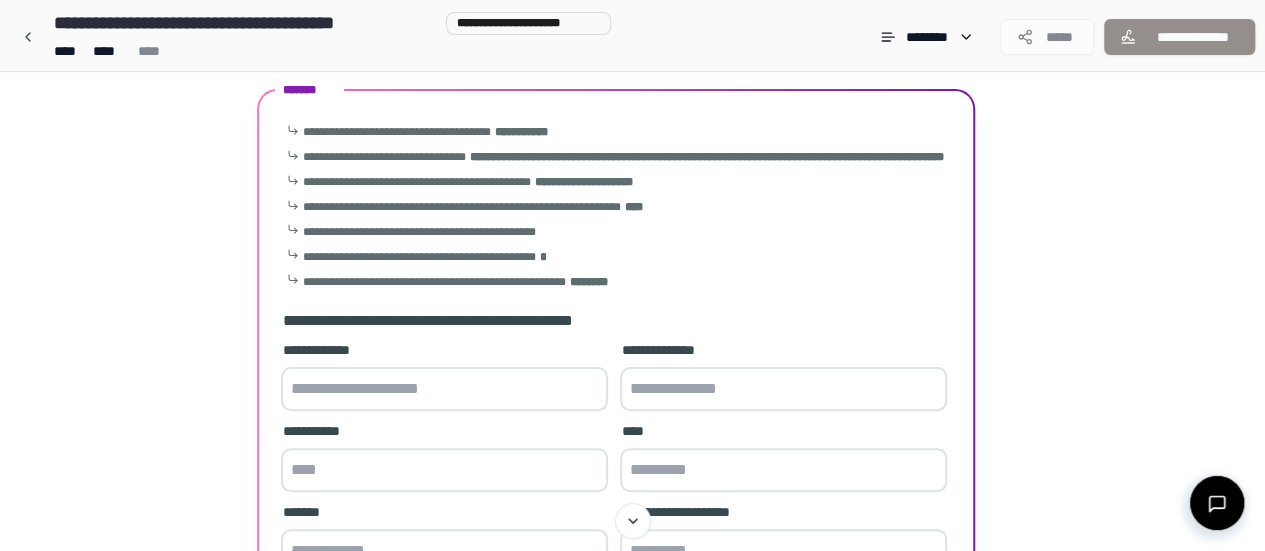 click at bounding box center [444, 389] 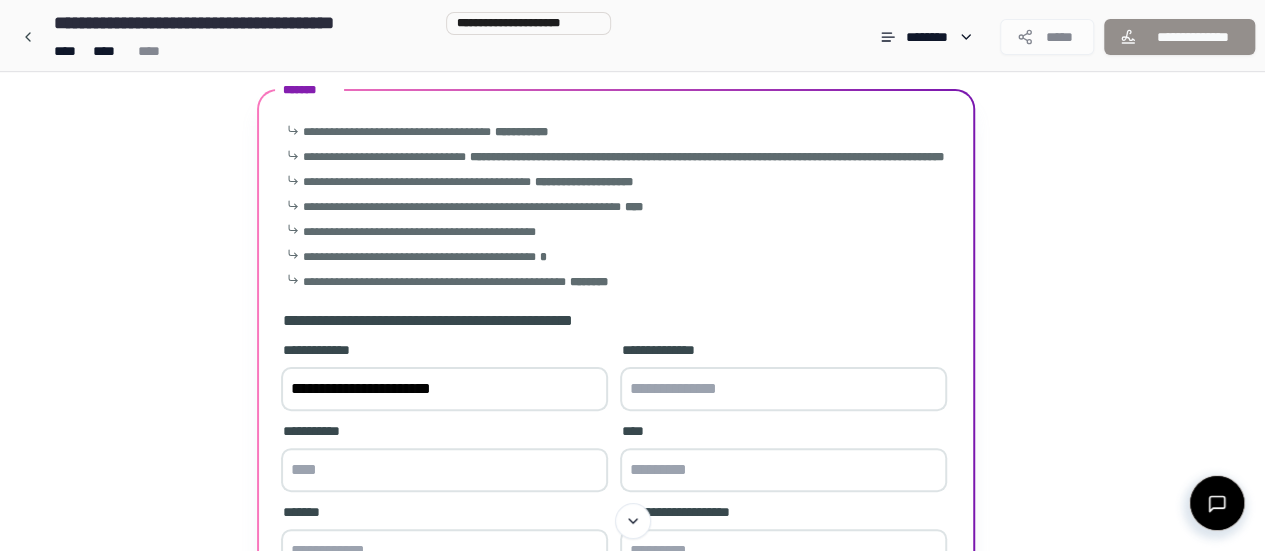 type on "**********" 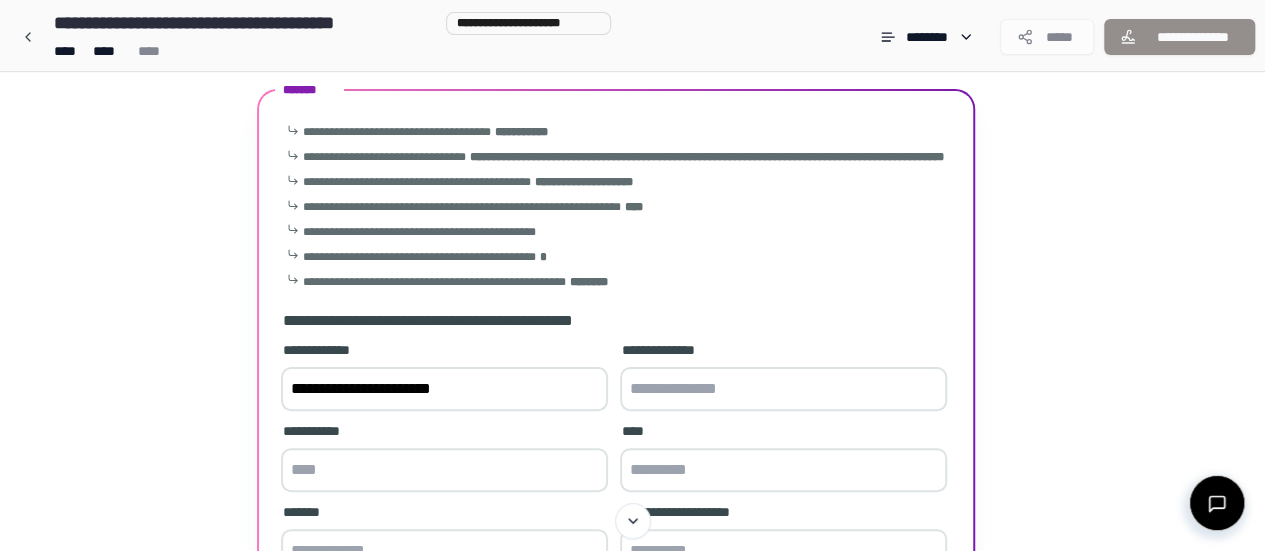 click at bounding box center [783, 389] 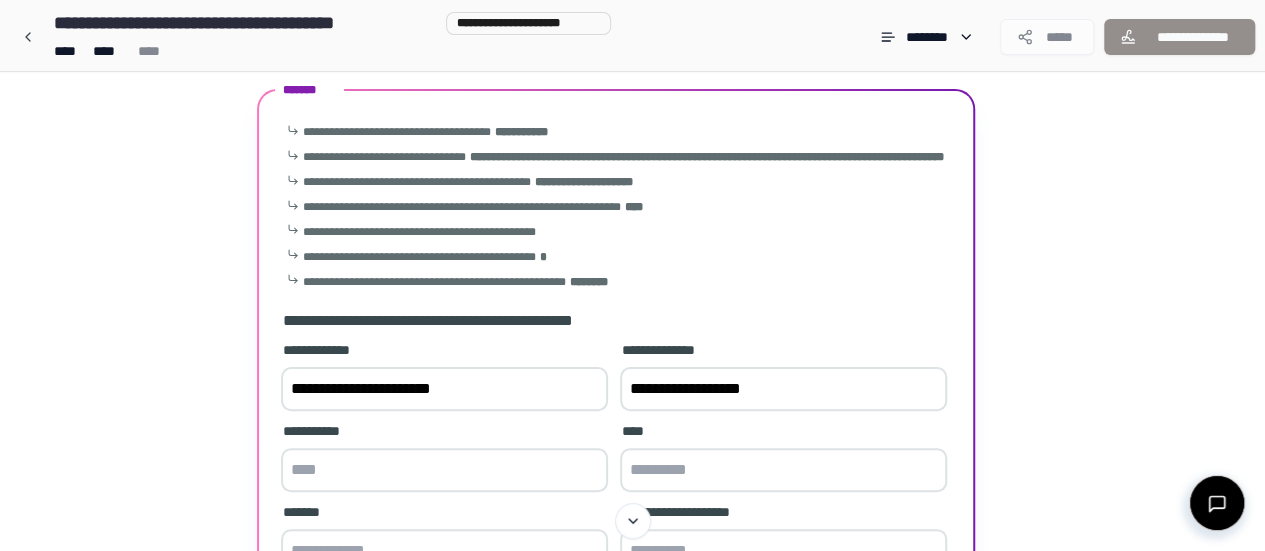 type on "**********" 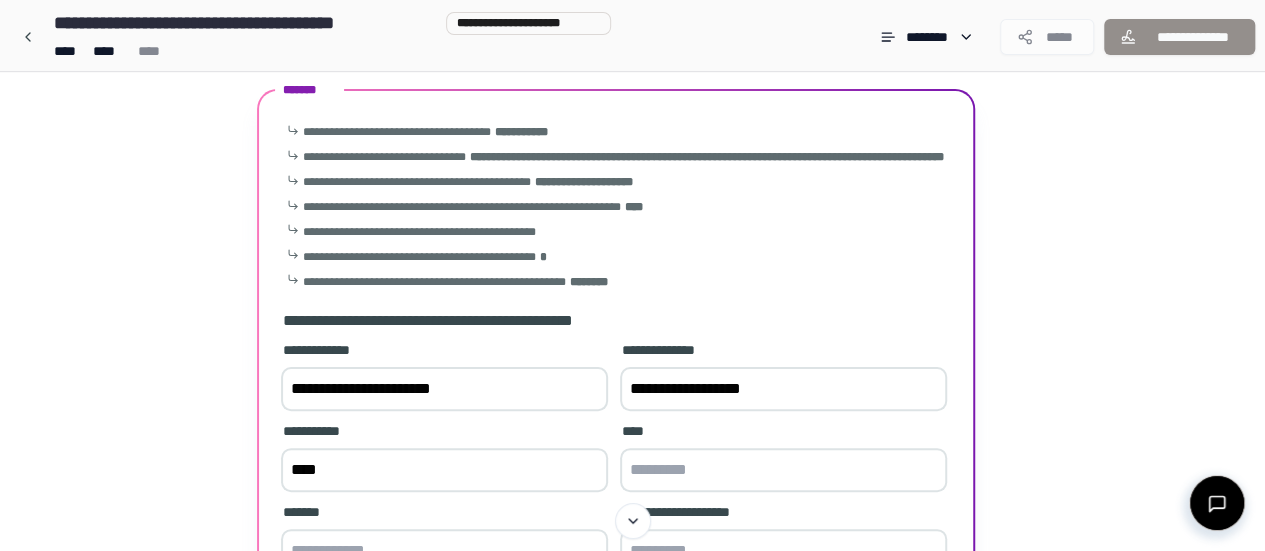 type on "****" 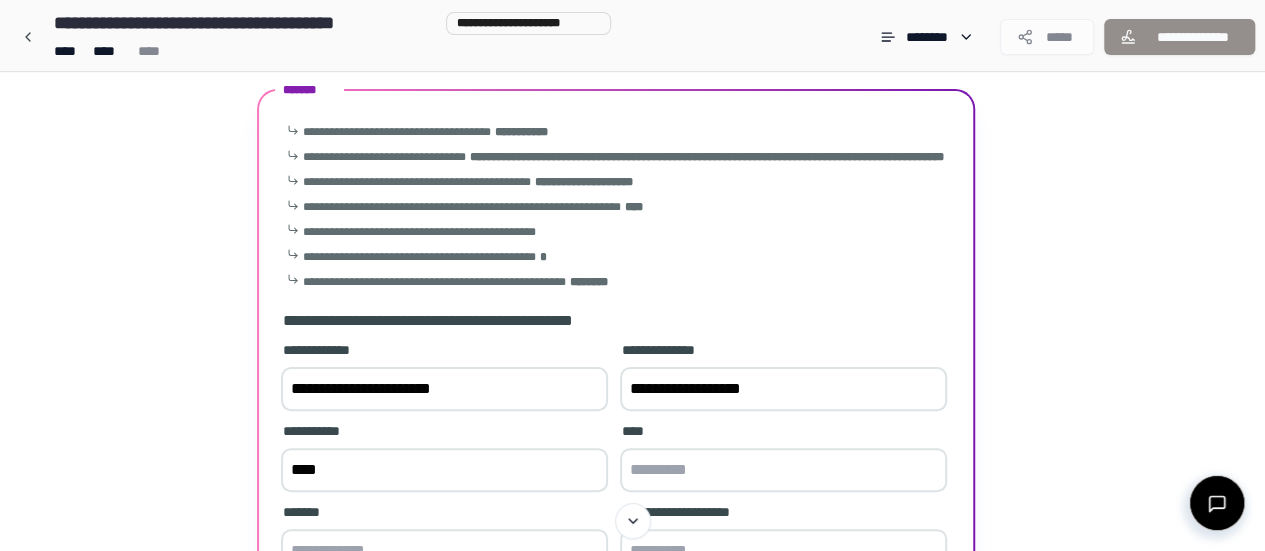 click at bounding box center (783, 470) 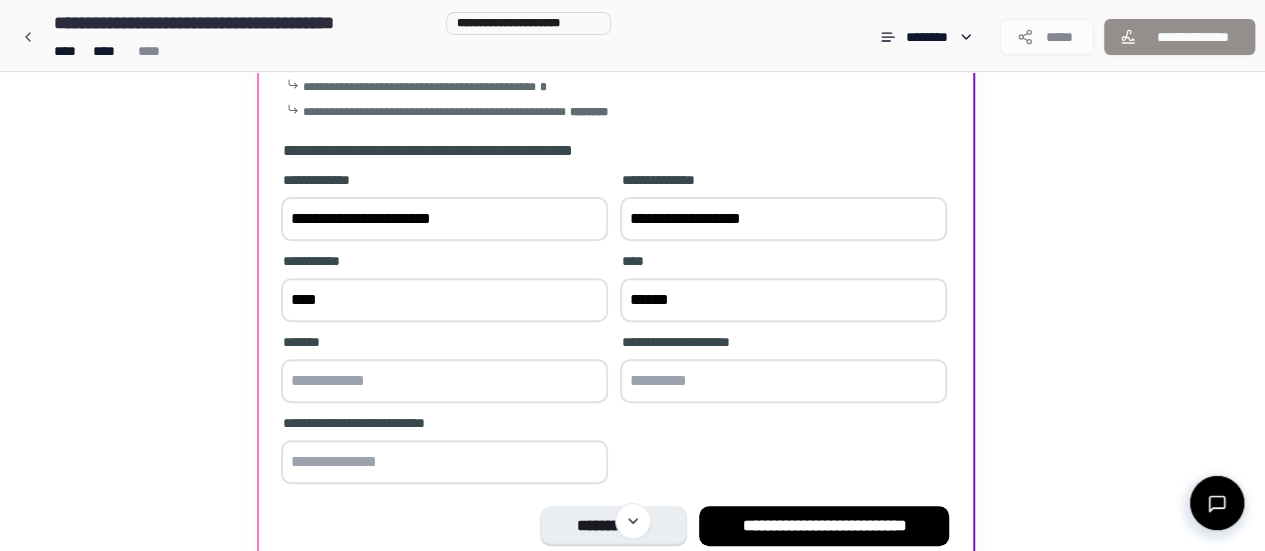 scroll, scrollTop: 270, scrollLeft: 0, axis: vertical 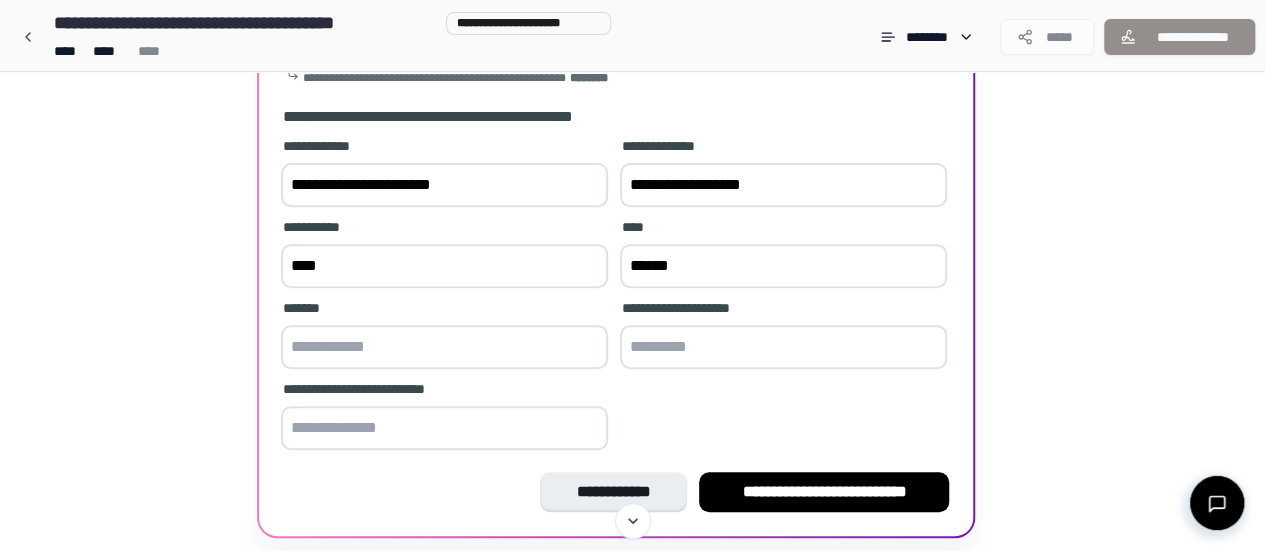 type on "******" 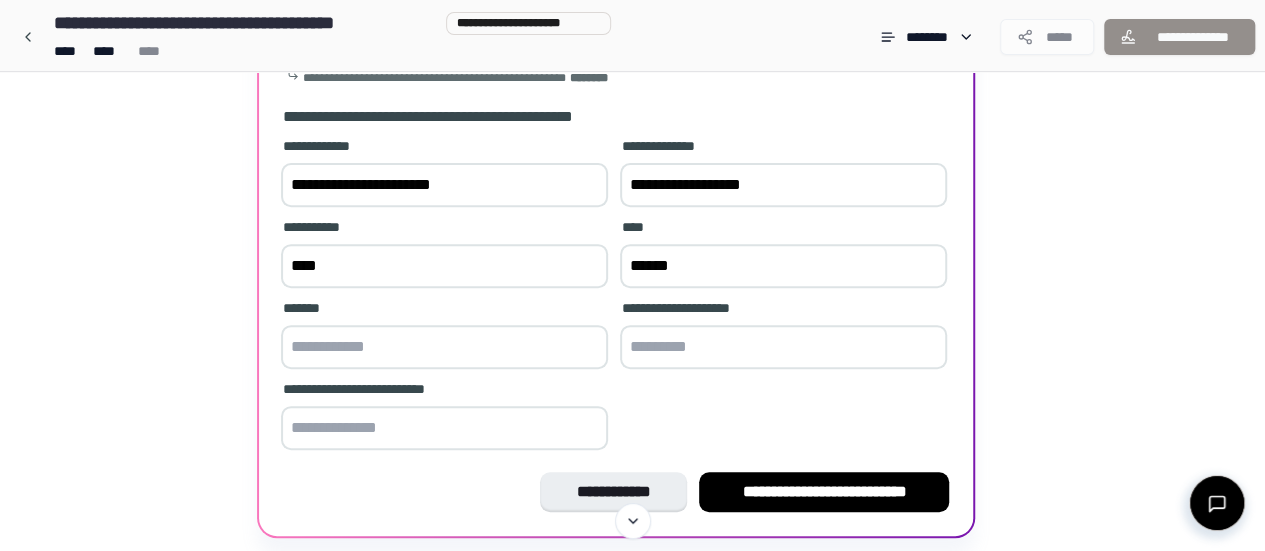 click at bounding box center [444, 347] 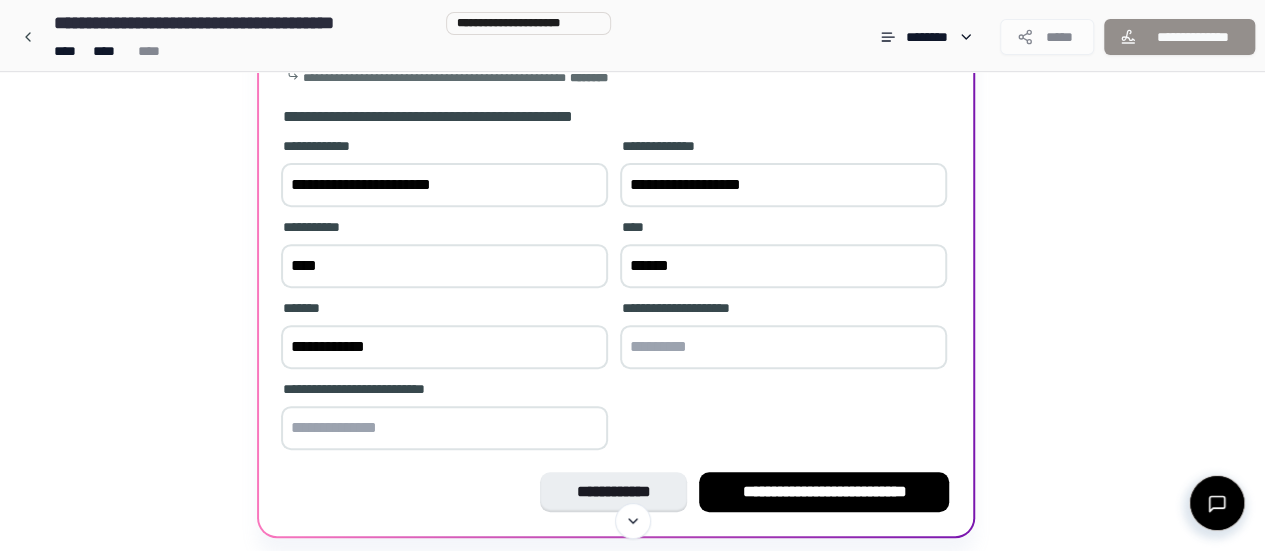 type on "**********" 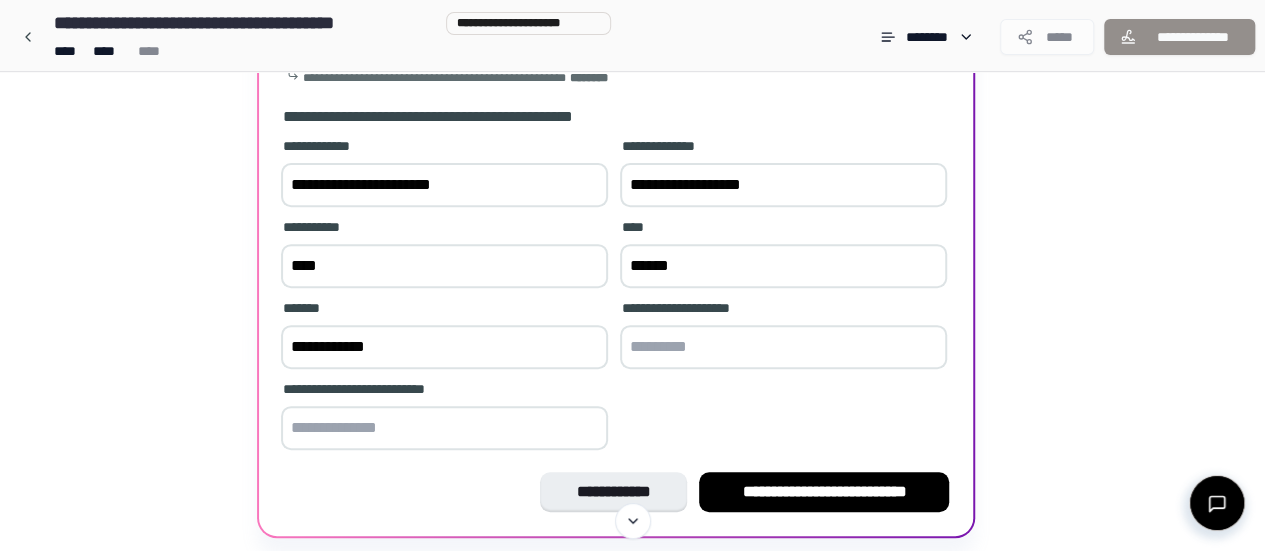 click at bounding box center [783, 347] 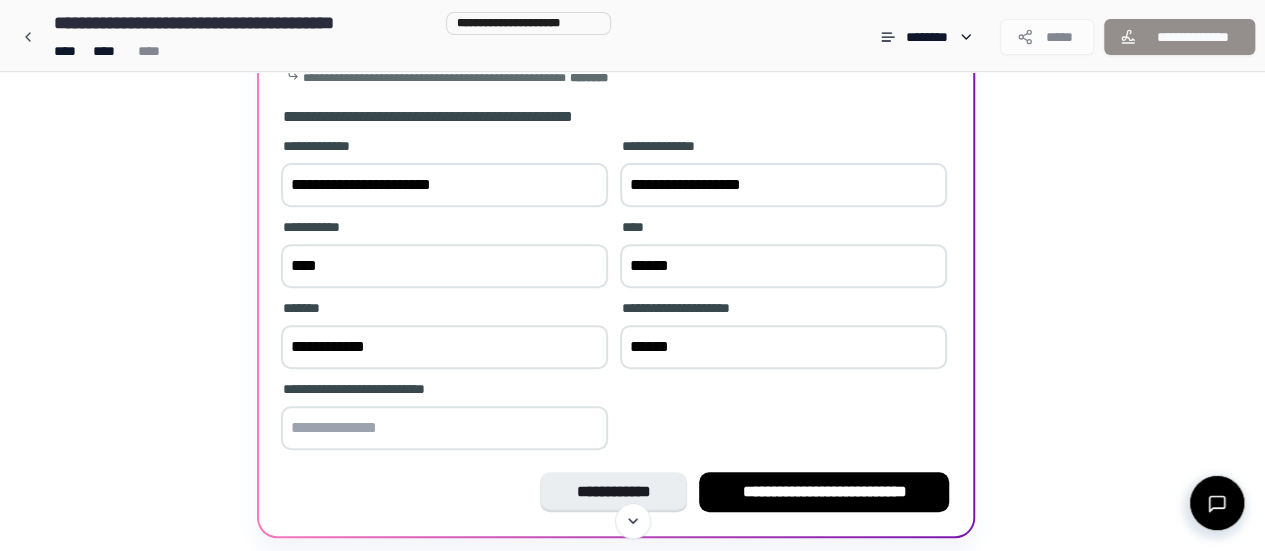 type on "******" 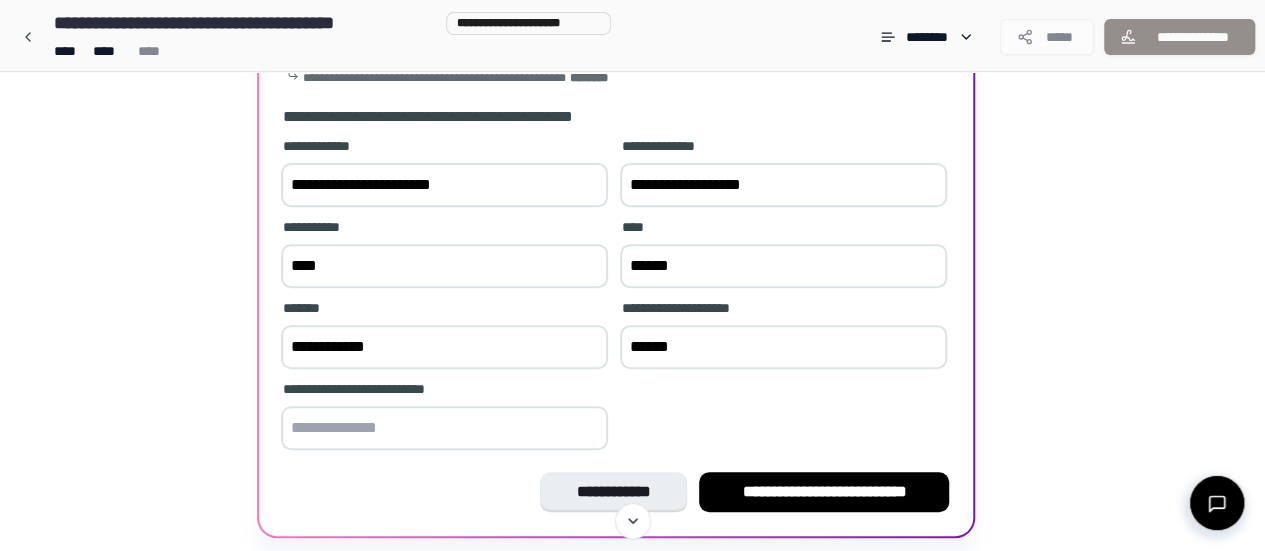 click at bounding box center (444, 428) 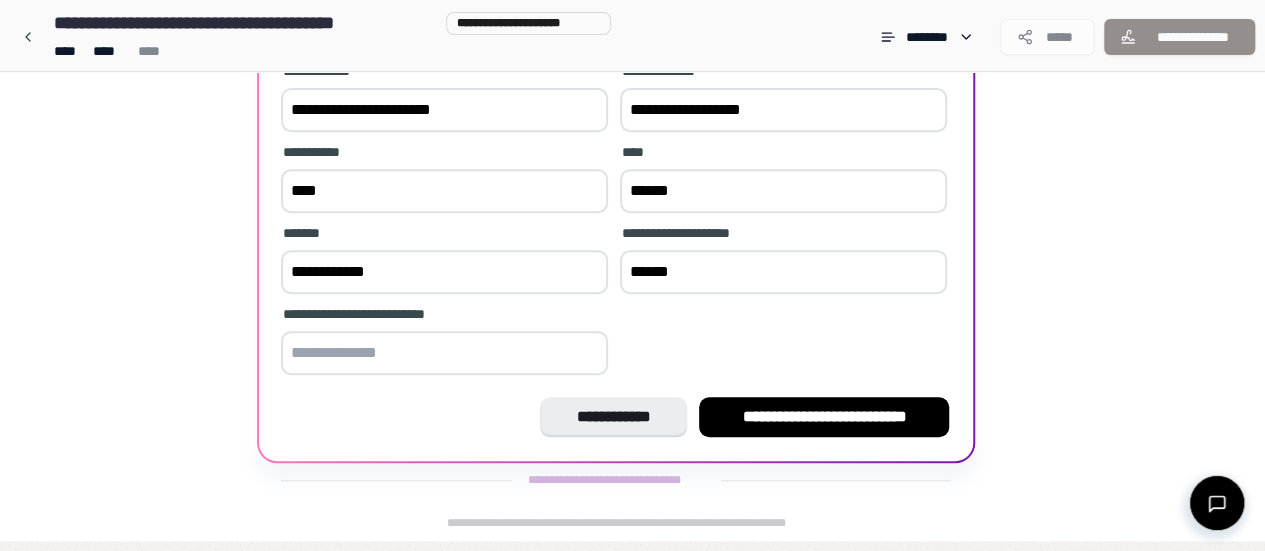 scroll, scrollTop: 346, scrollLeft: 0, axis: vertical 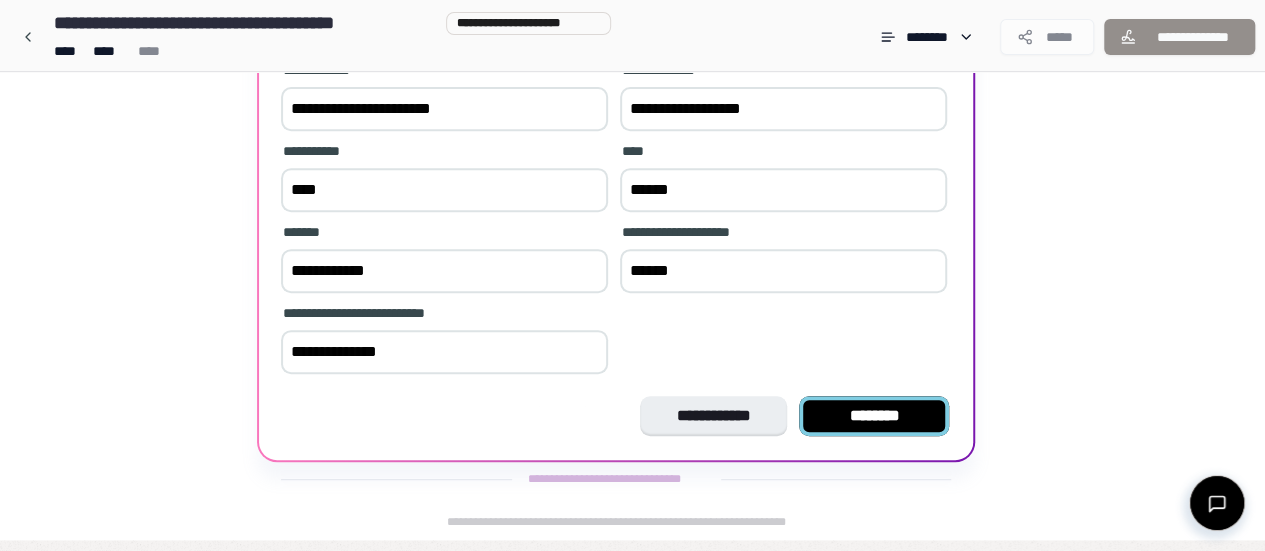 type on "**********" 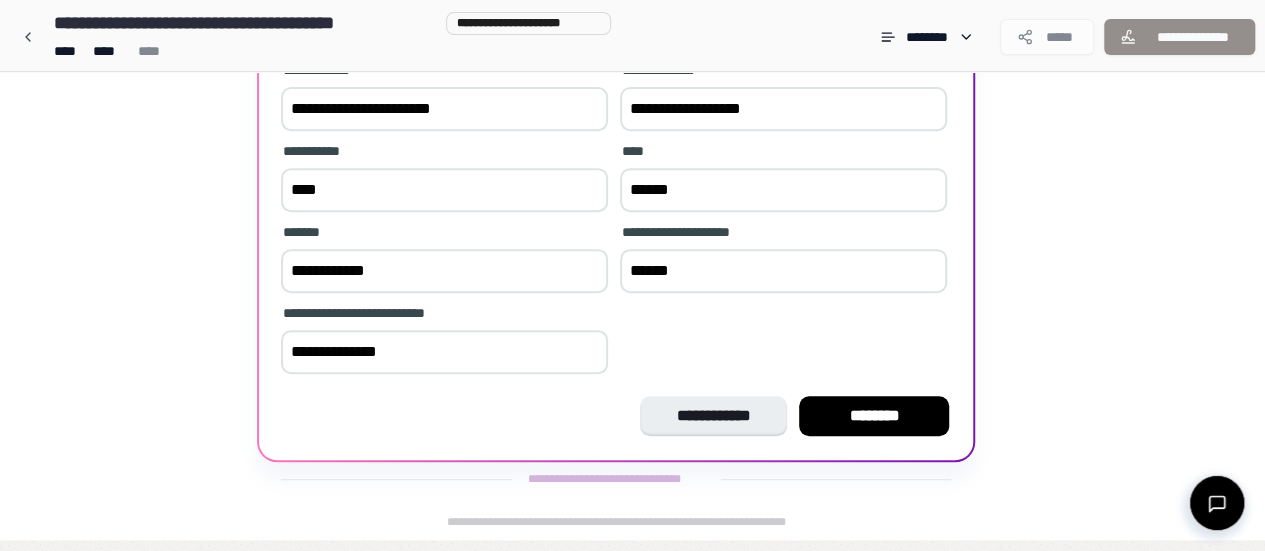 click on "********" at bounding box center (874, 416) 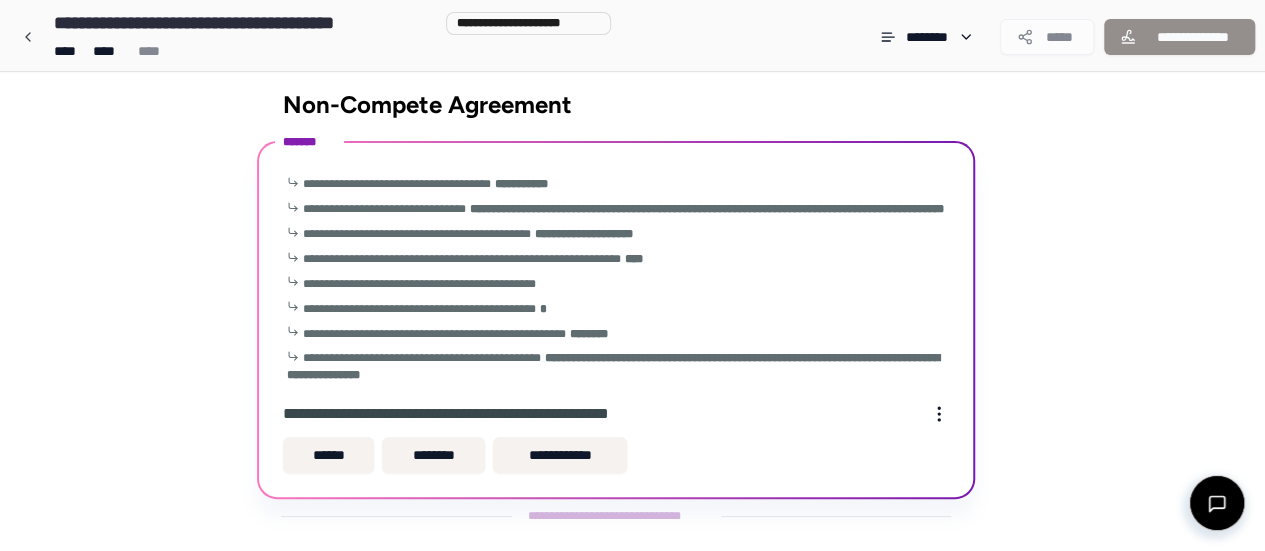 scroll, scrollTop: 58, scrollLeft: 0, axis: vertical 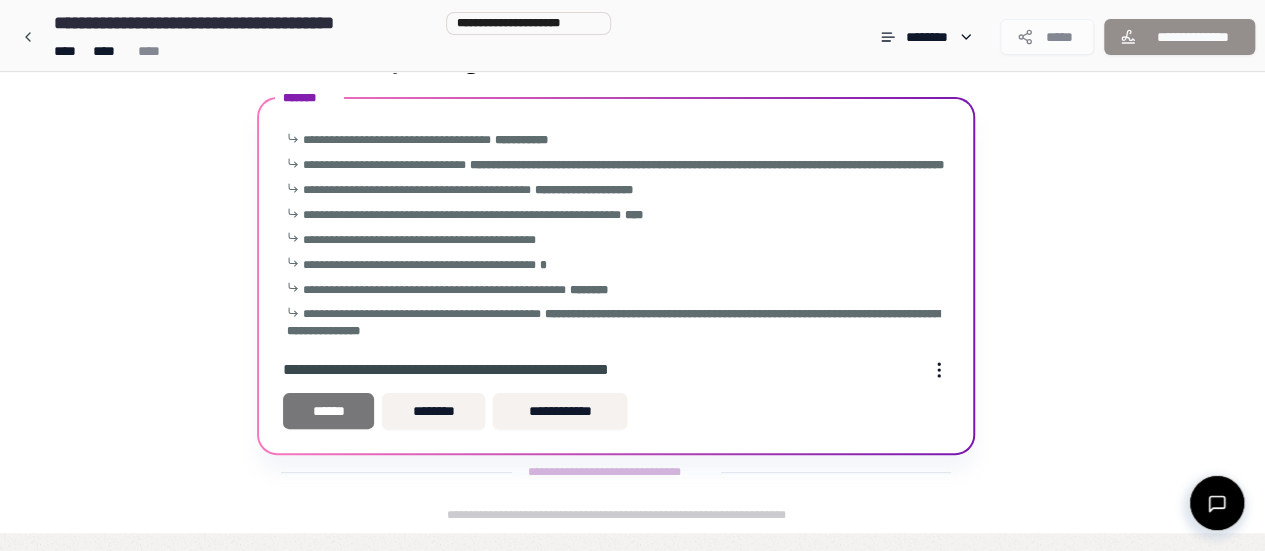 click on "******" at bounding box center (328, 411) 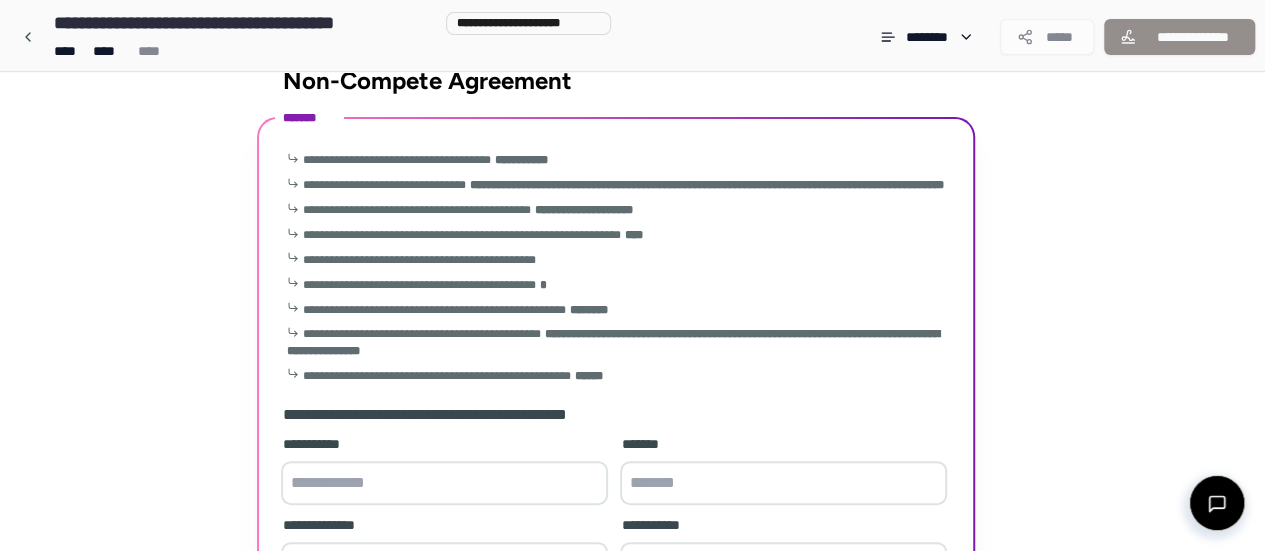 scroll, scrollTop: 338, scrollLeft: 0, axis: vertical 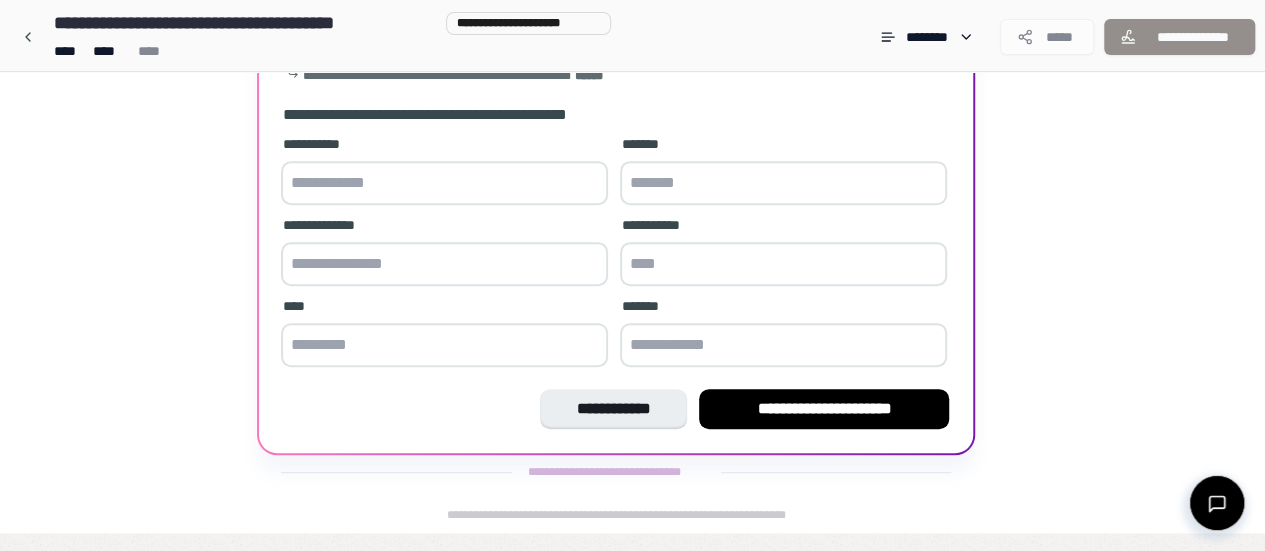 click at bounding box center (444, 183) 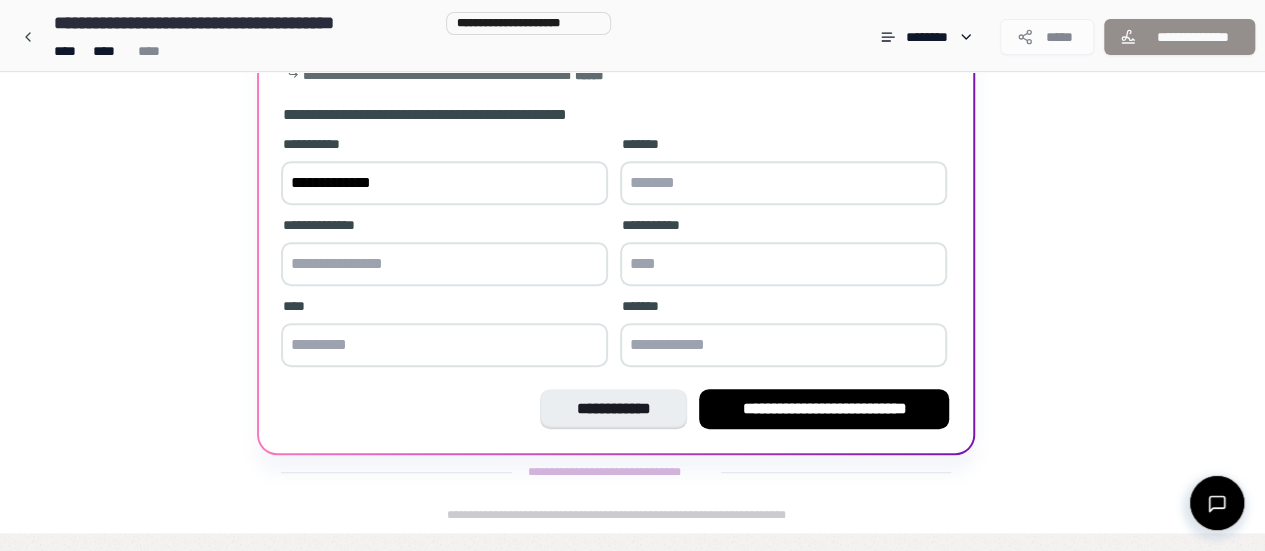 click on "**********" at bounding box center [444, 183] 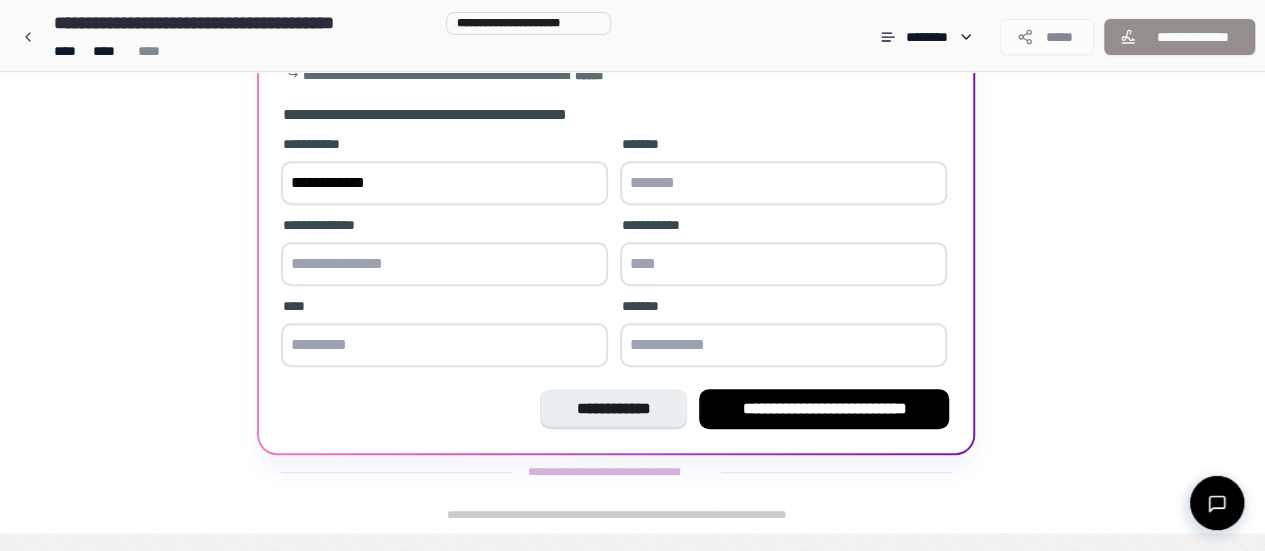 type on "**********" 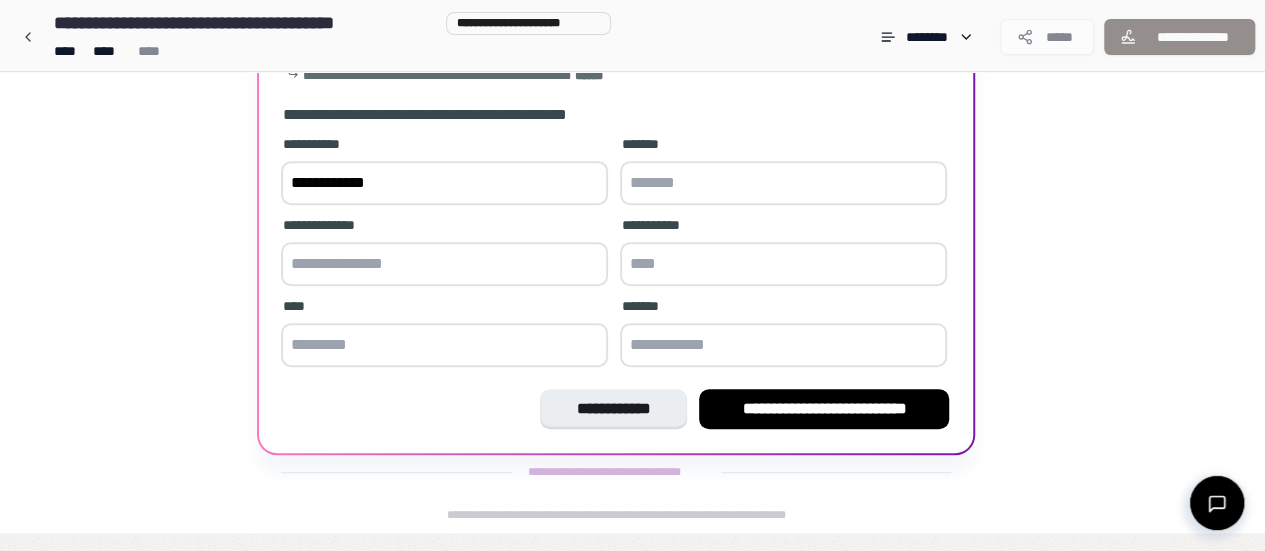 click at bounding box center [783, 183] 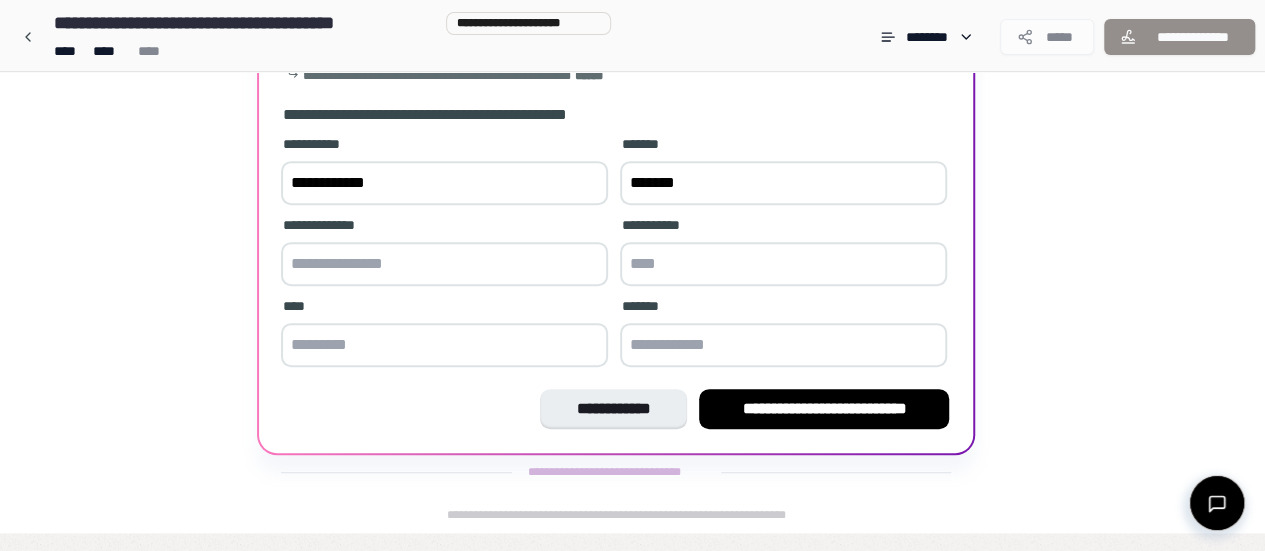 type on "*******" 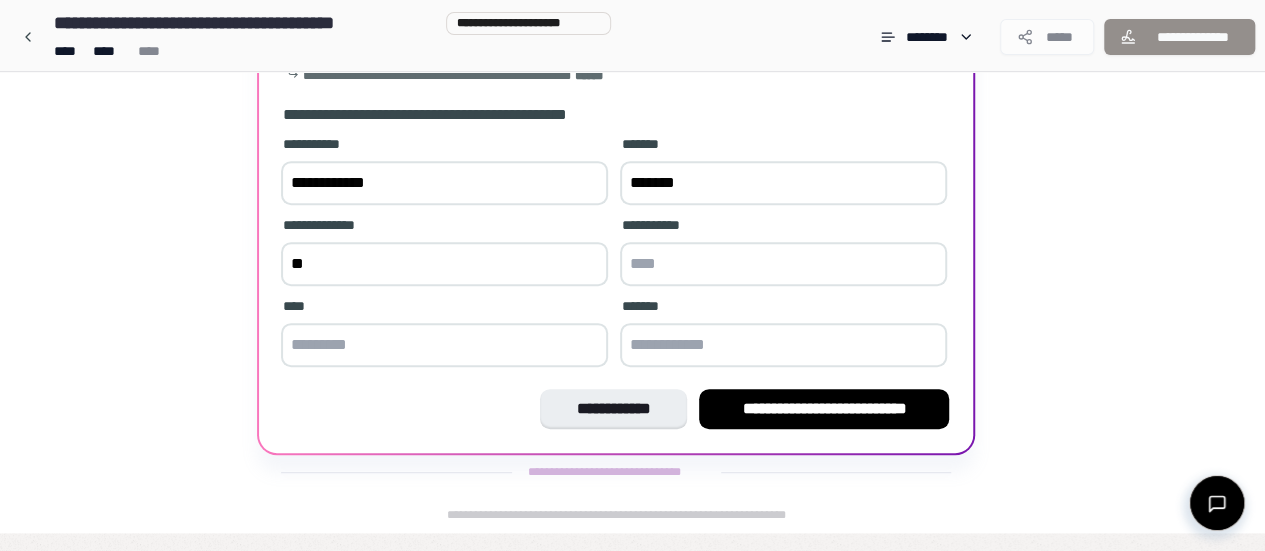 type on "*" 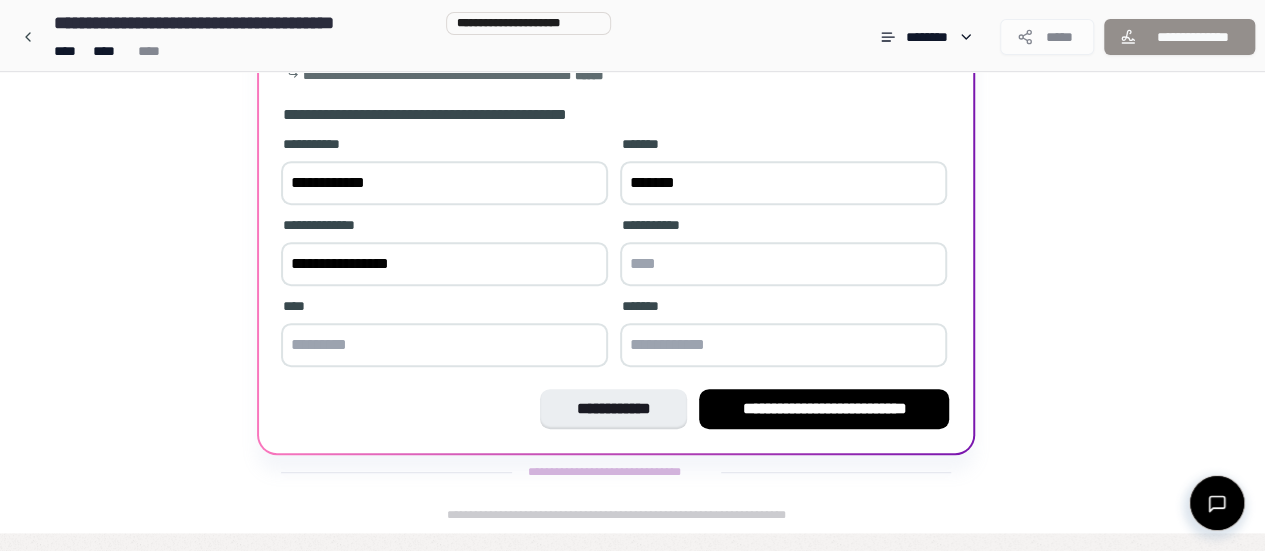 type on "**********" 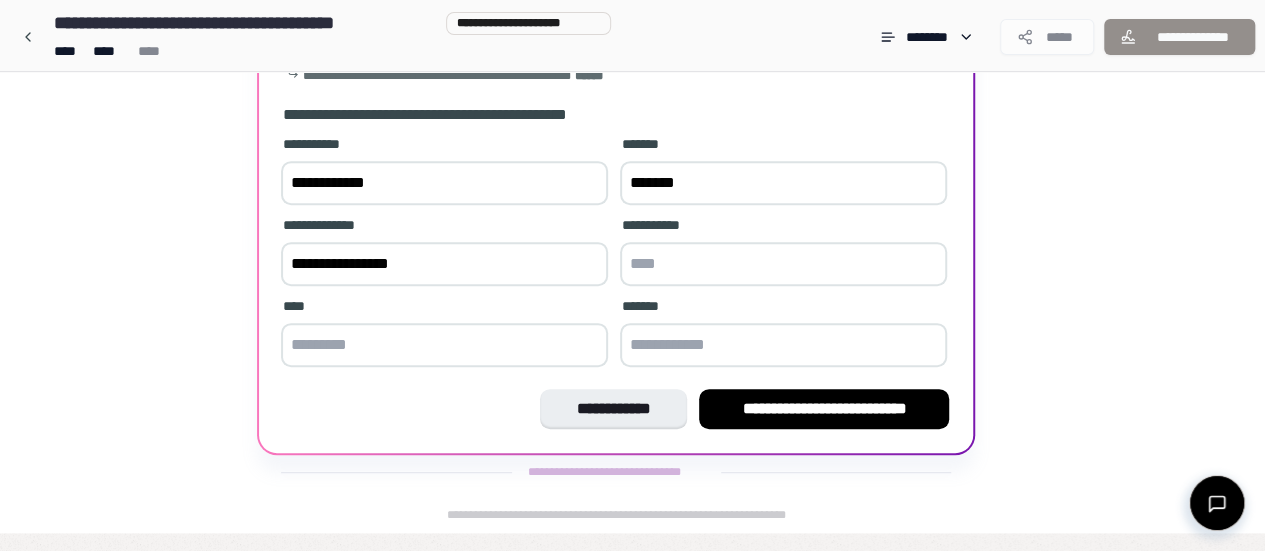 click at bounding box center [783, 264] 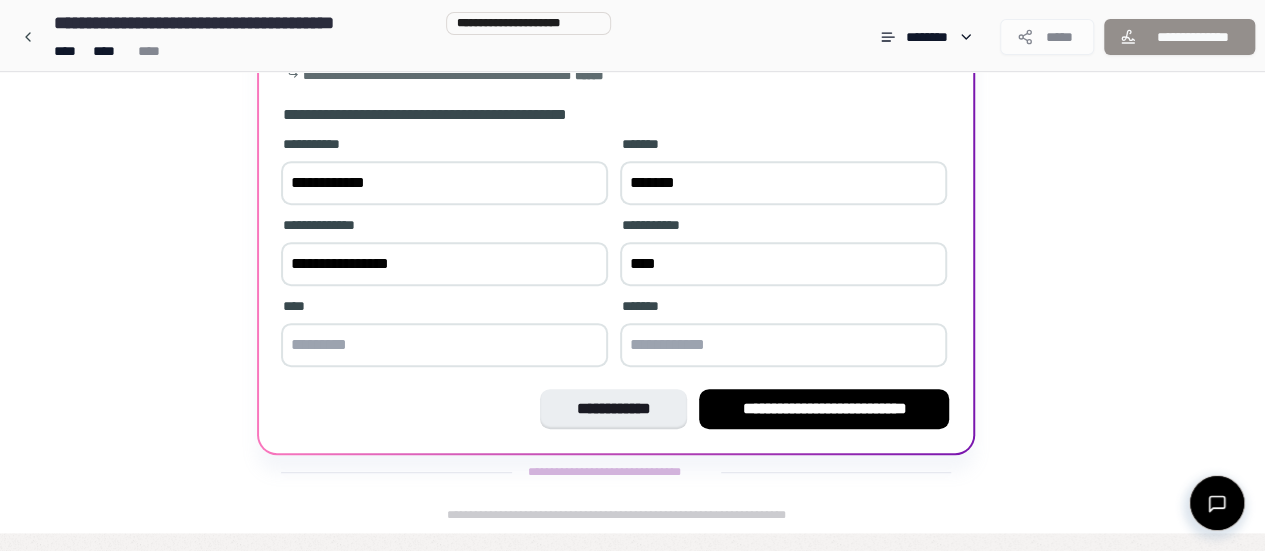 type on "****" 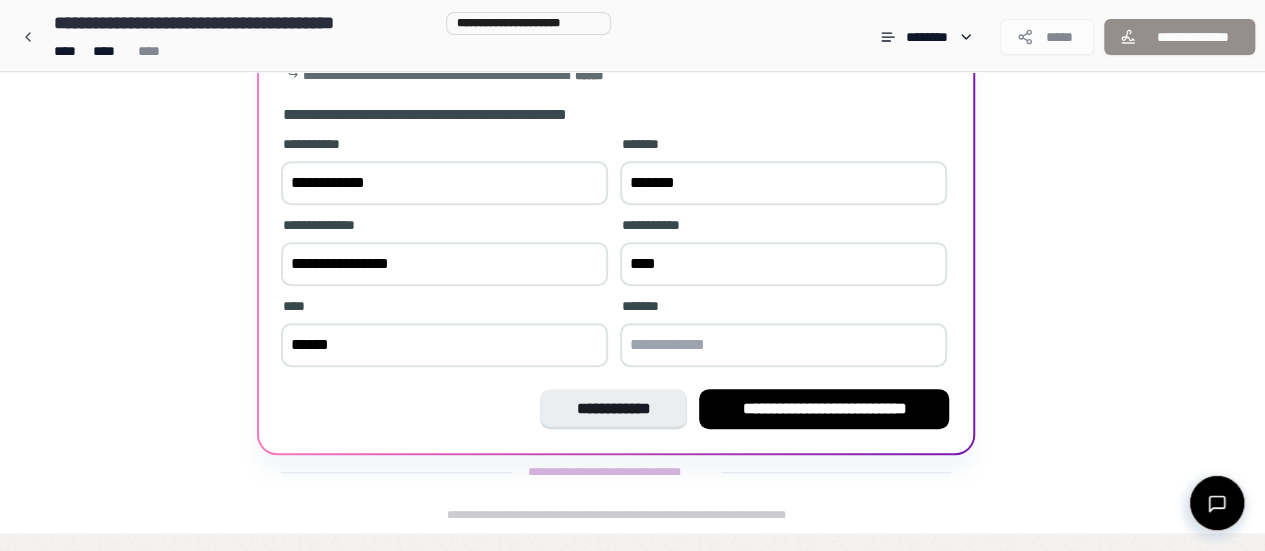 type on "******" 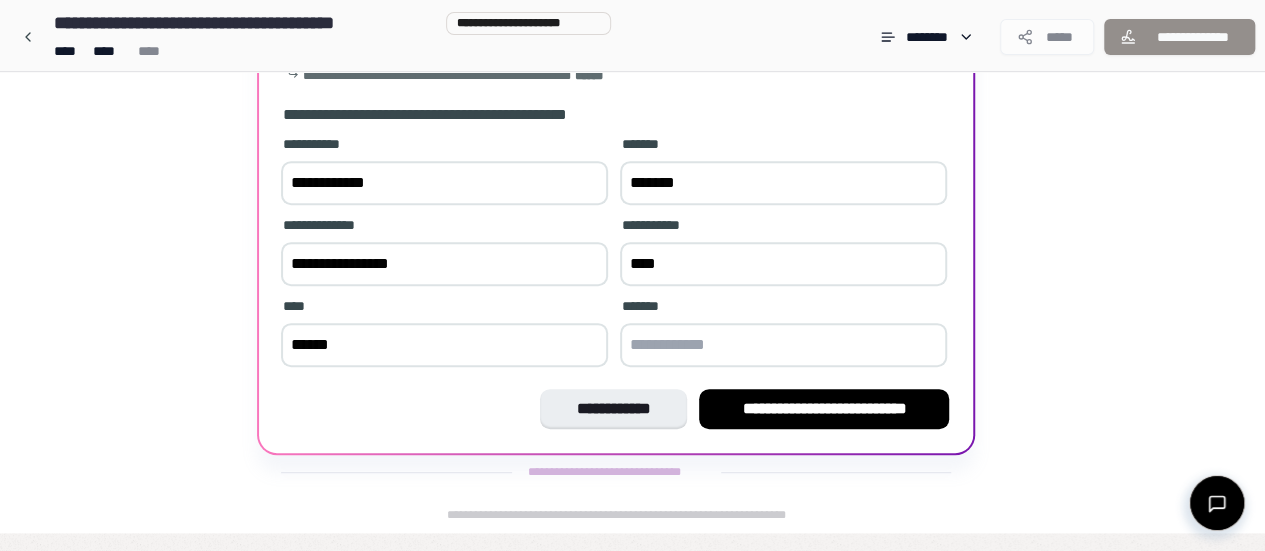 click at bounding box center (783, 345) 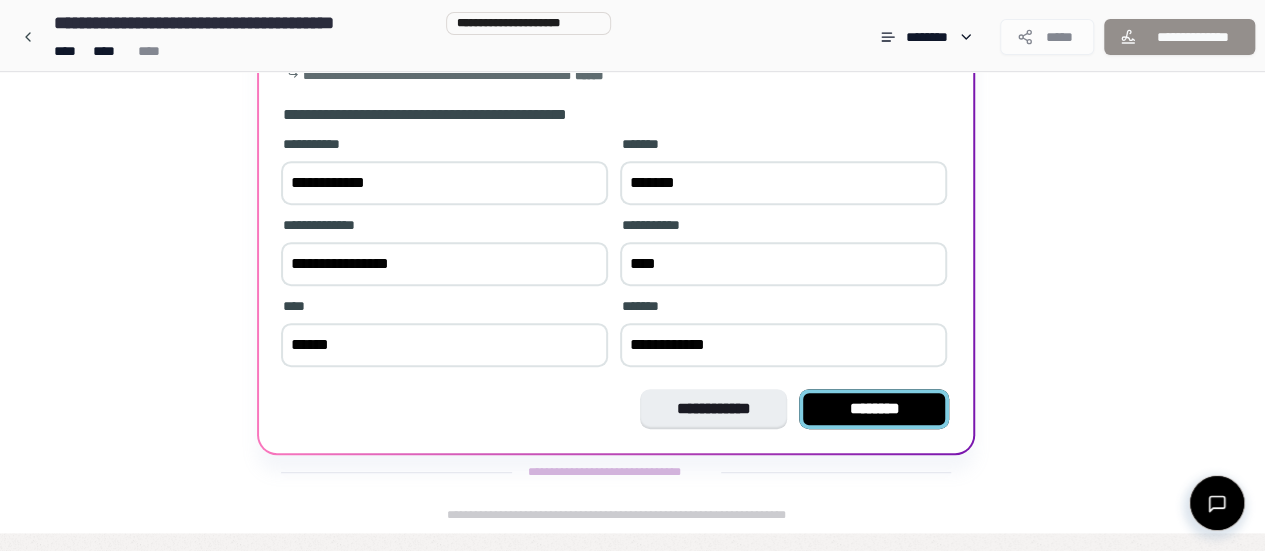 type on "**********" 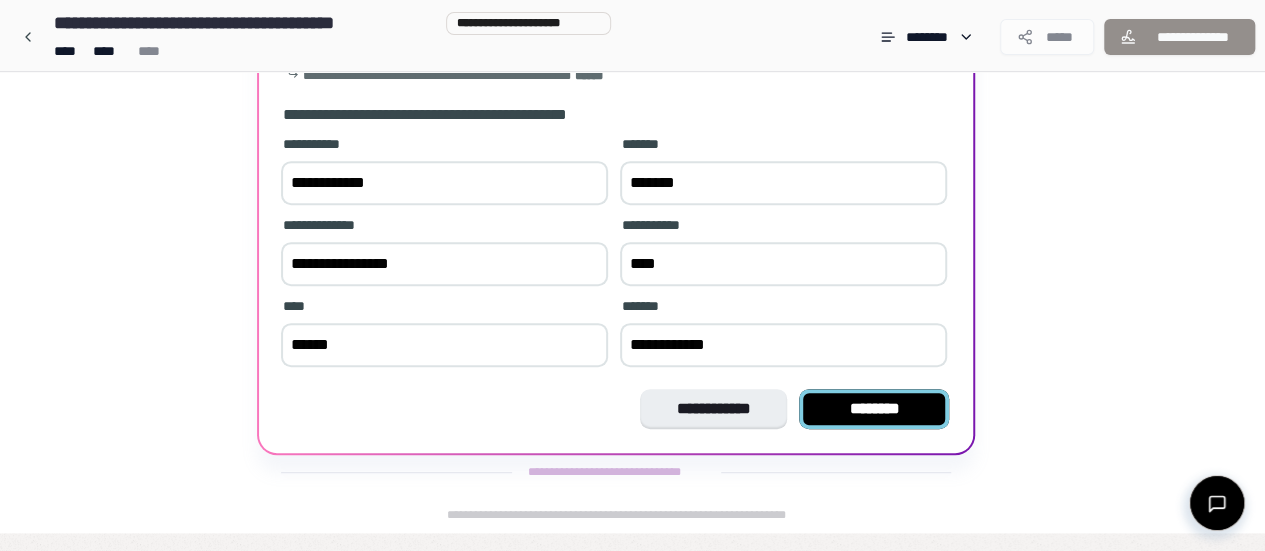 click on "********" at bounding box center [874, 409] 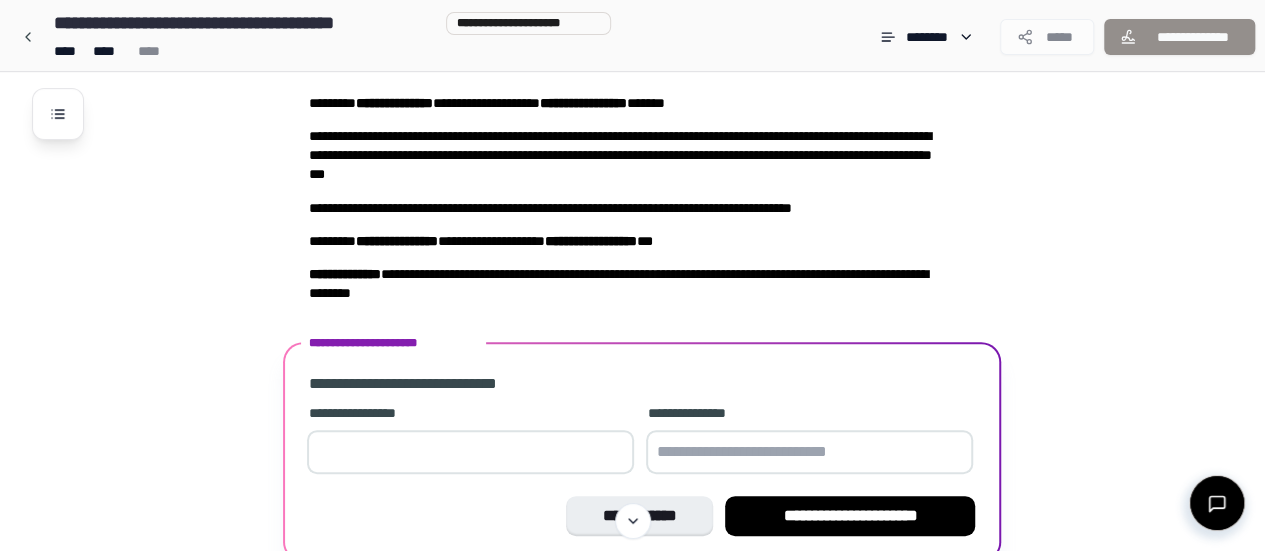 scroll, scrollTop: 219, scrollLeft: 0, axis: vertical 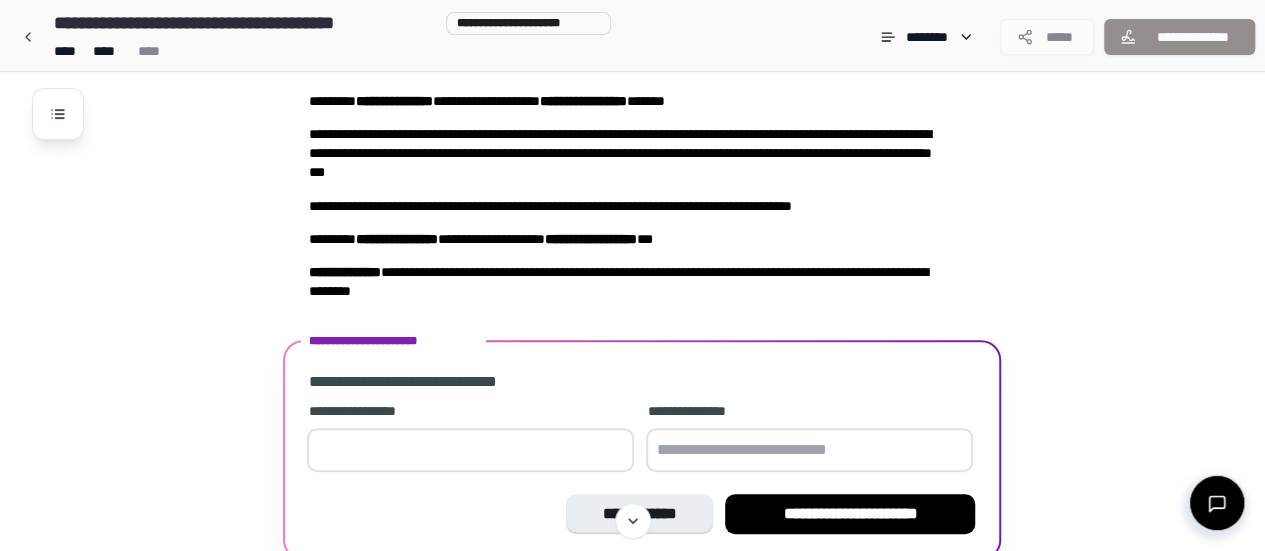 click on "**" at bounding box center [470, 450] 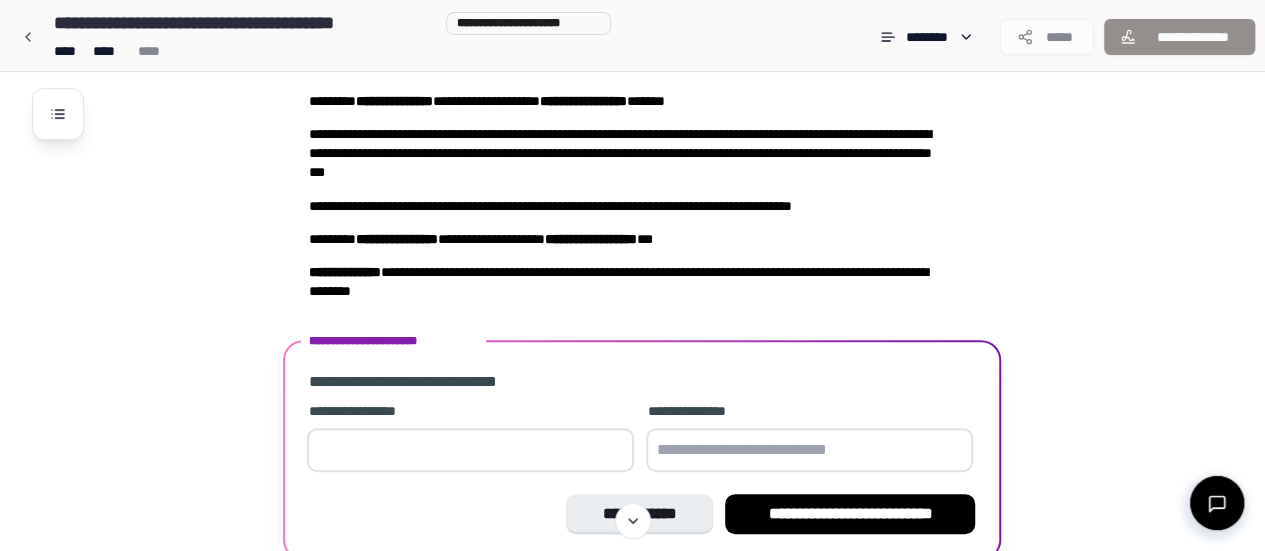 click on "**" at bounding box center (470, 450) 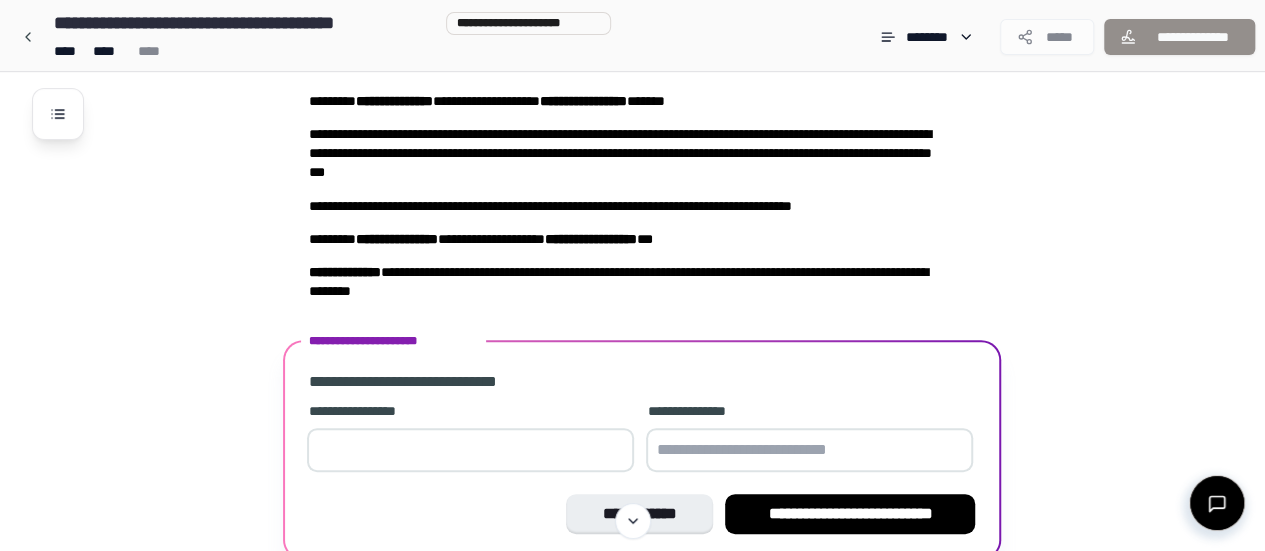 click on "*" at bounding box center (470, 450) 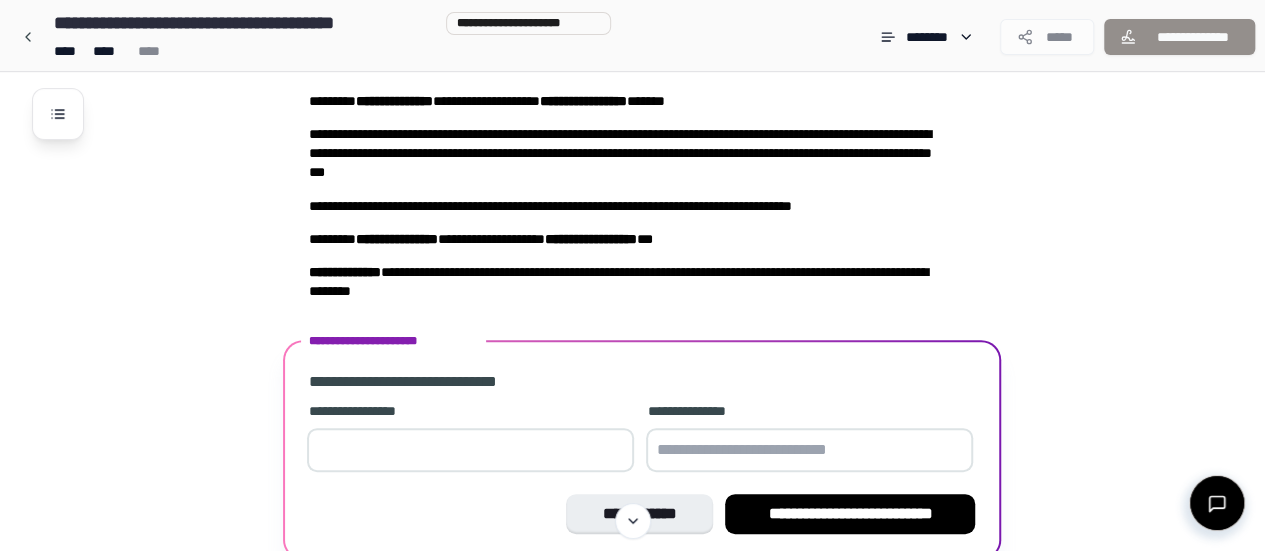 click at bounding box center [809, 450] 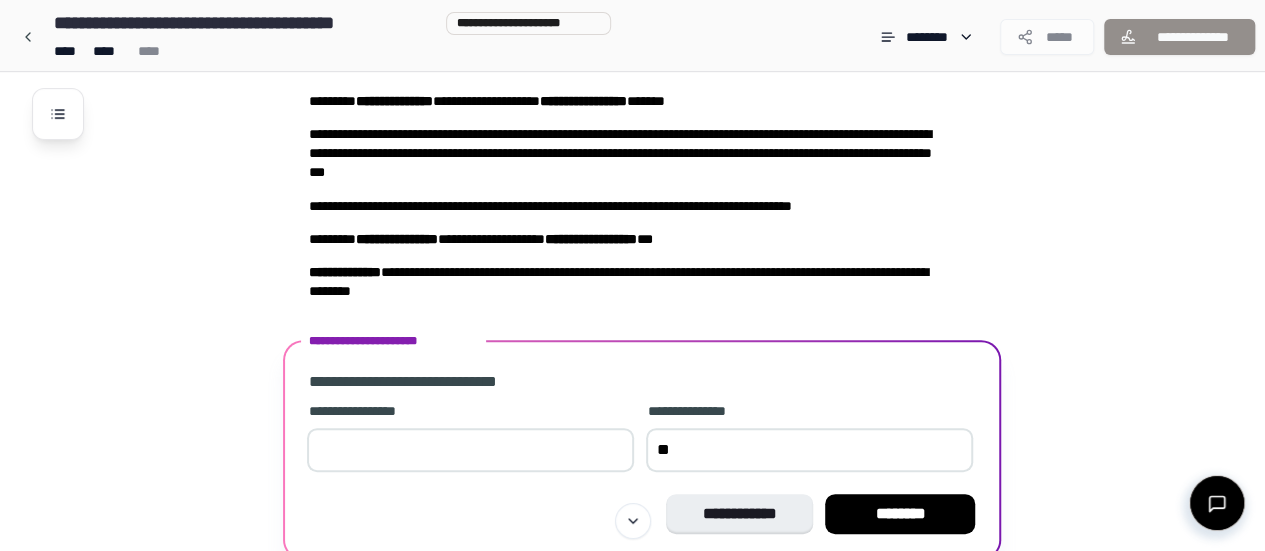 type on "*" 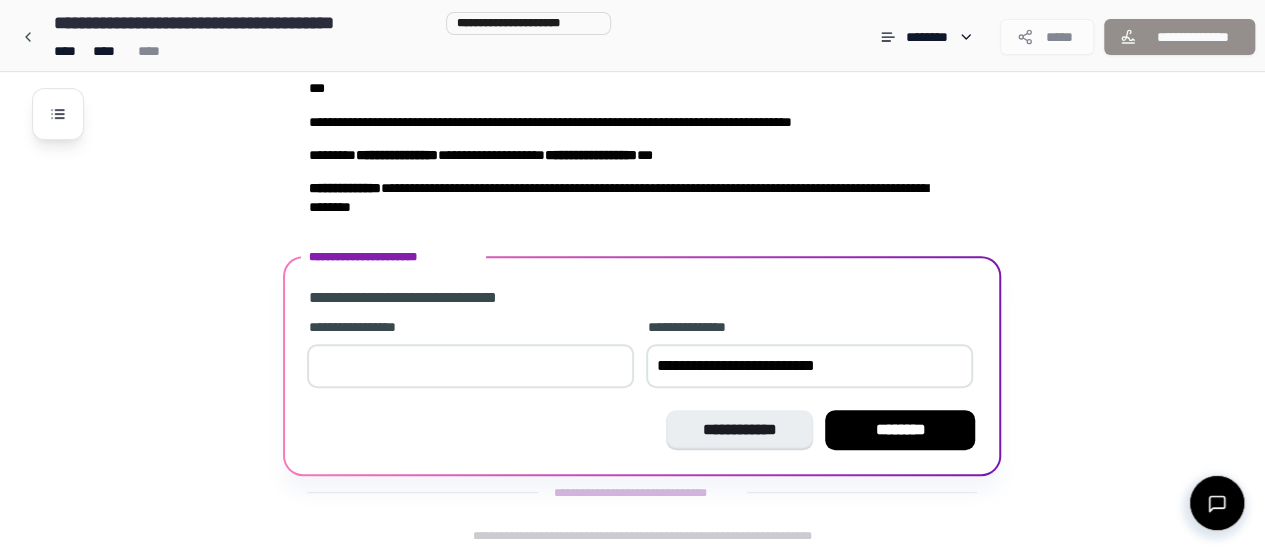 scroll, scrollTop: 305, scrollLeft: 0, axis: vertical 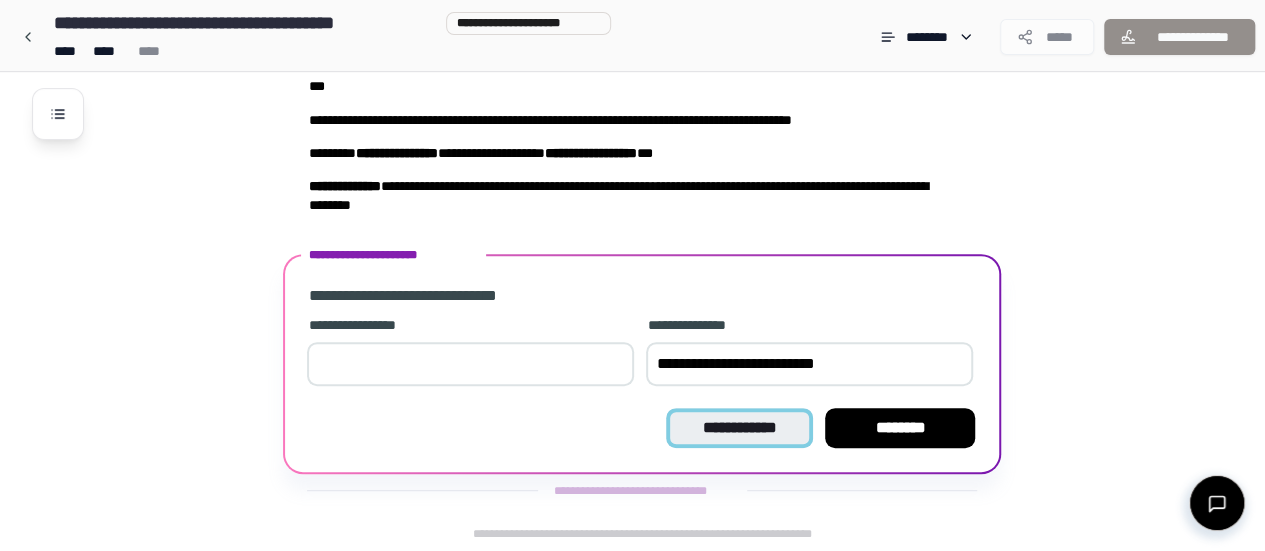 type on "**********" 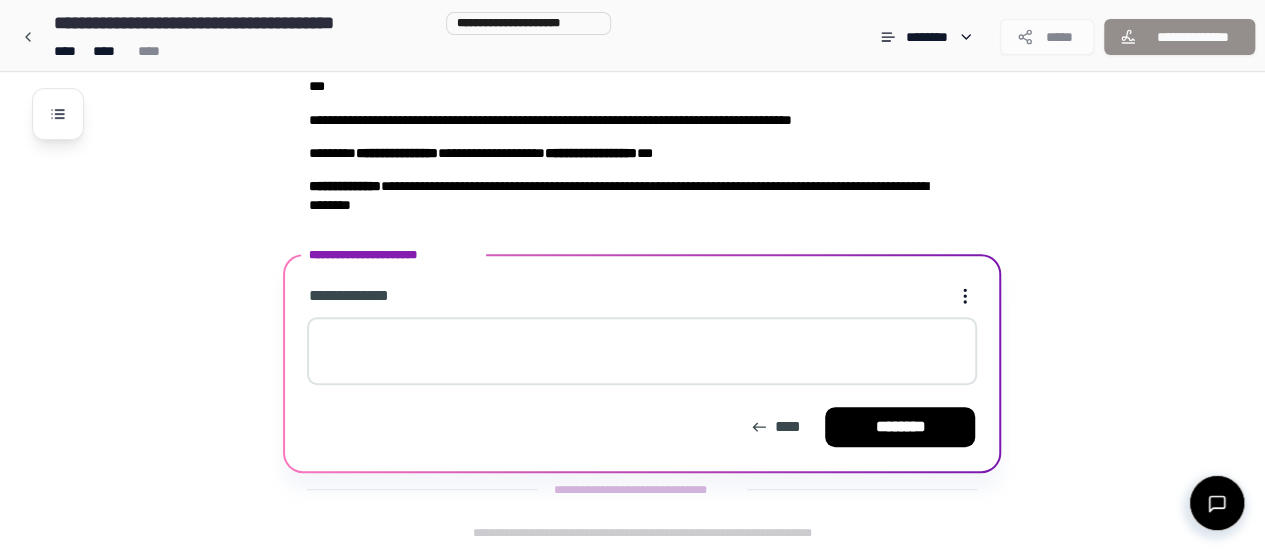 scroll, scrollTop: 304, scrollLeft: 0, axis: vertical 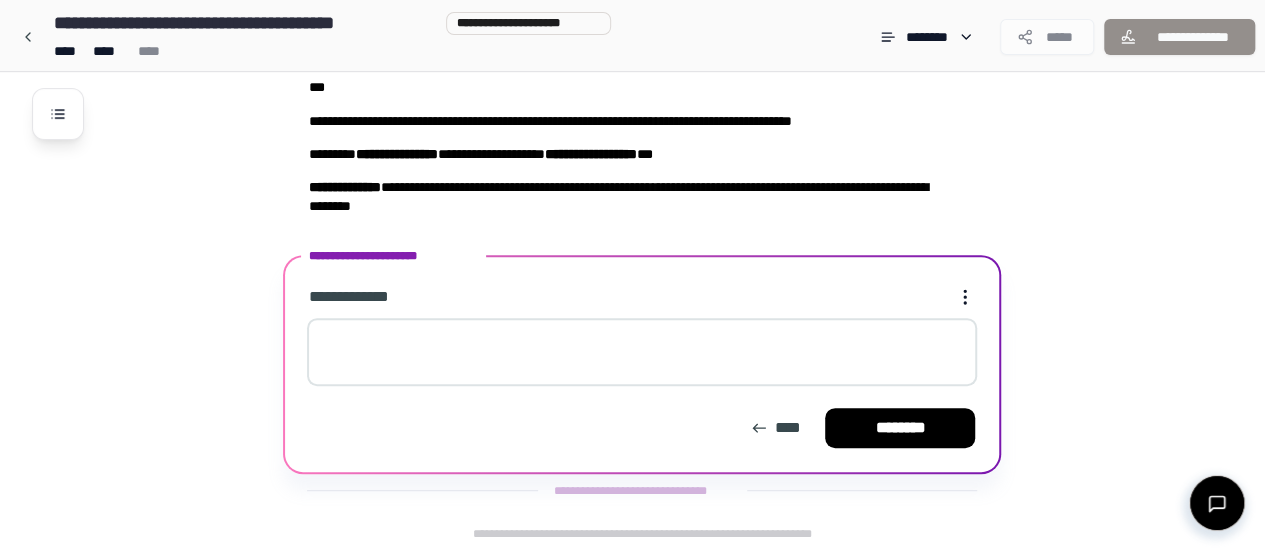 click at bounding box center (642, 352) 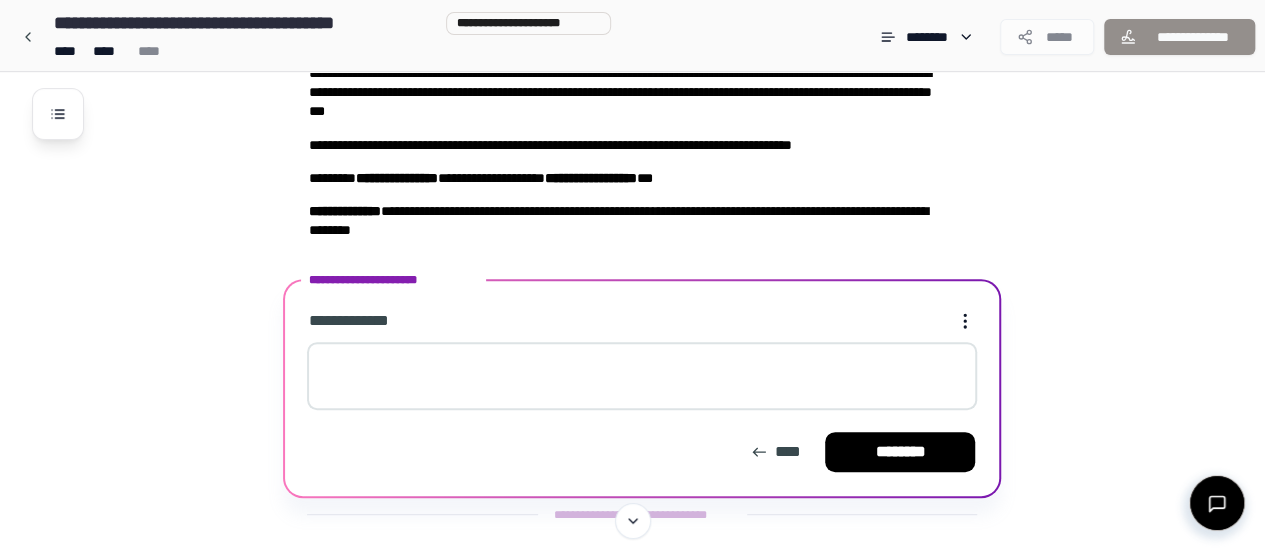 scroll, scrollTop: 280, scrollLeft: 0, axis: vertical 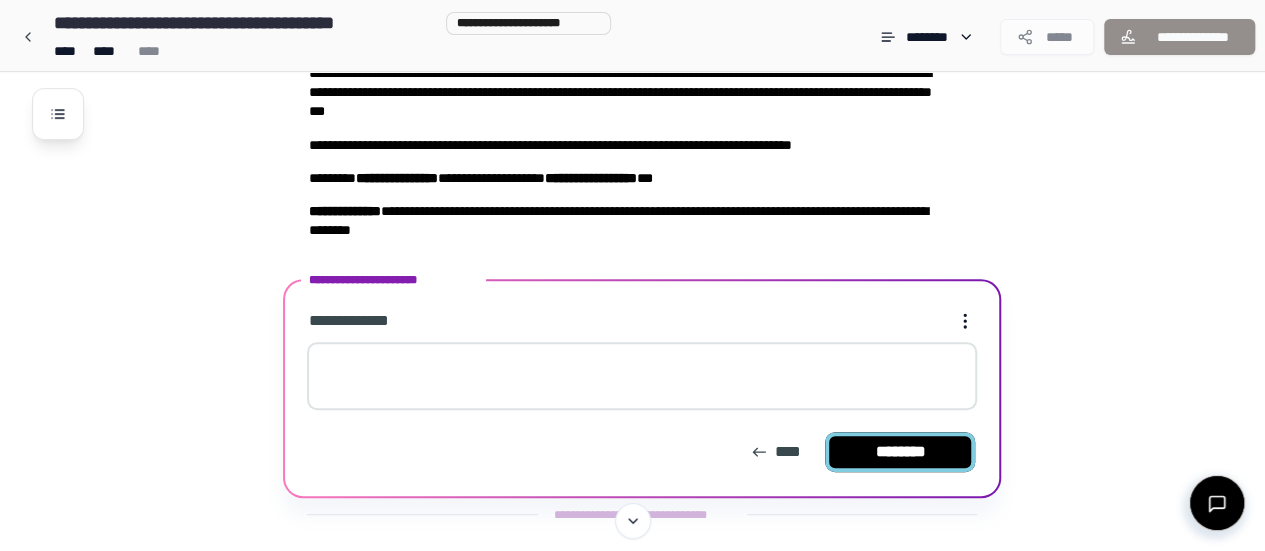 click on "********" at bounding box center [900, 452] 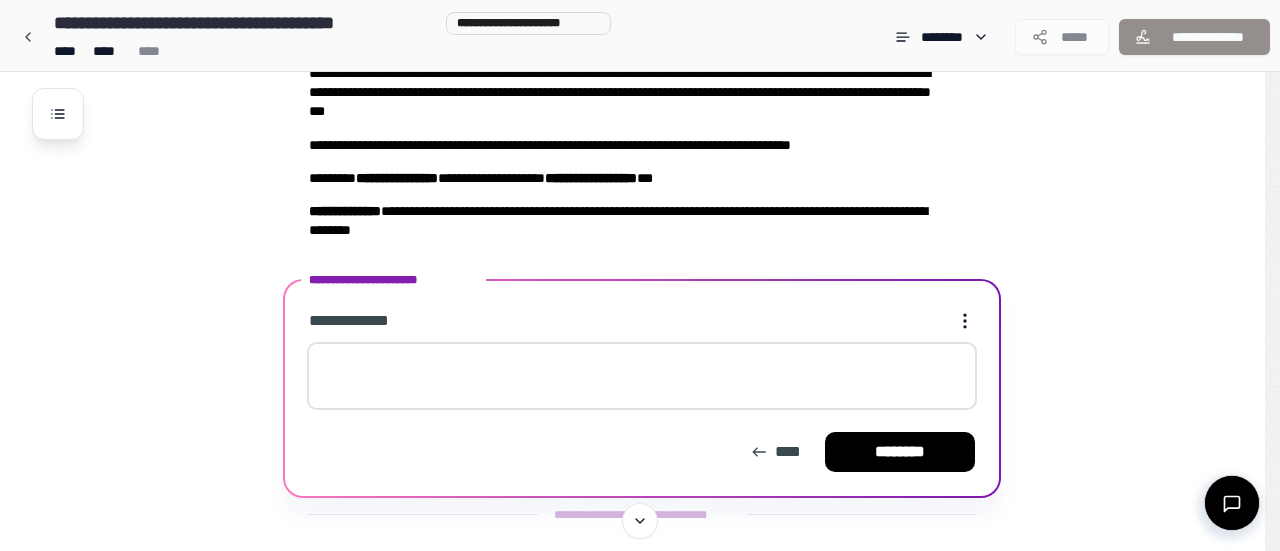 click on "**********" at bounding box center (632, 148) 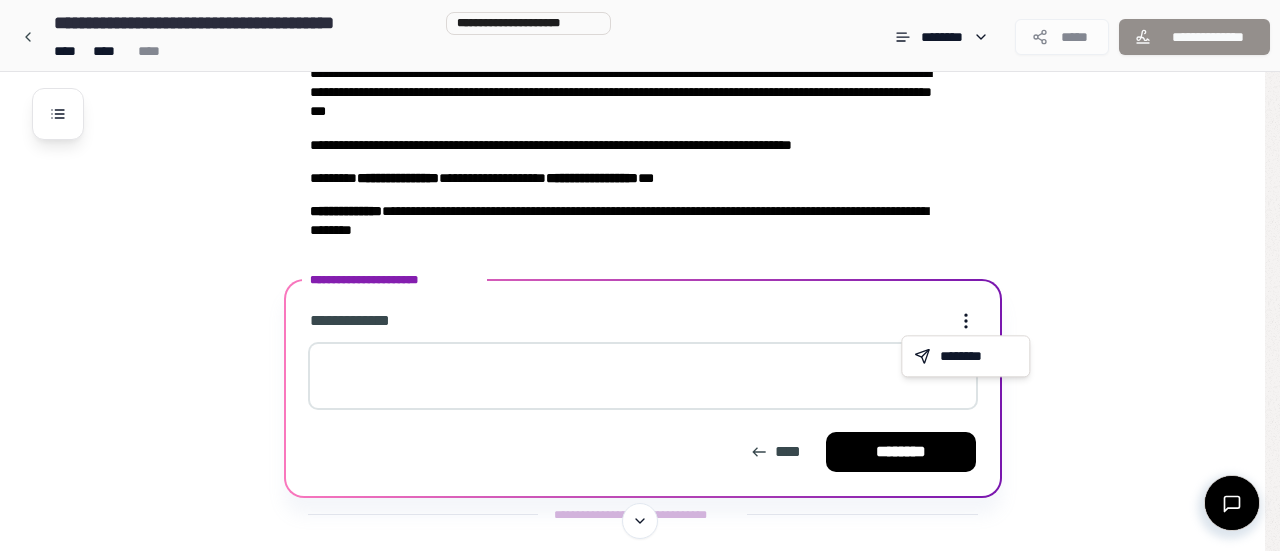 click on "**********" at bounding box center [640, 148] 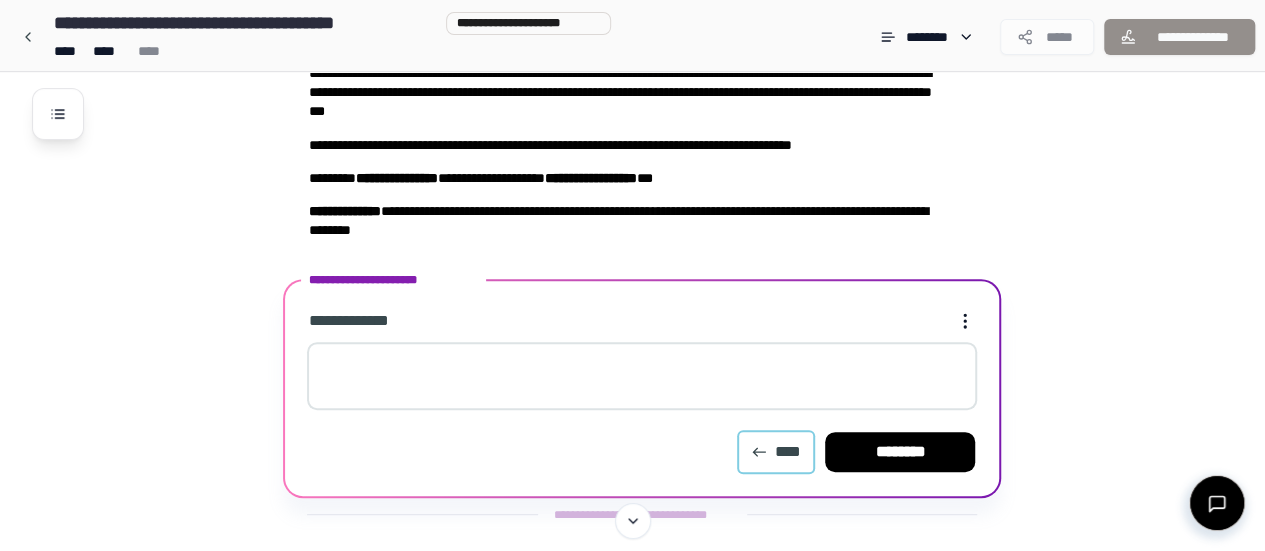 click on "****" at bounding box center [776, 452] 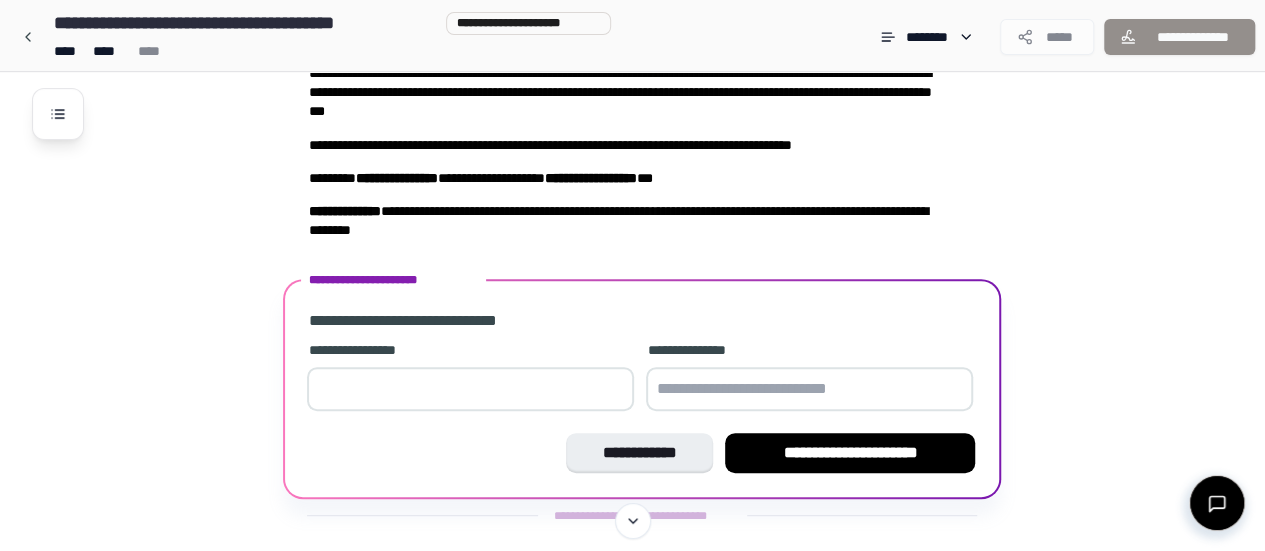 click at bounding box center (470, 389) 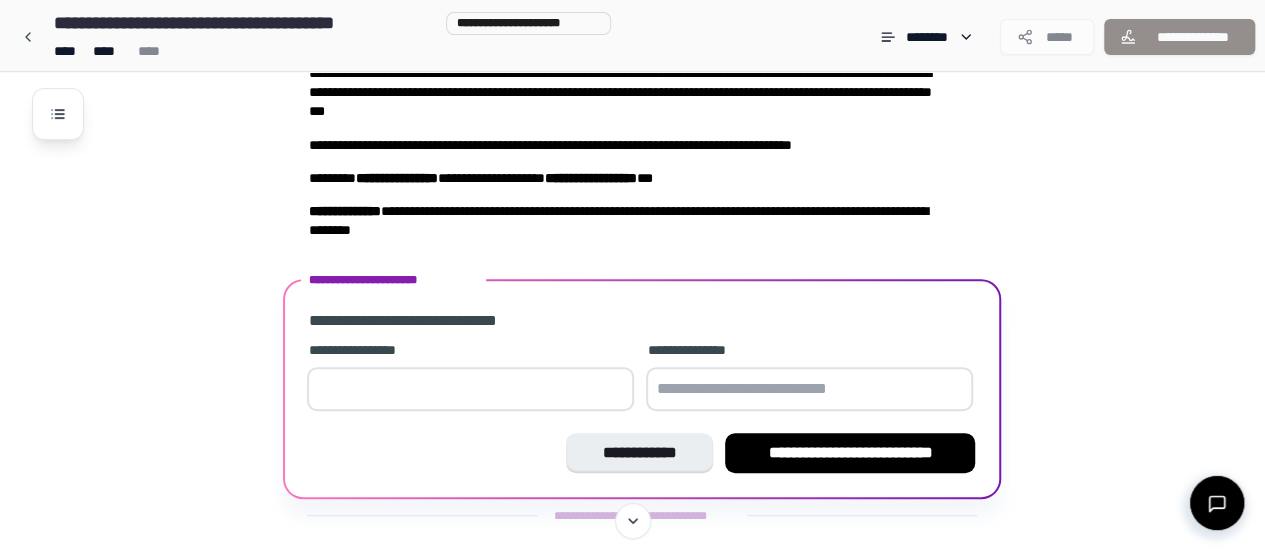 click on "*" at bounding box center (470, 389) 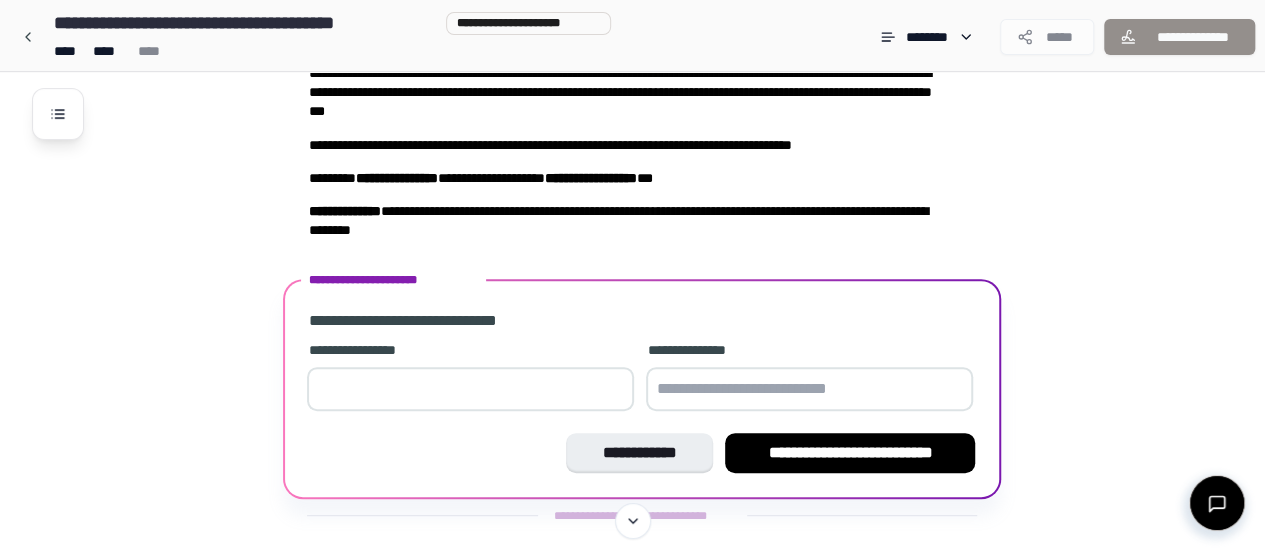 click on "*" at bounding box center (470, 389) 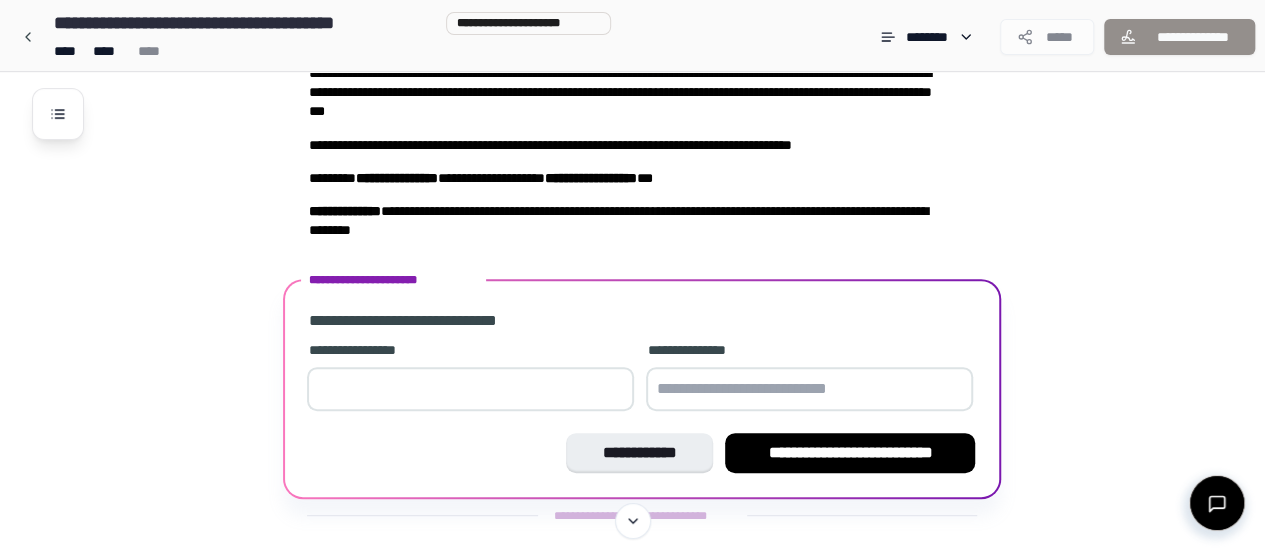 click on "*" at bounding box center [470, 389] 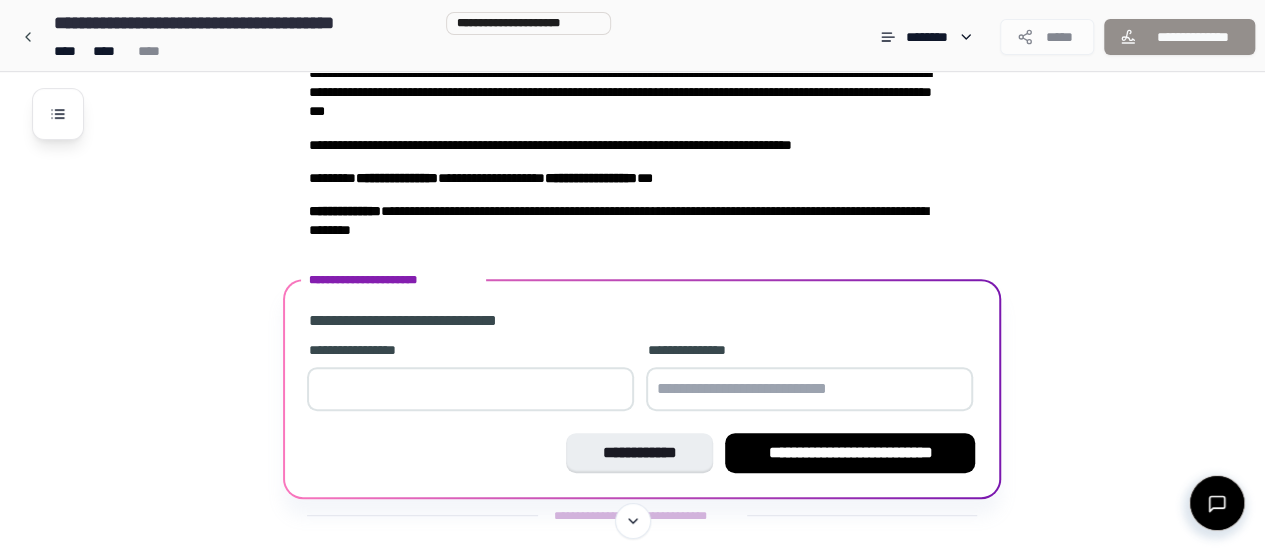 click on "*" at bounding box center [470, 389] 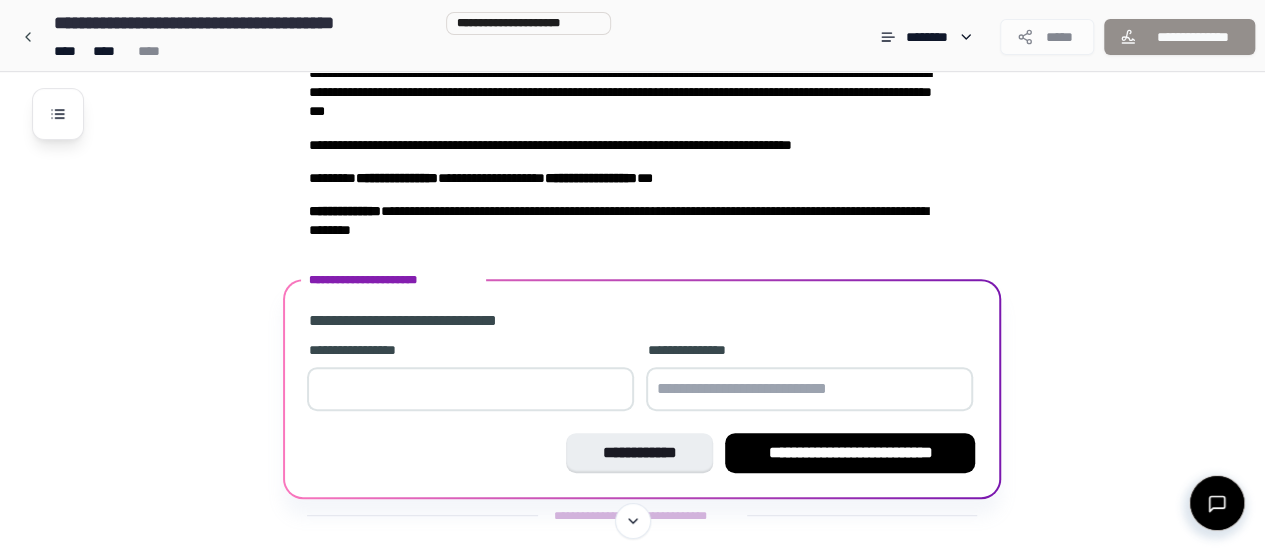 click on "*" at bounding box center (470, 389) 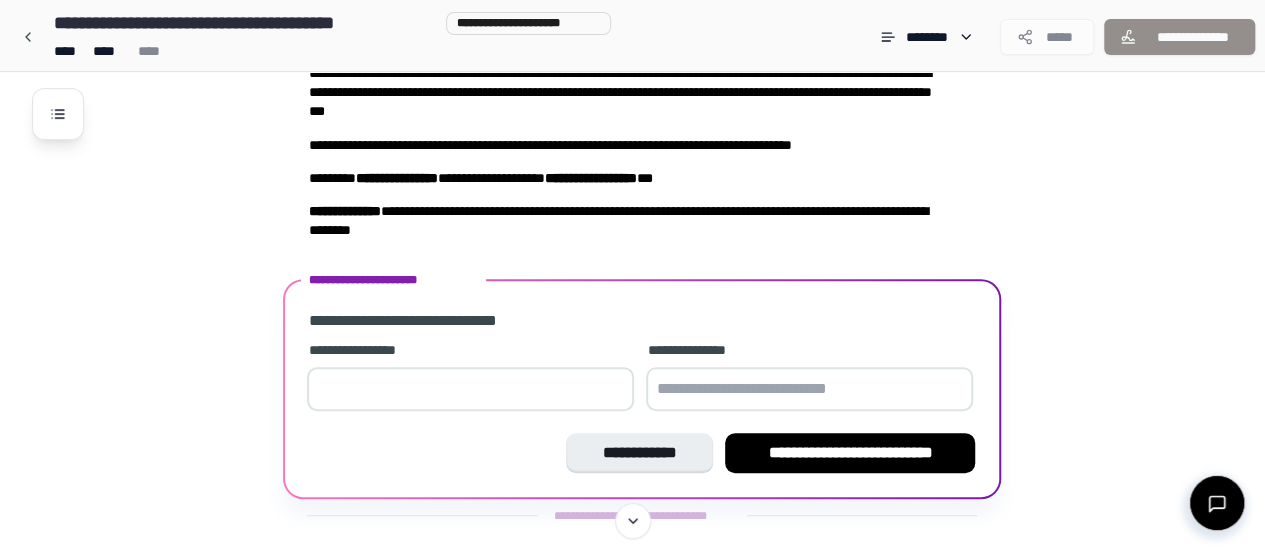 type on "**" 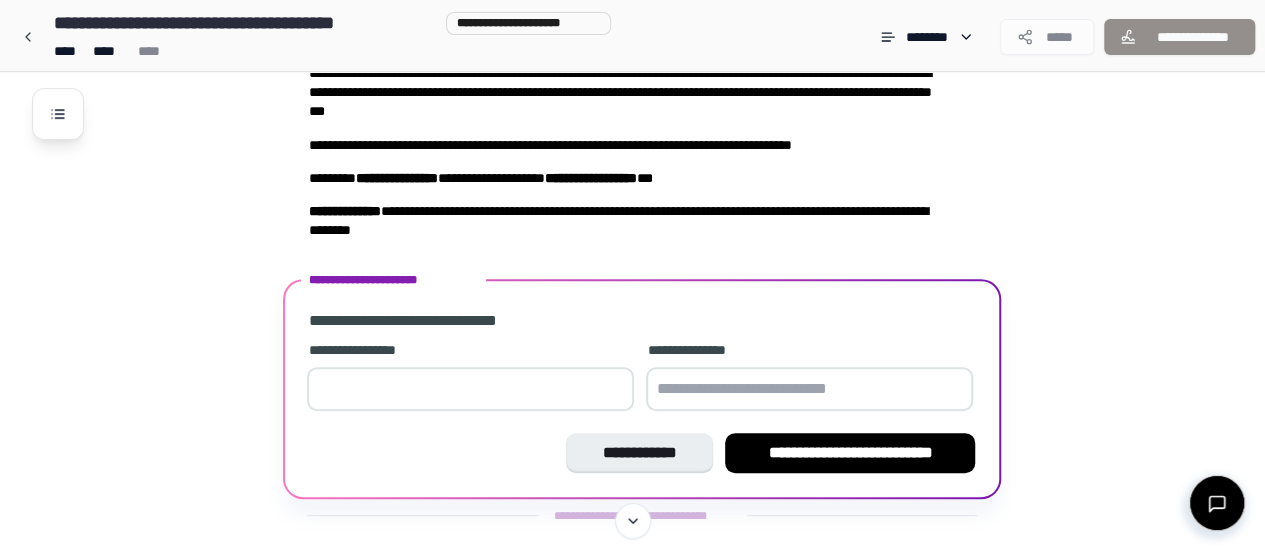 click at bounding box center [809, 389] 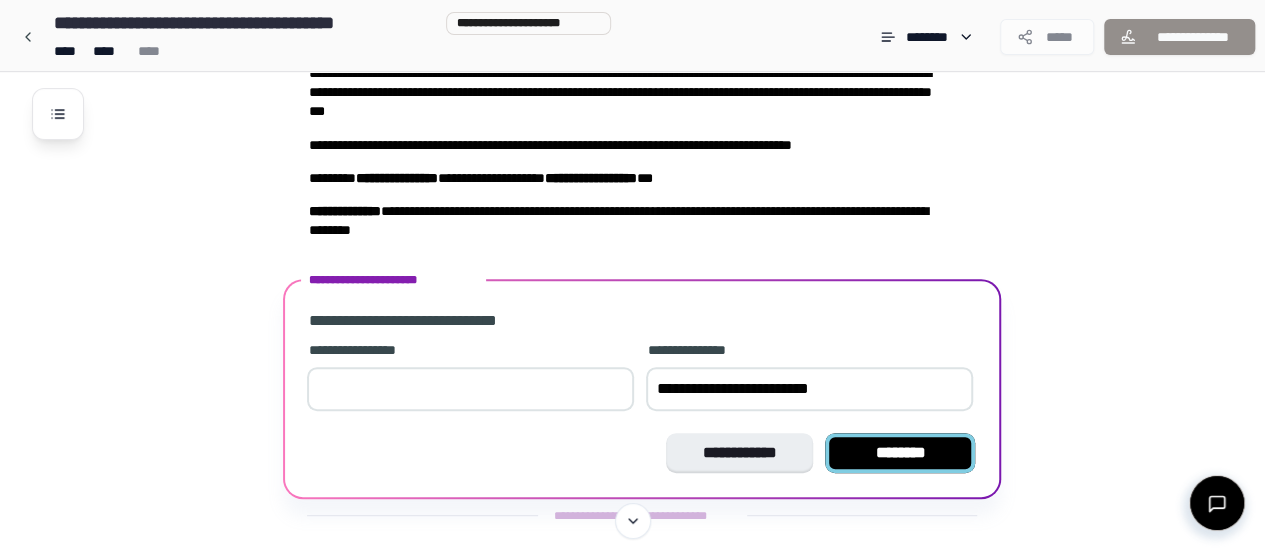 type on "**********" 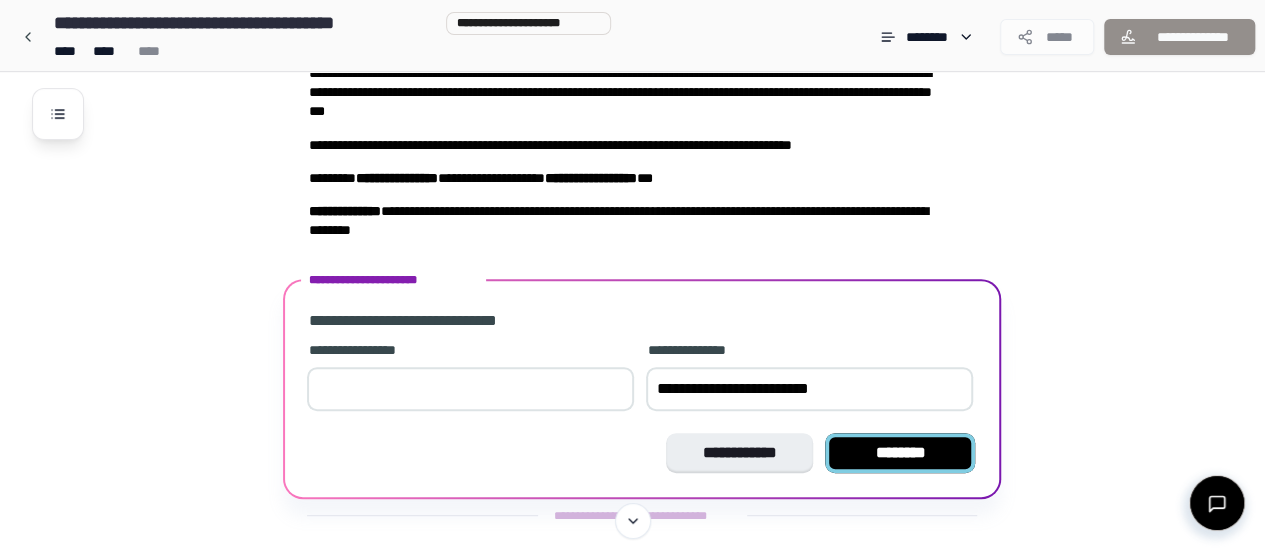 click on "********" at bounding box center [900, 453] 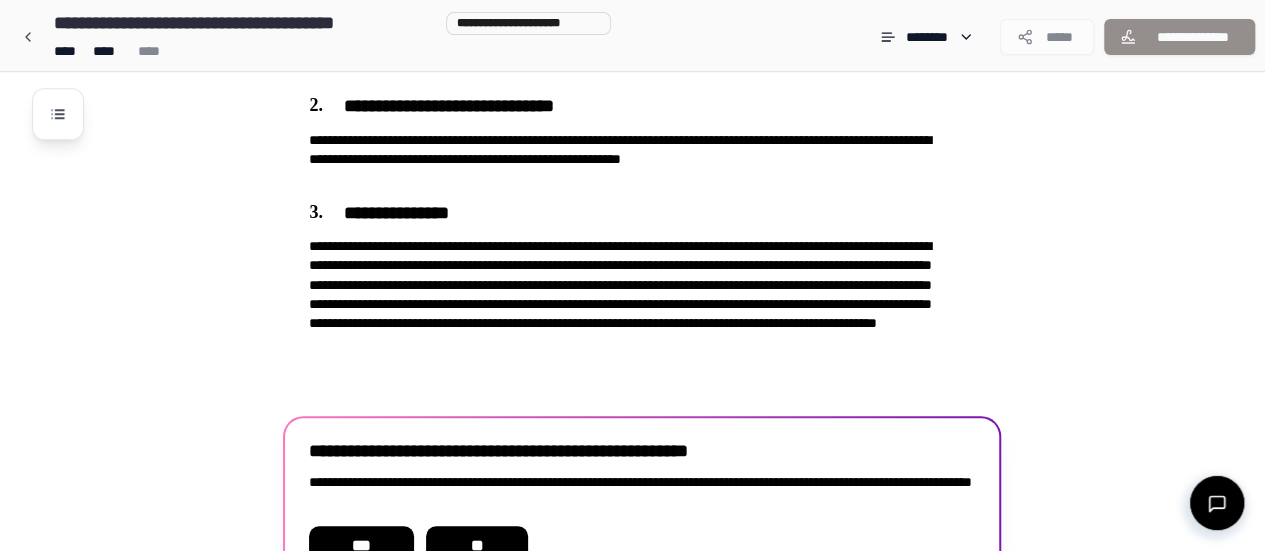 scroll, scrollTop: 812, scrollLeft: 0, axis: vertical 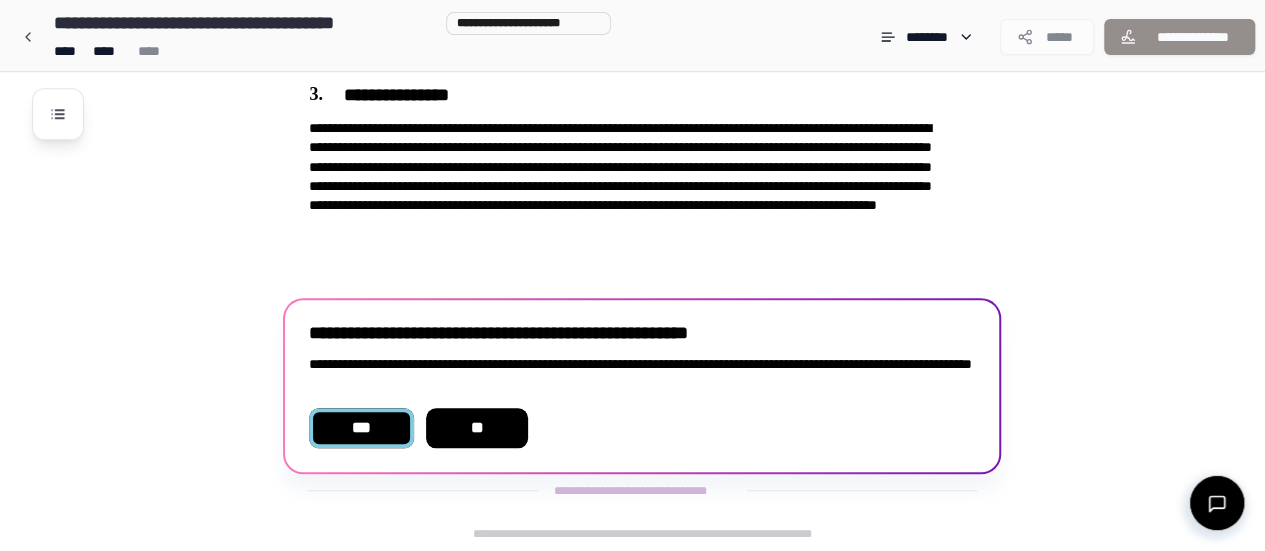 click on "***" at bounding box center [361, 428] 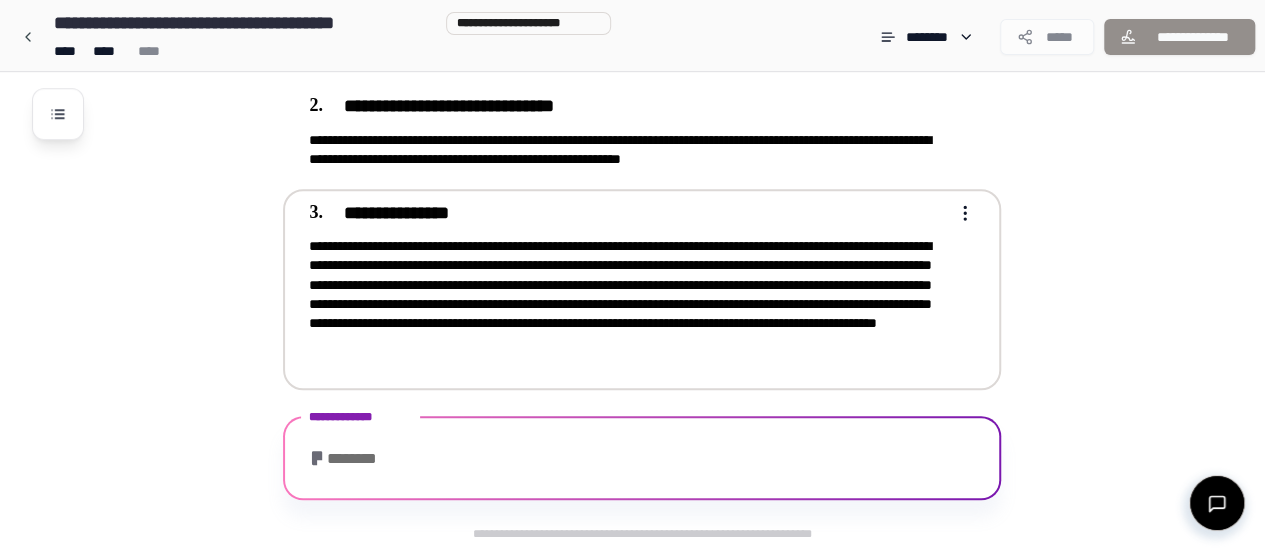 scroll, scrollTop: 873, scrollLeft: 0, axis: vertical 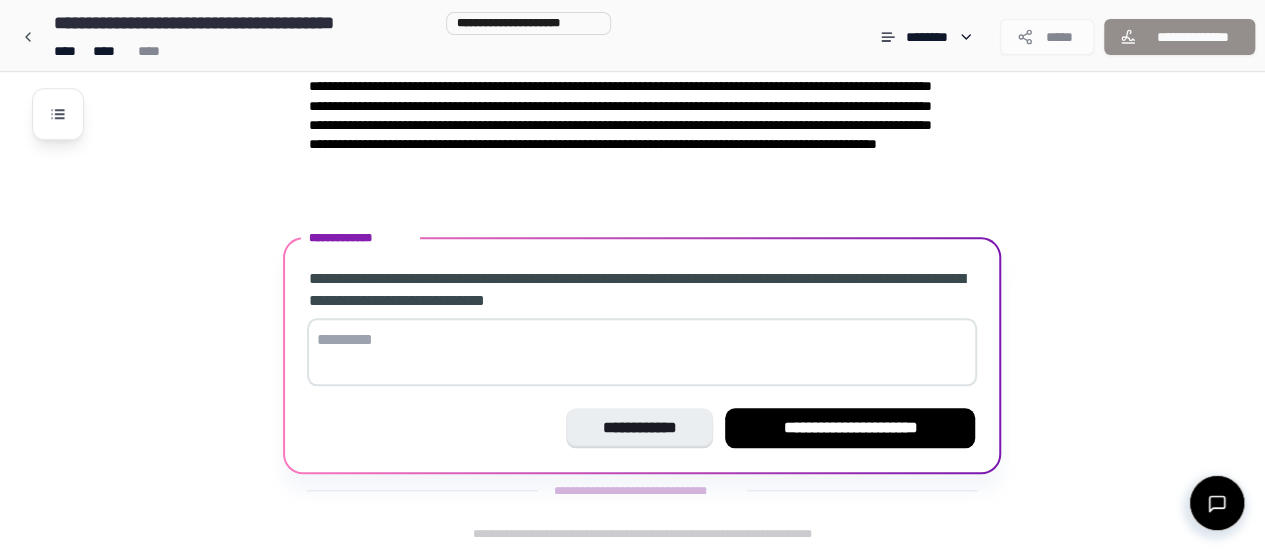 click at bounding box center (642, 352) 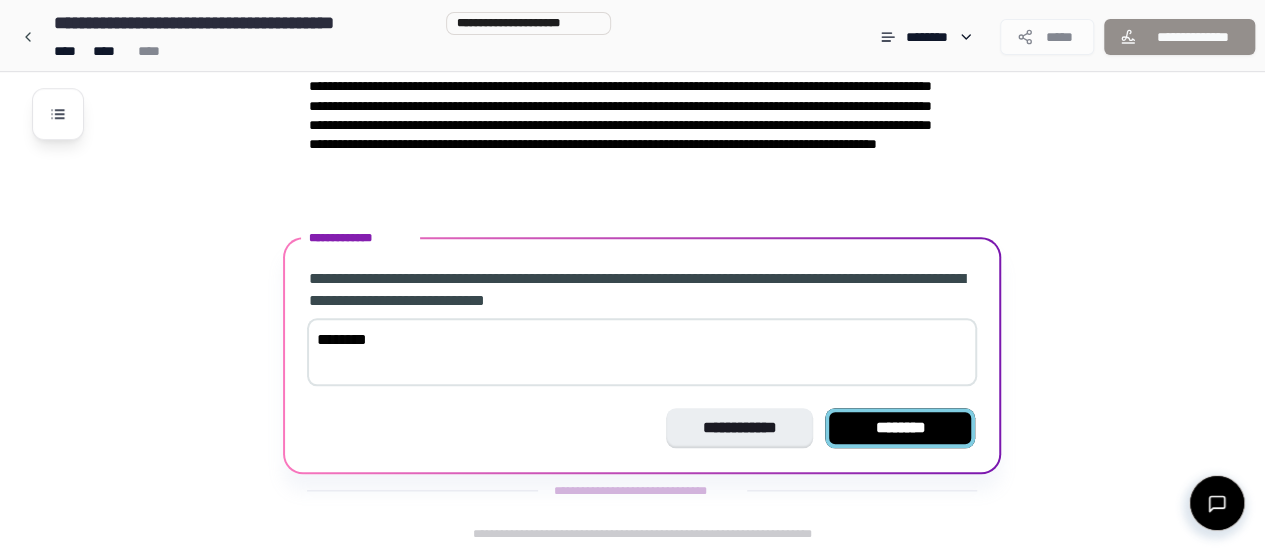 type on "********" 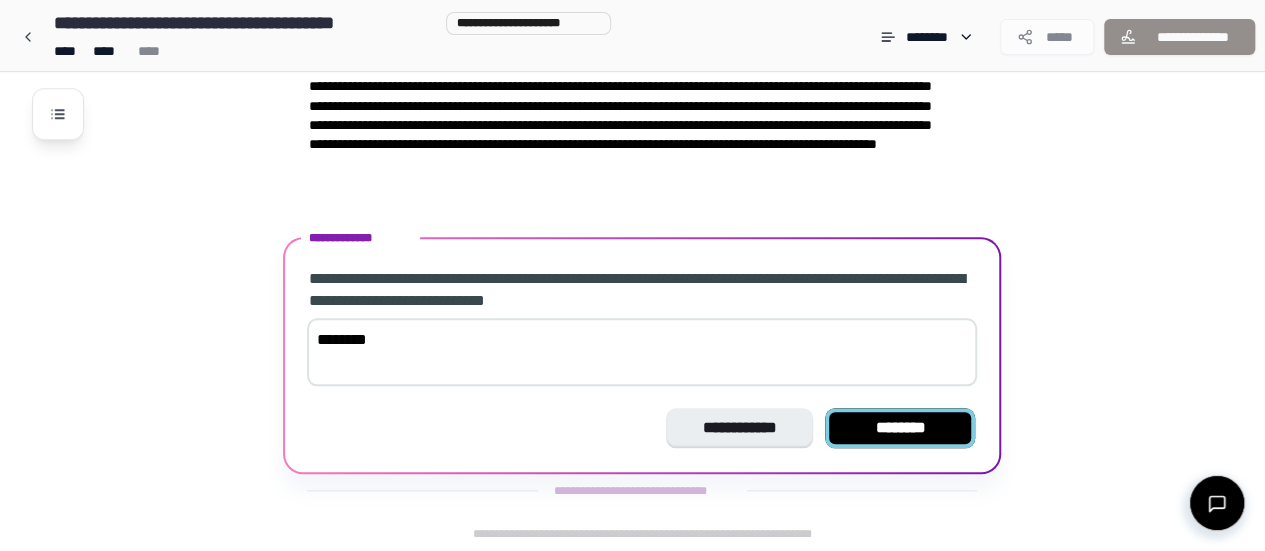 click on "********" at bounding box center [900, 428] 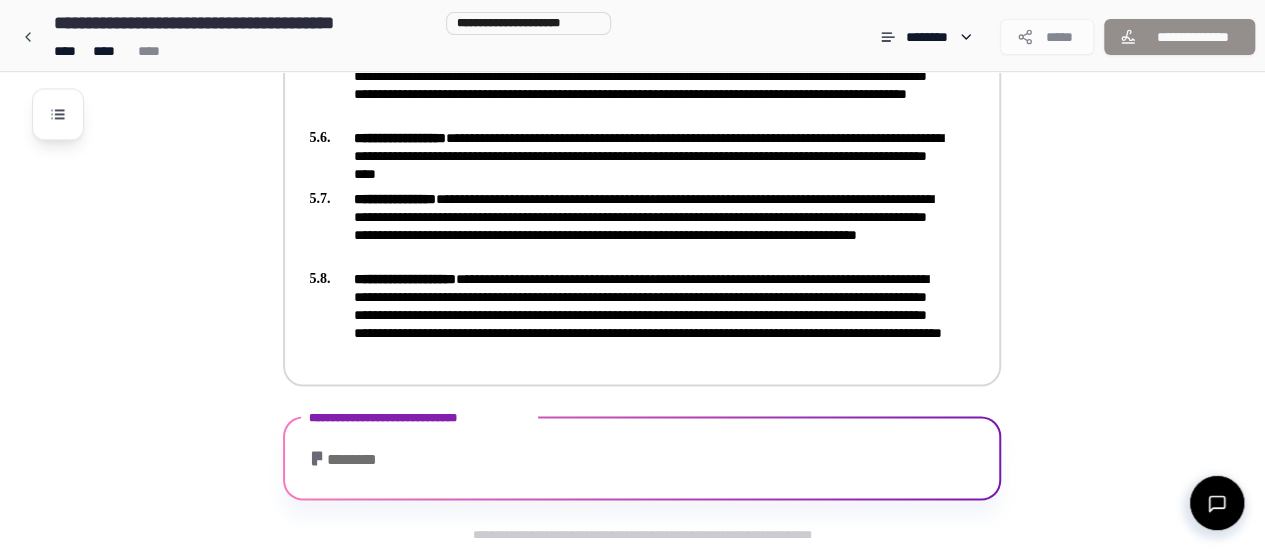 scroll, scrollTop: 1640, scrollLeft: 0, axis: vertical 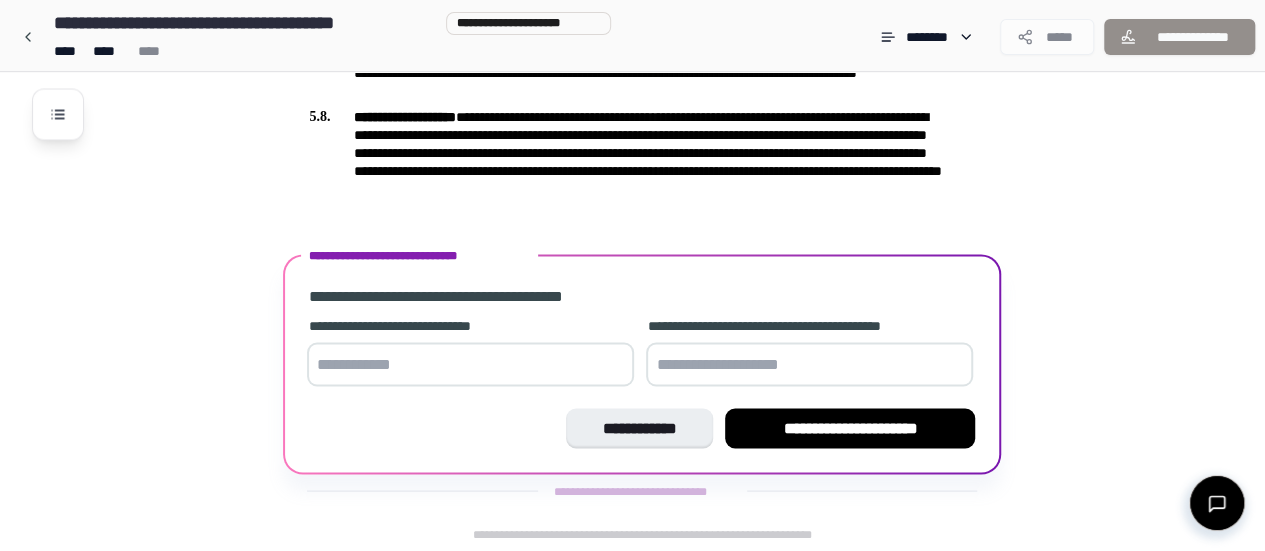click at bounding box center (470, 364) 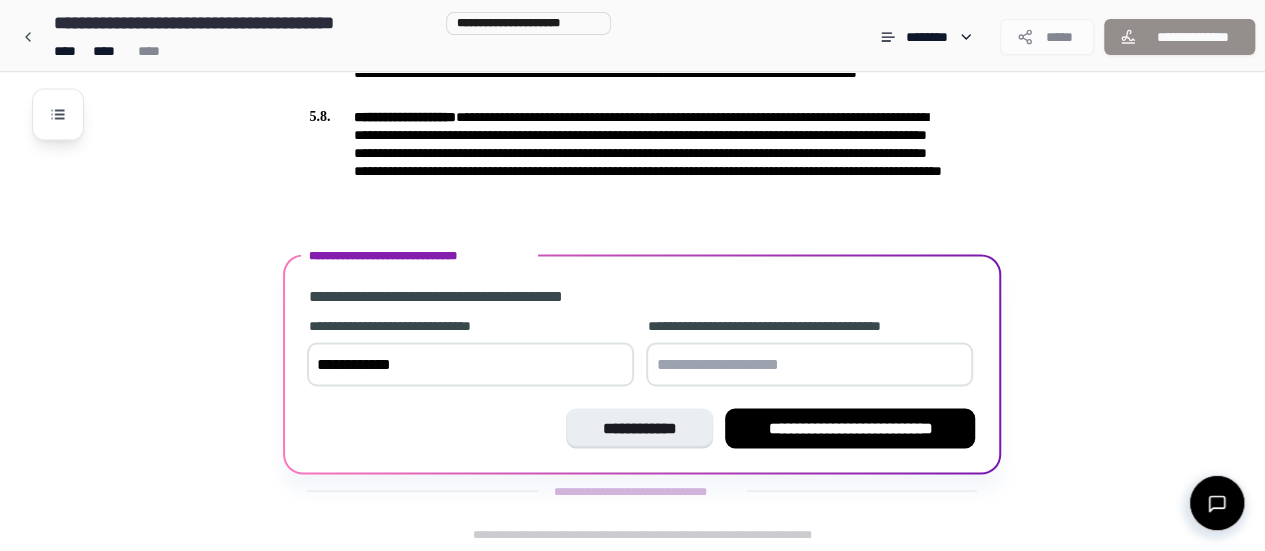 type on "**********" 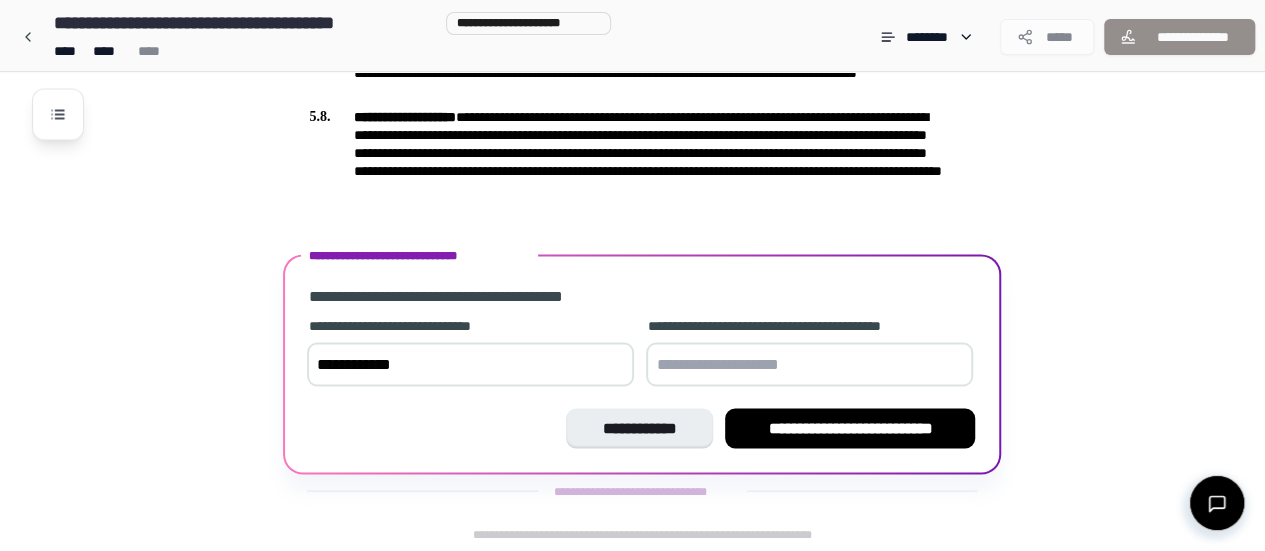 click at bounding box center (809, 364) 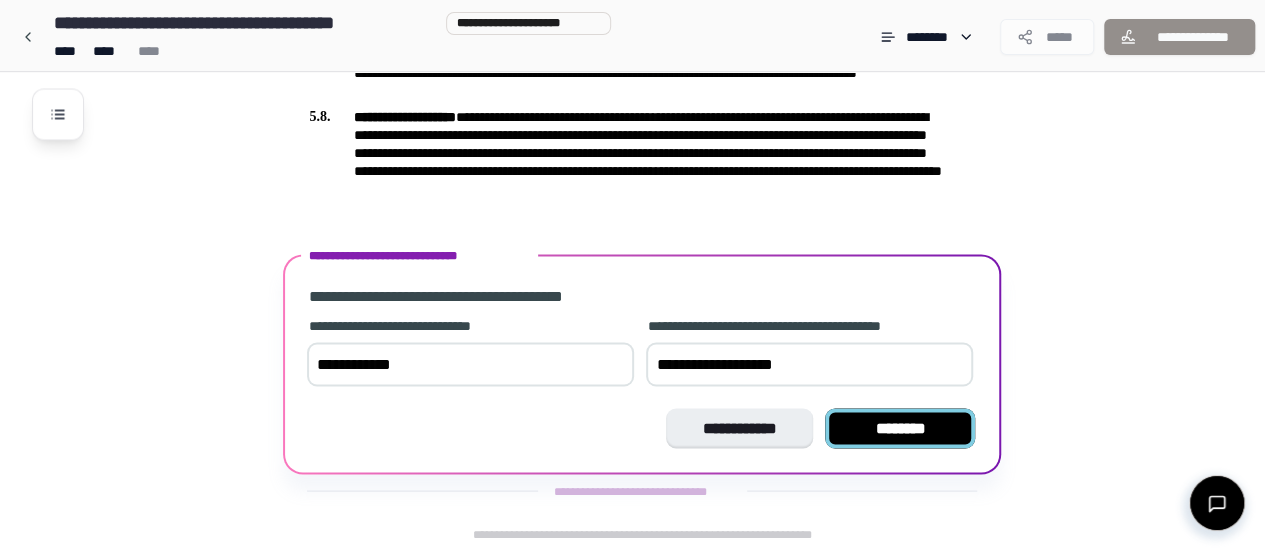 type on "**********" 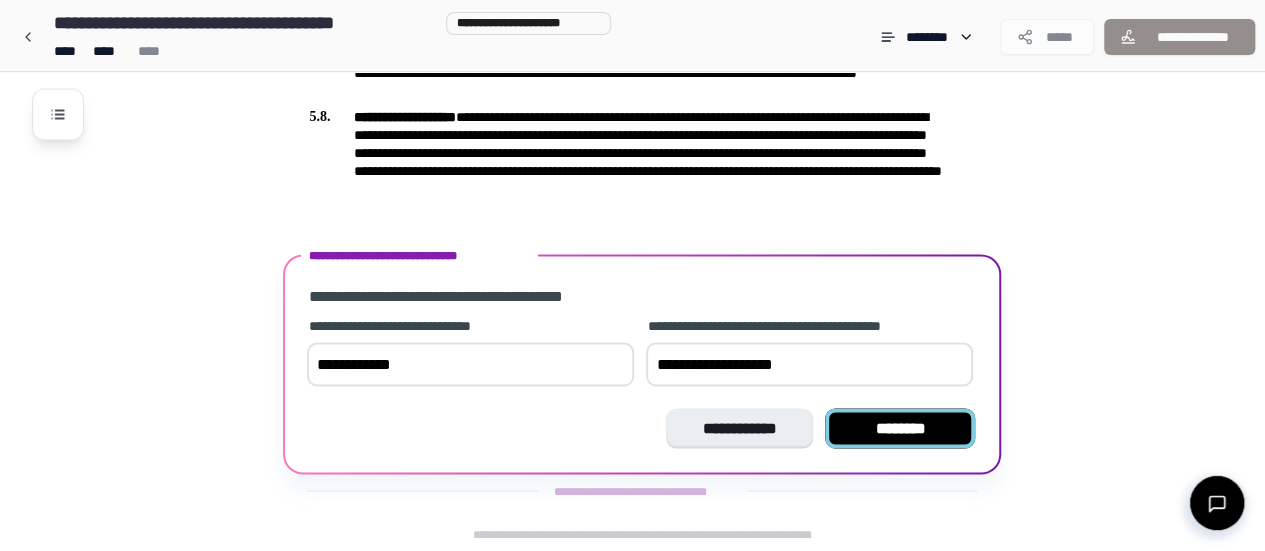 click on "********" at bounding box center [900, 428] 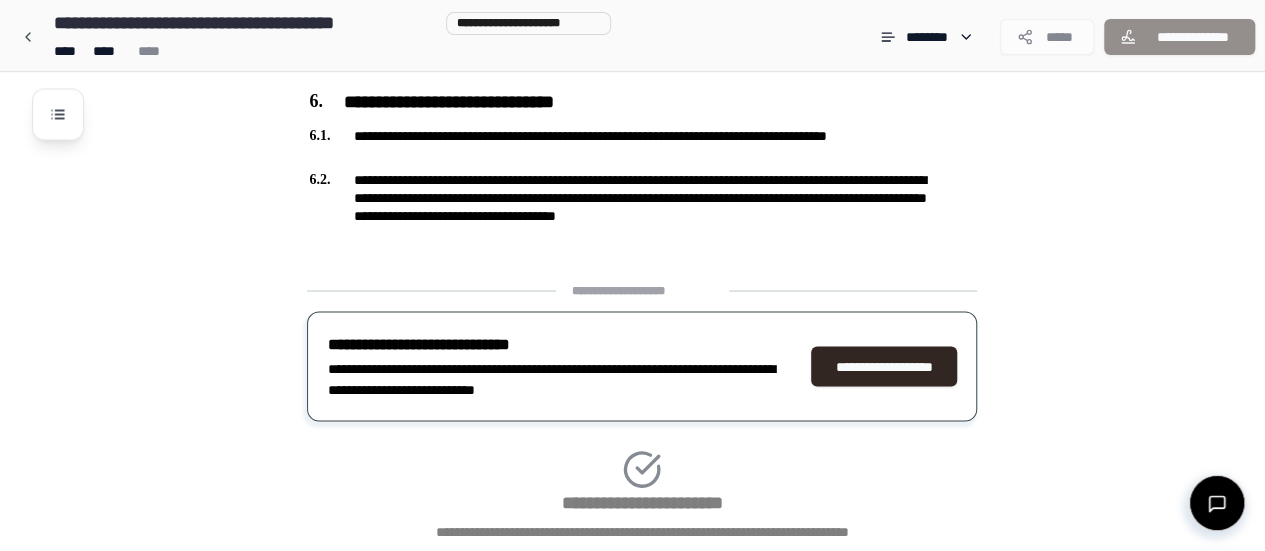 scroll, scrollTop: 1921, scrollLeft: 0, axis: vertical 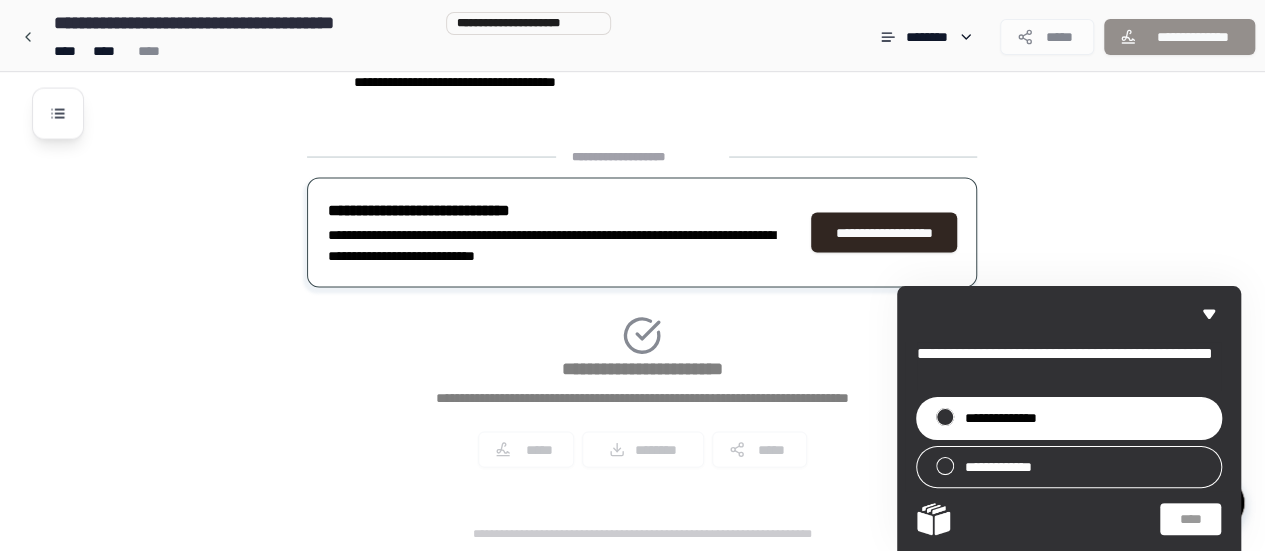 click at bounding box center [945, 417] 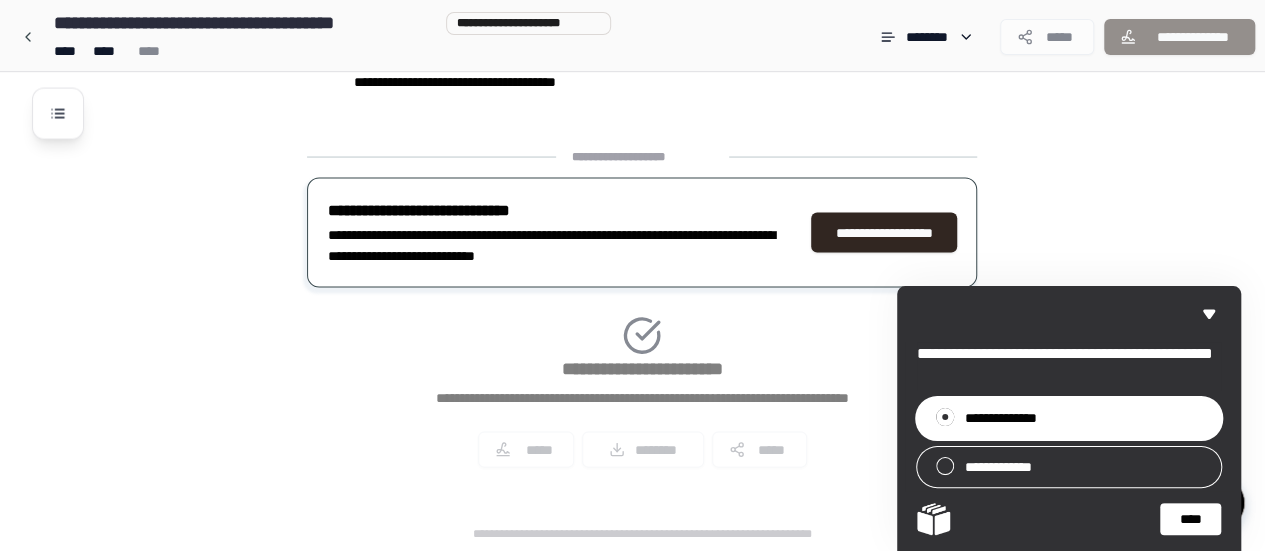 click on "****" at bounding box center [1190, 519] 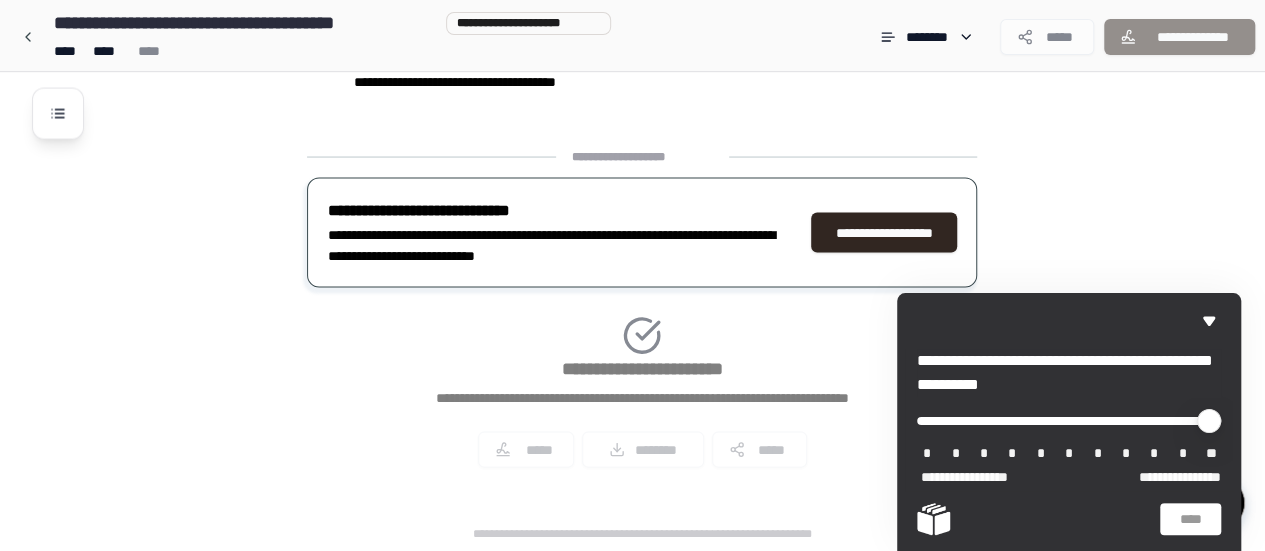 click on "**********" at bounding box center [642, 316] 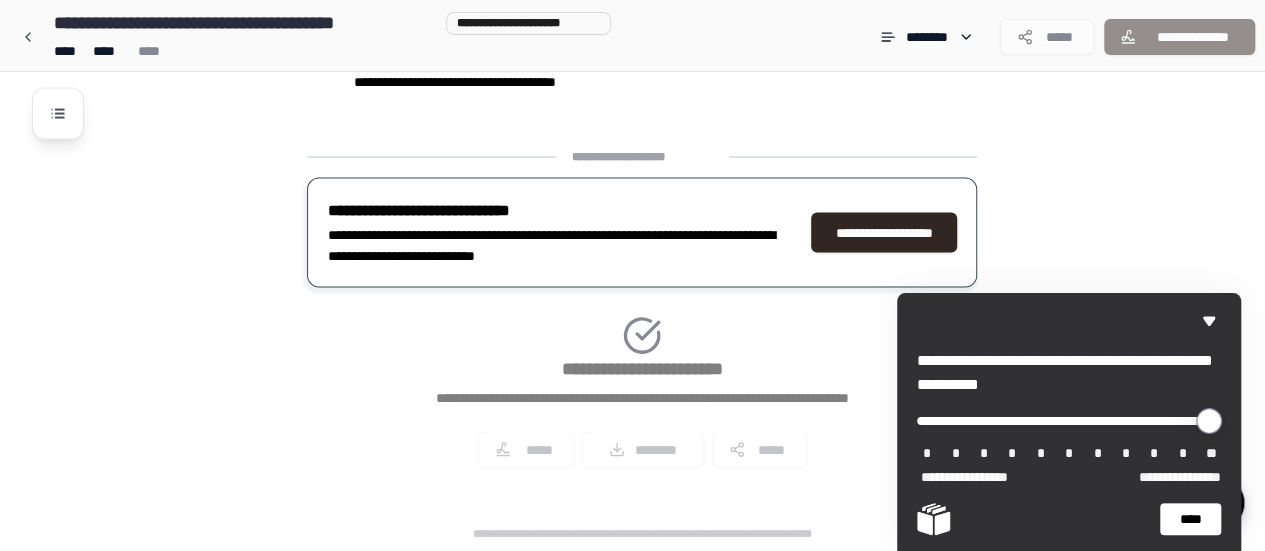 drag, startPoint x: 935, startPoint y: 416, endPoint x: 1207, endPoint y: 417, distance: 272.00183 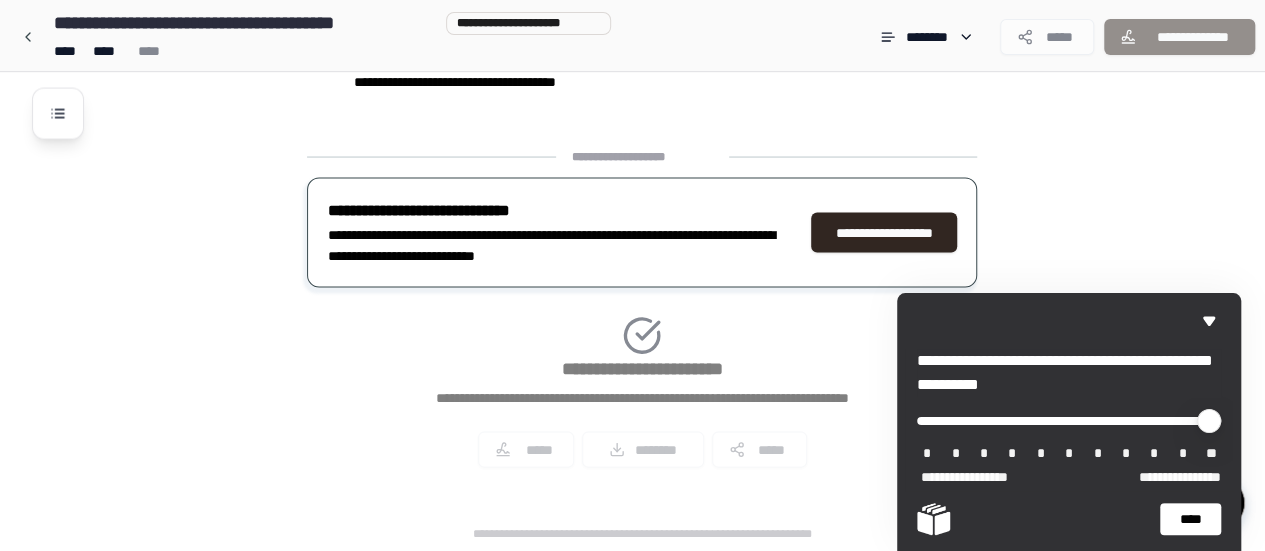 click on "****" at bounding box center (1190, 519) 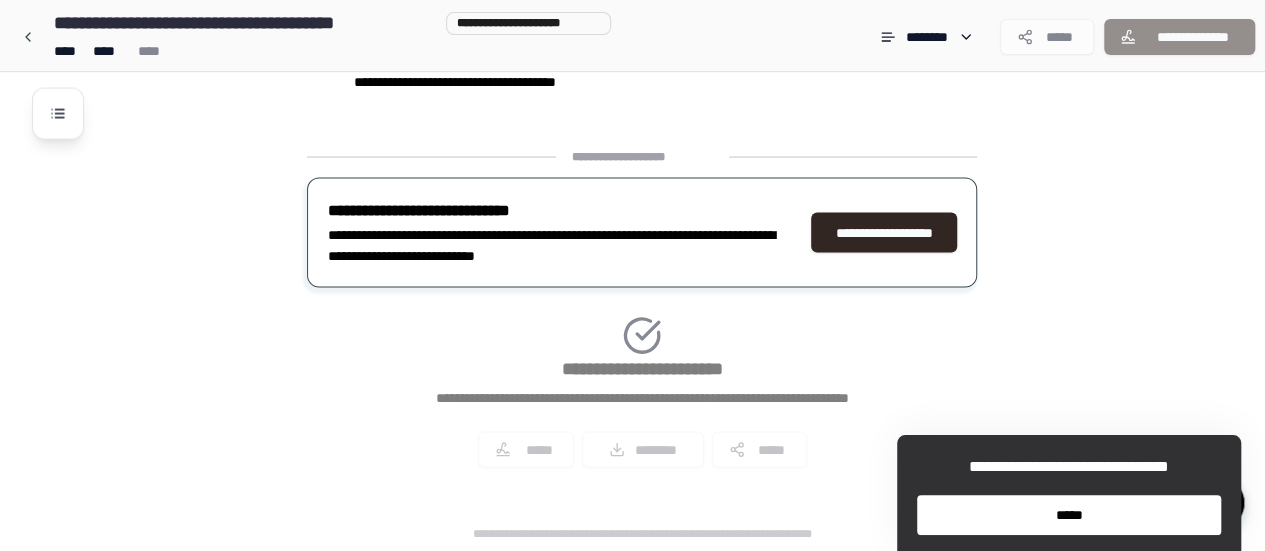 click on "*****" at bounding box center [1069, 515] 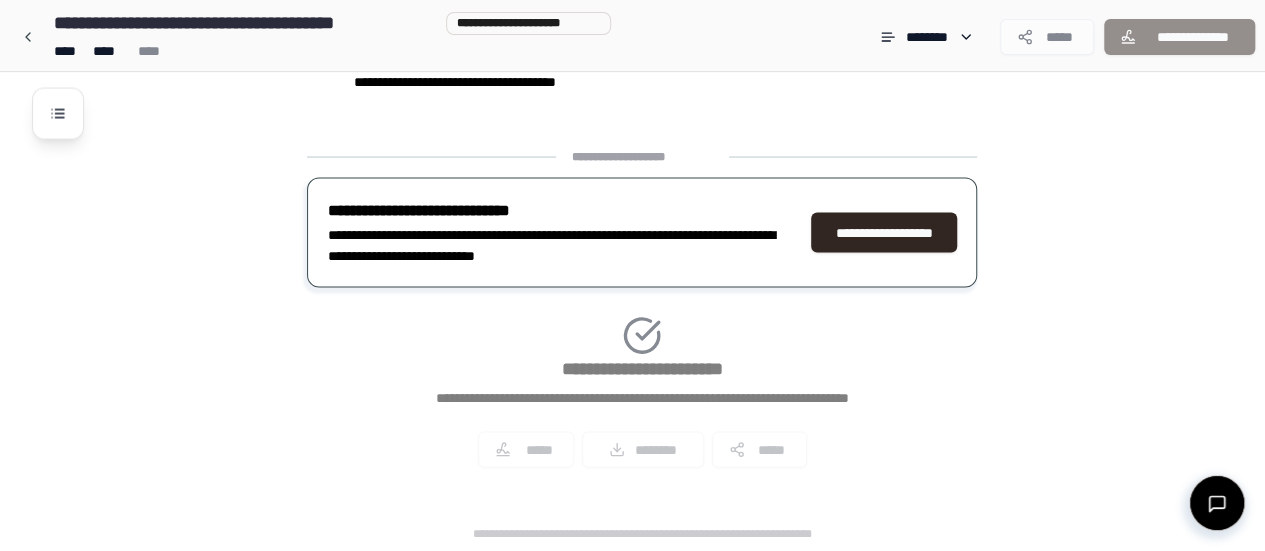 click on "**********" at bounding box center (642, 316) 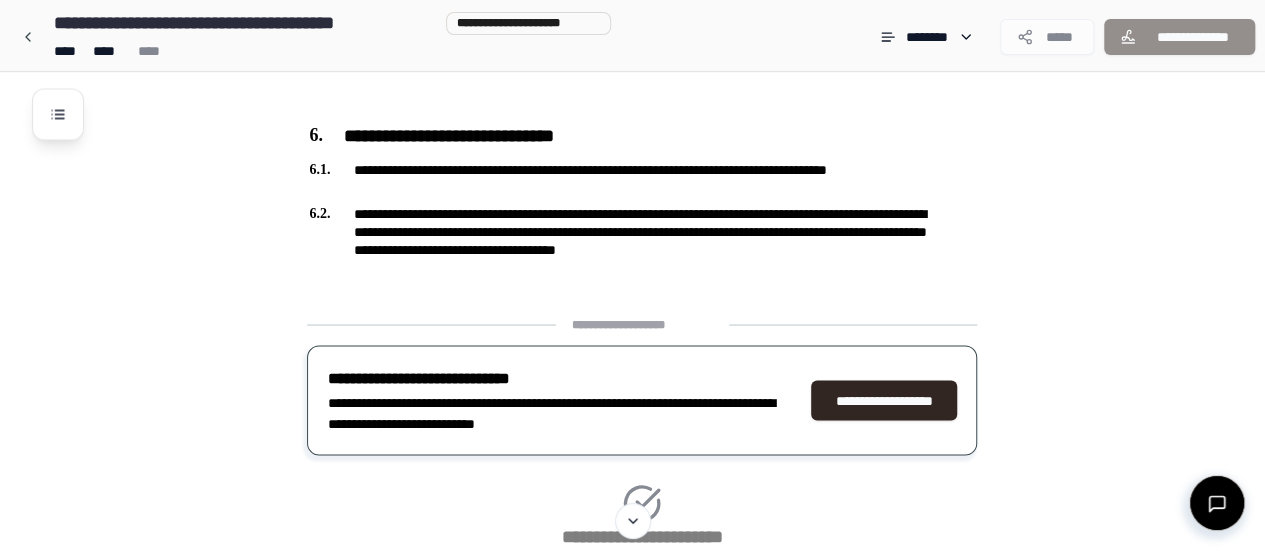 scroll, scrollTop: 1715, scrollLeft: 0, axis: vertical 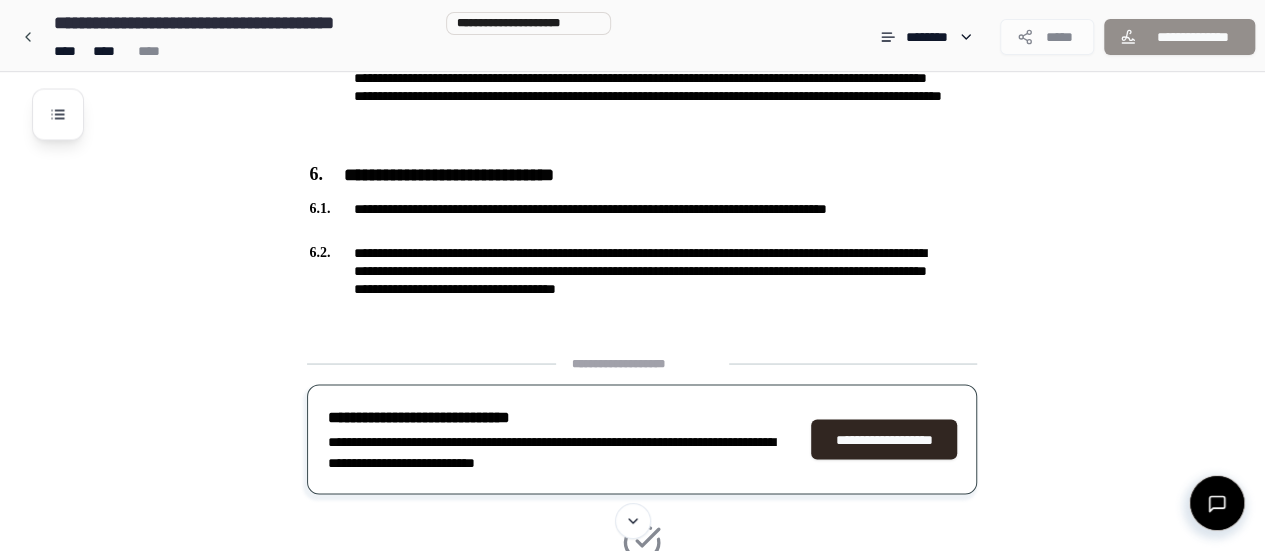 click on "**********" at bounding box center [642, 363] 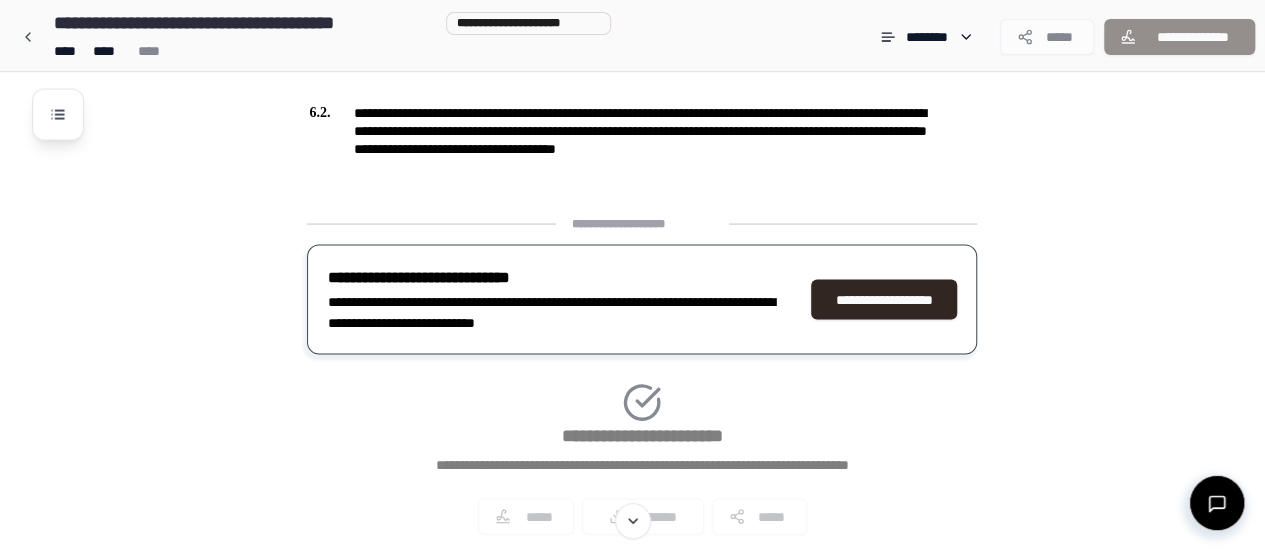 scroll, scrollTop: 1857, scrollLeft: 0, axis: vertical 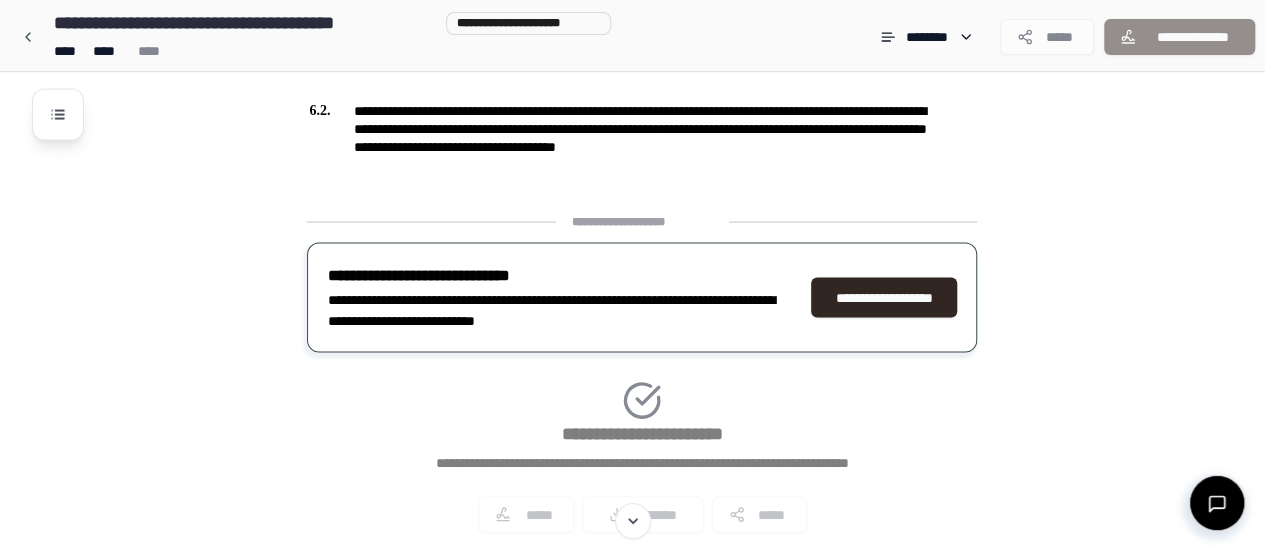 click on "**********" at bounding box center (642, 380) 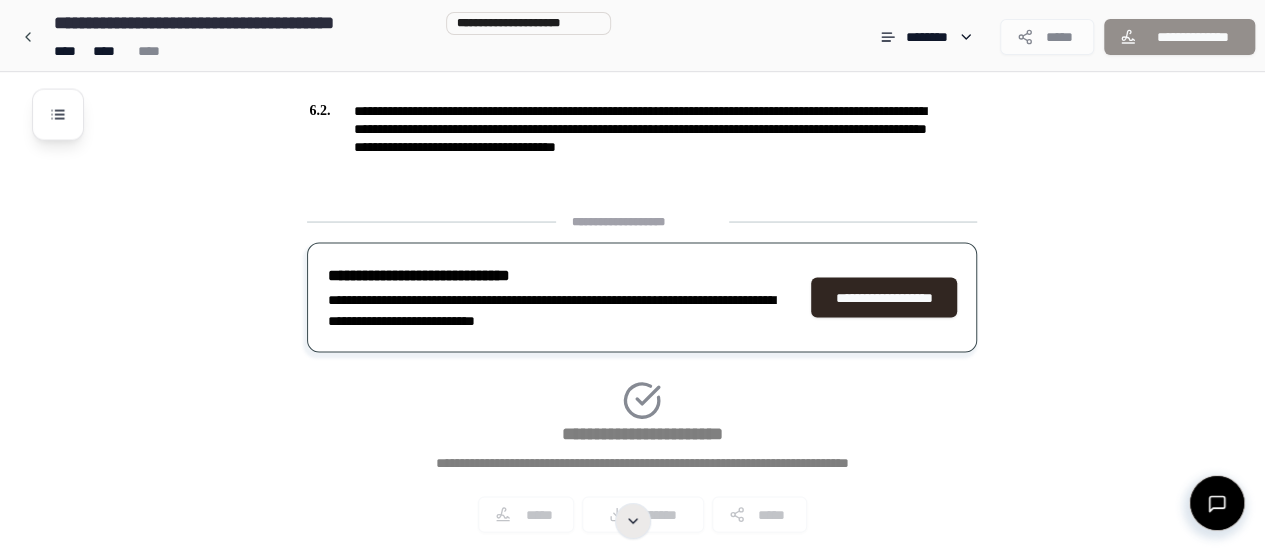 click at bounding box center [633, 521] 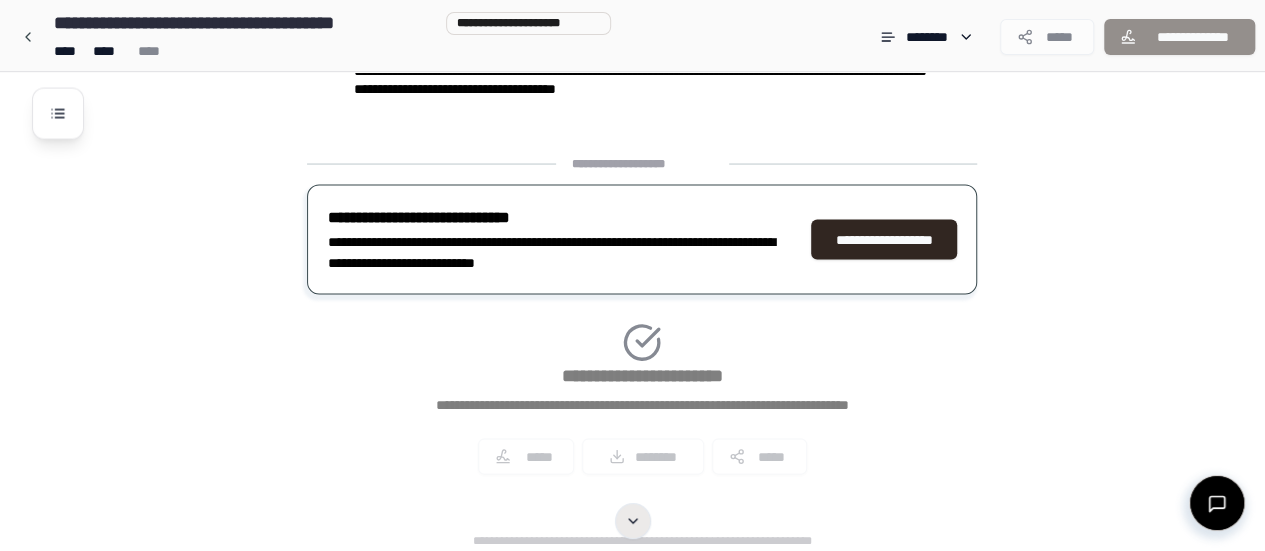 scroll, scrollTop: 1921, scrollLeft: 0, axis: vertical 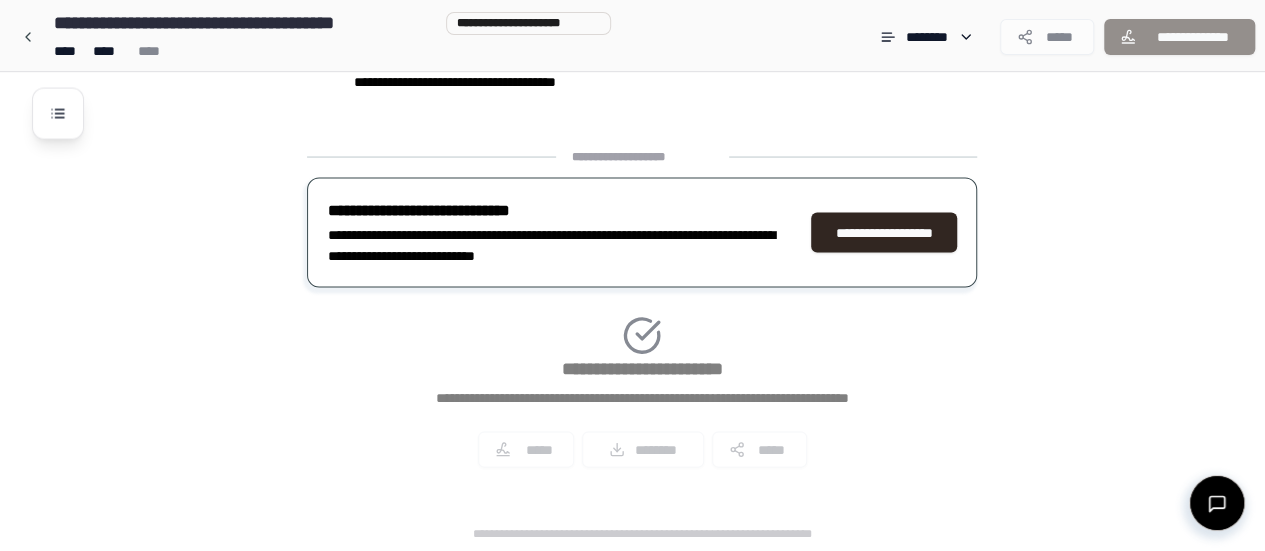 click on "**********" at bounding box center [642, 316] 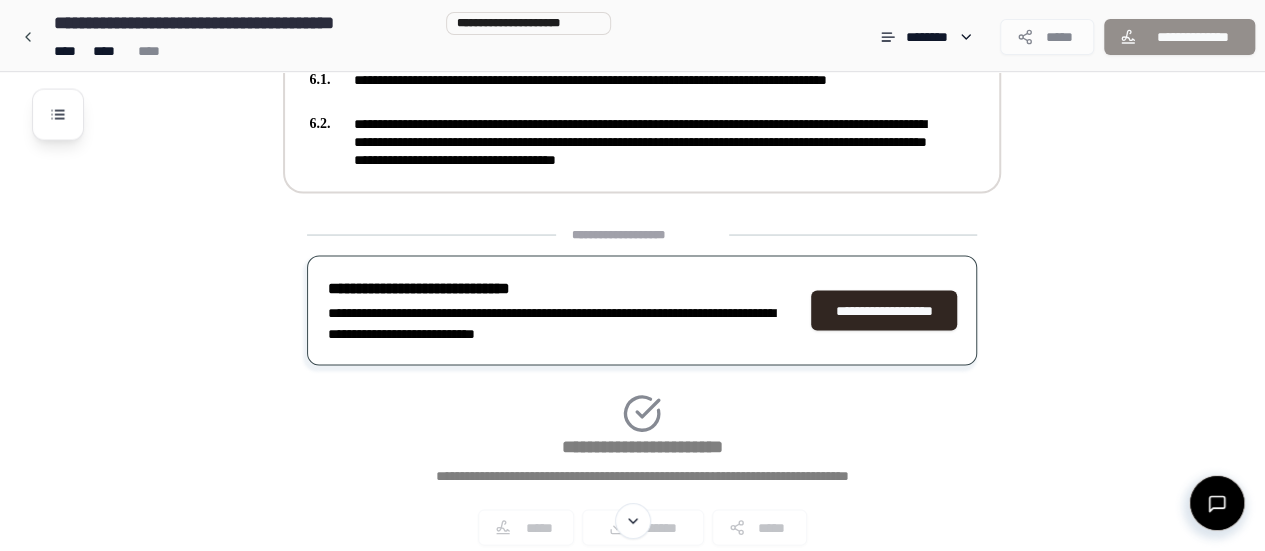 scroll, scrollTop: 1827, scrollLeft: 0, axis: vertical 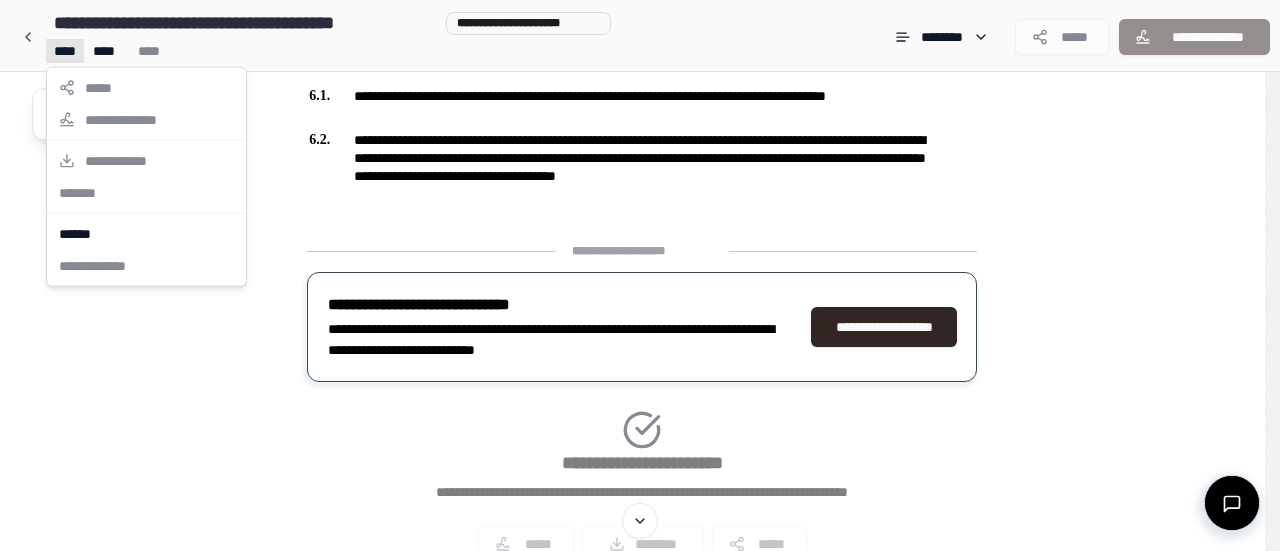 click on "**********" at bounding box center [632, -591] 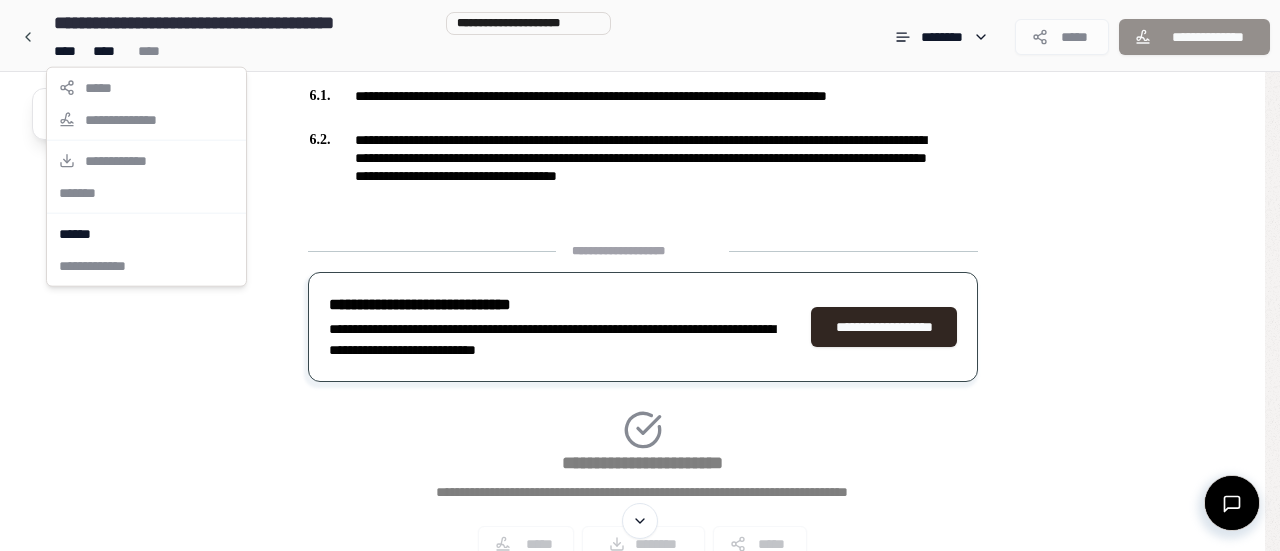 click on "**********" at bounding box center [146, 177] 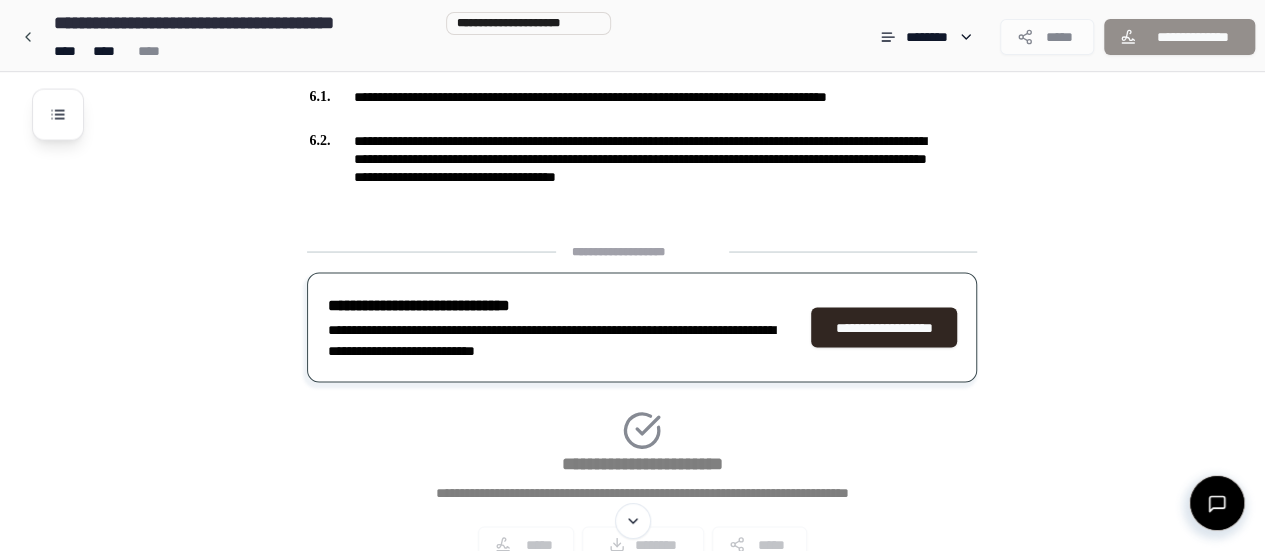 click on "*****" at bounding box center [1047, 37] 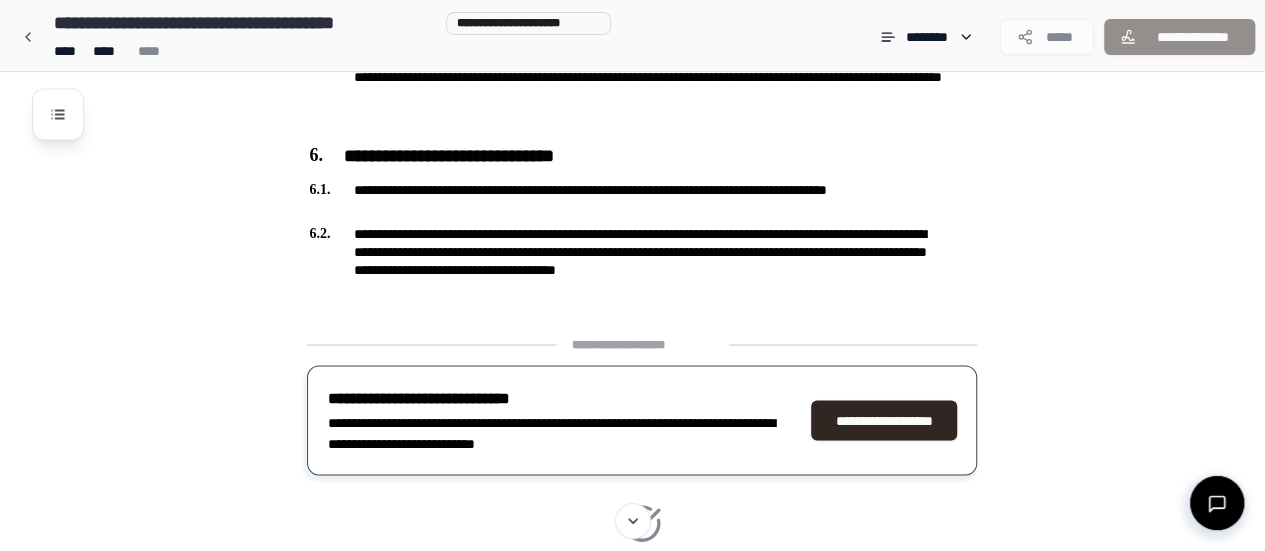 scroll, scrollTop: 1734, scrollLeft: 0, axis: vertical 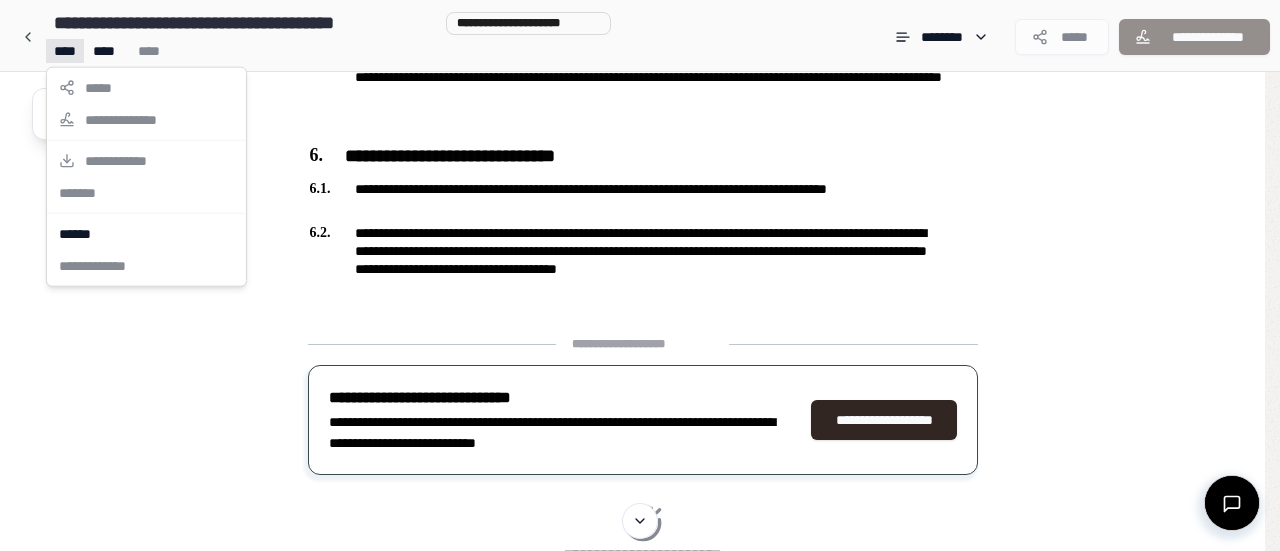 click on "**********" at bounding box center [640, -498] 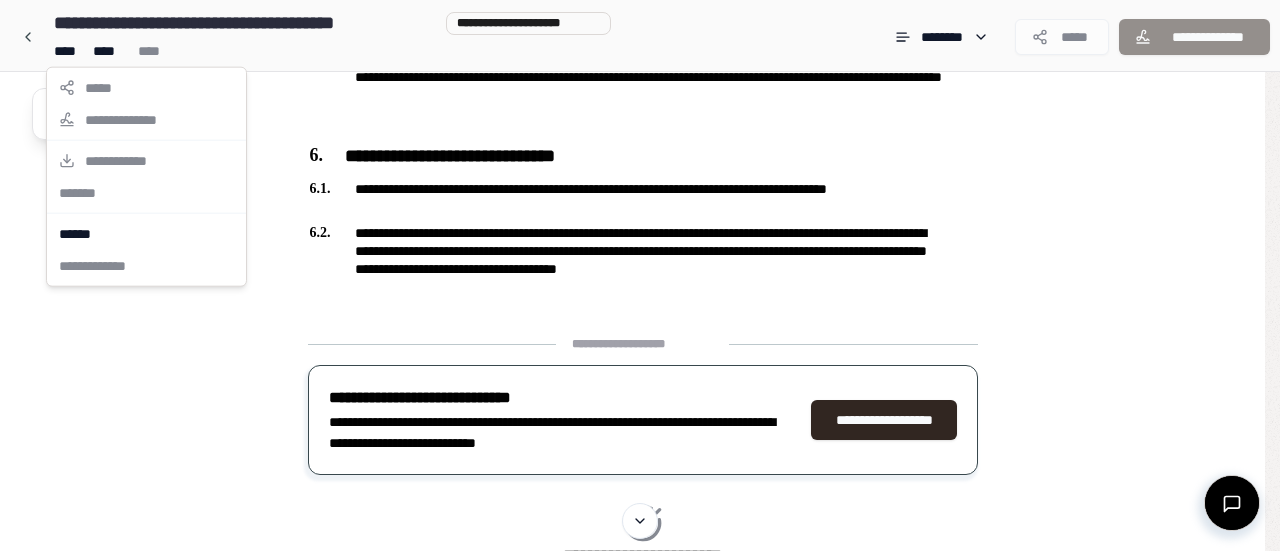 click on "**********" at bounding box center [640, -498] 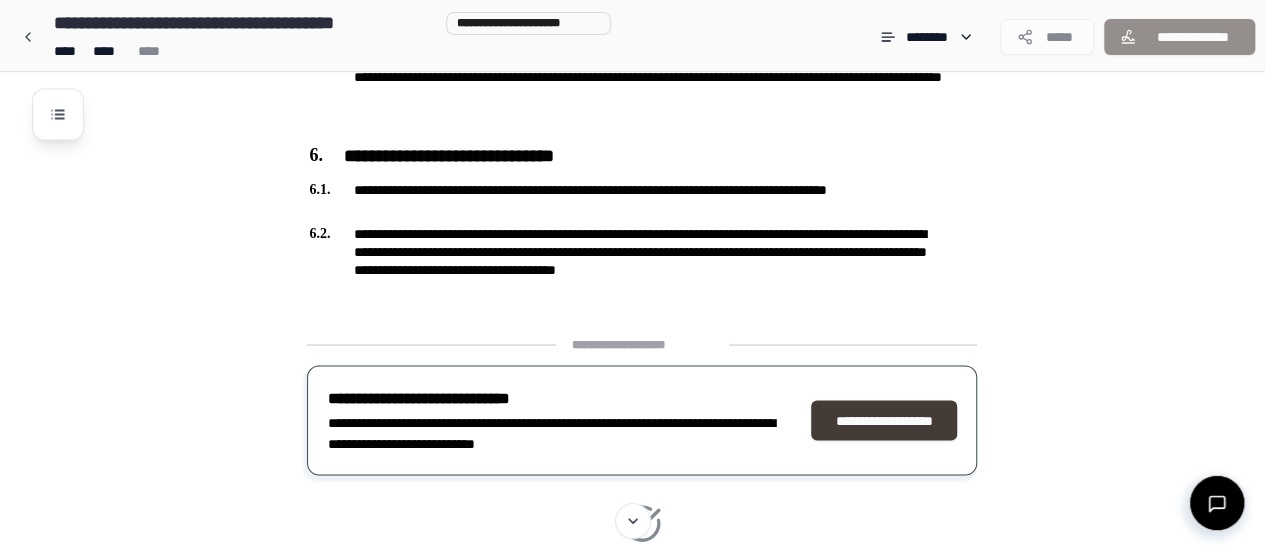 click on "**********" at bounding box center (884, 420) 